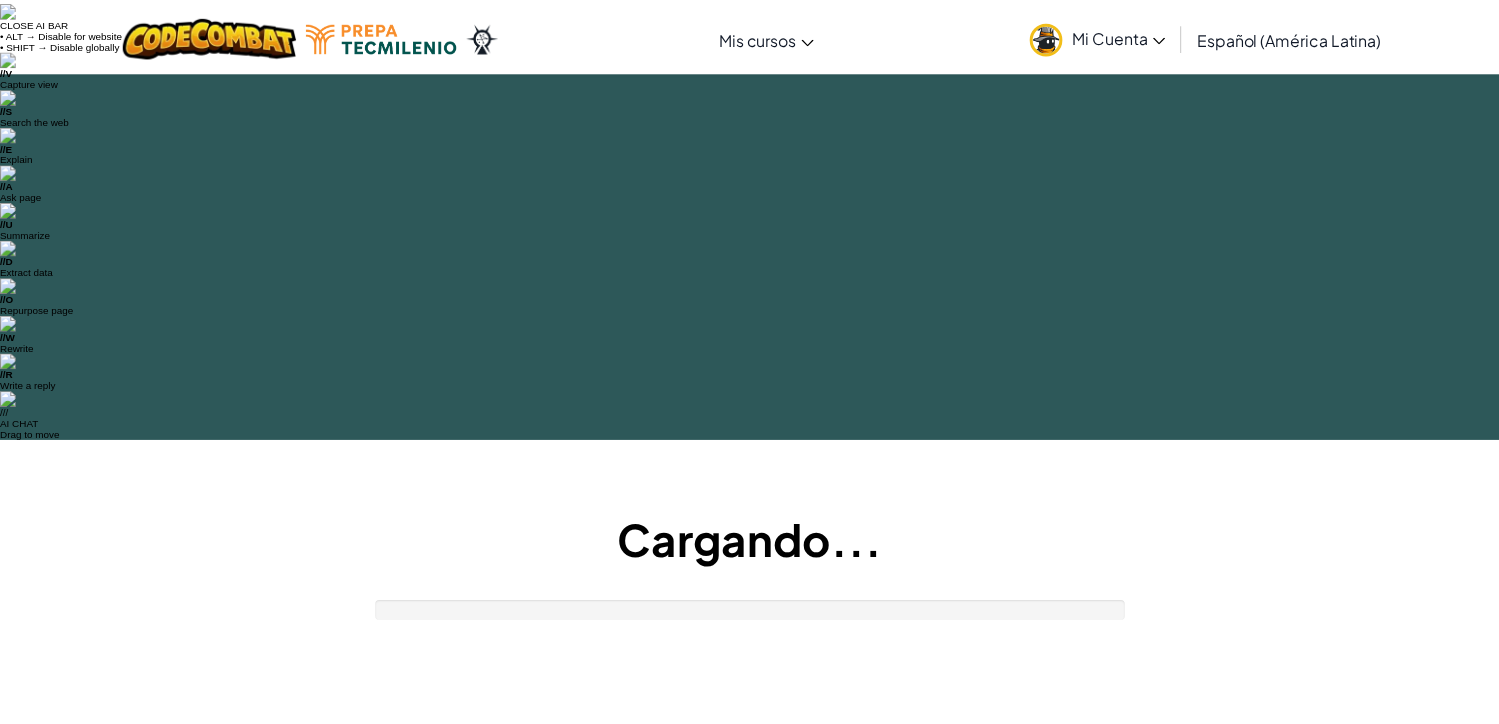 scroll, scrollTop: 0, scrollLeft: 0, axis: both 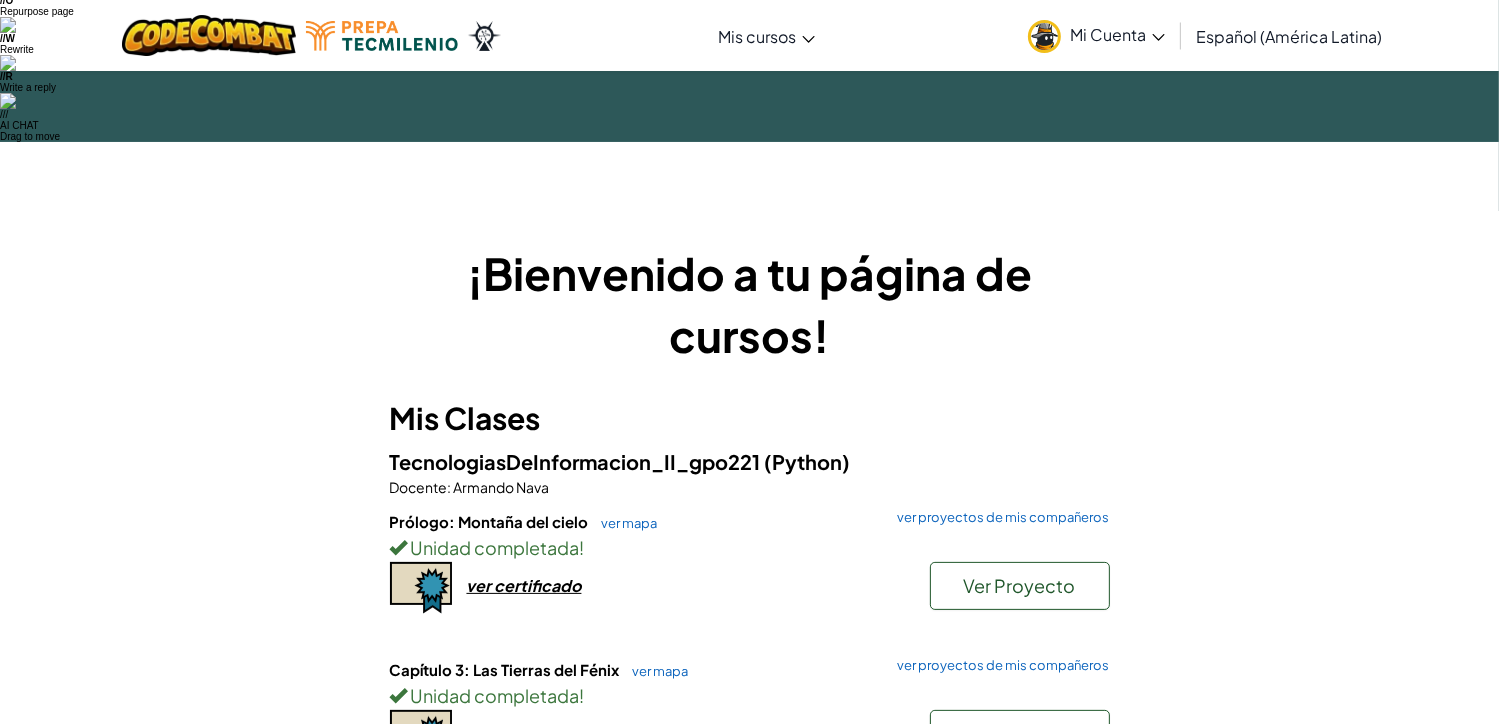 click on "Iniciar" at bounding box center [1020, 852] 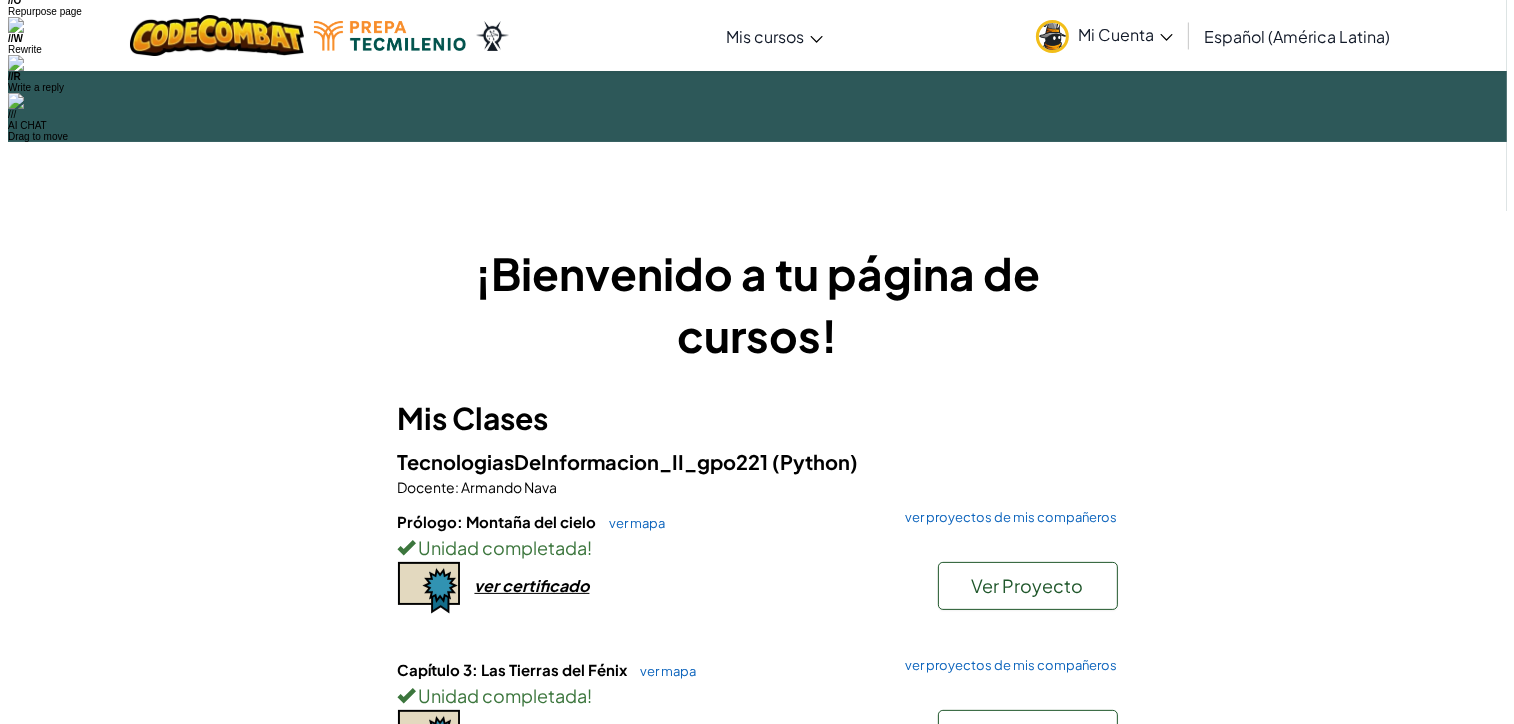 scroll, scrollTop: 0, scrollLeft: 0, axis: both 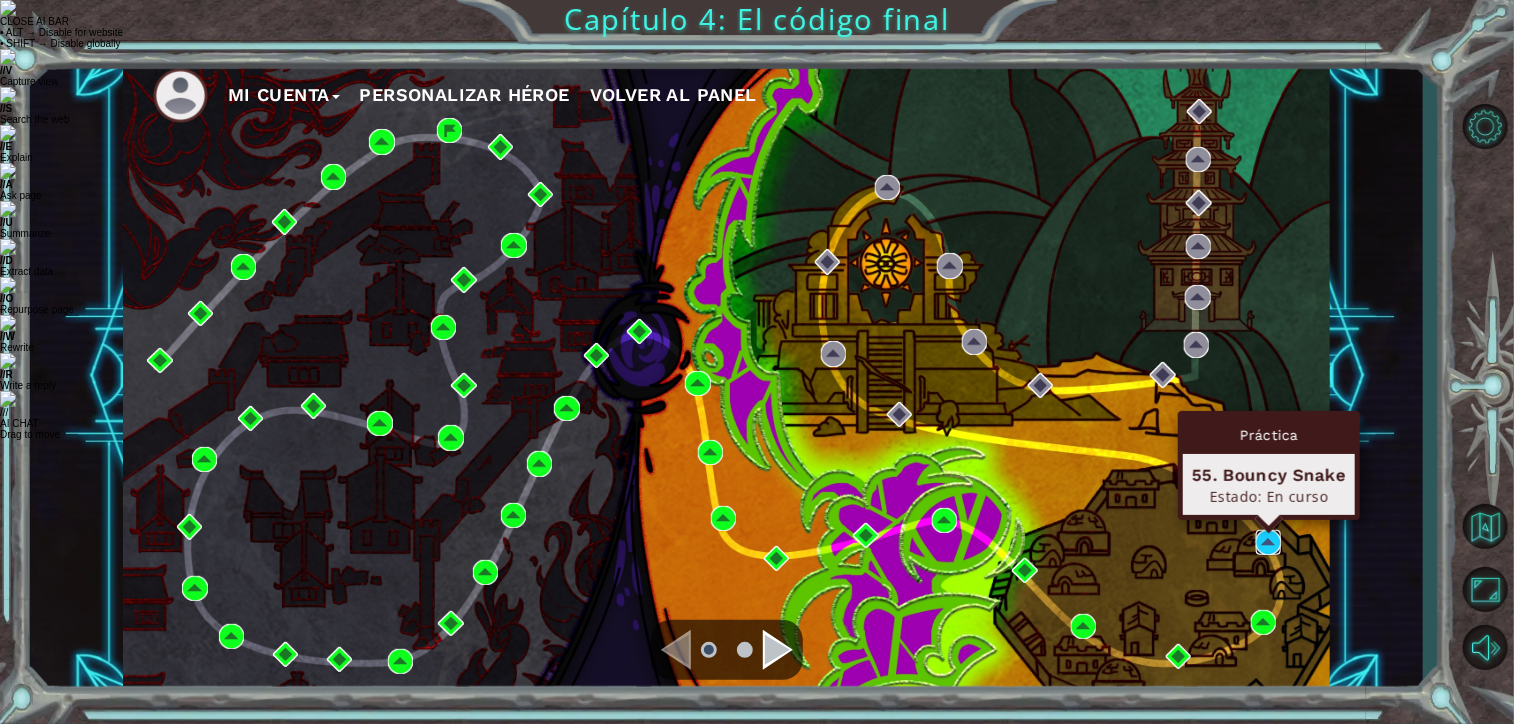 click at bounding box center [1268, 542] 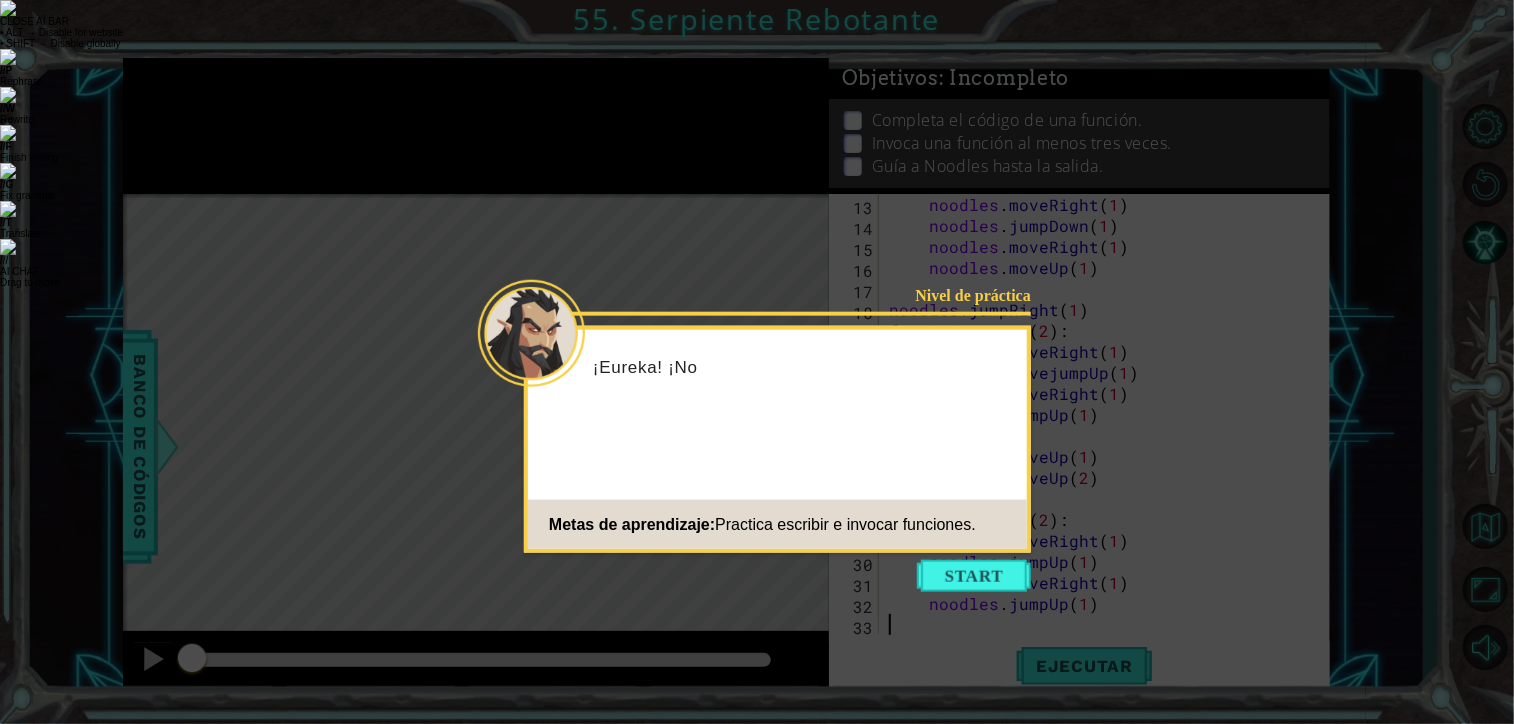 scroll, scrollTop: 252, scrollLeft: 0, axis: vertical 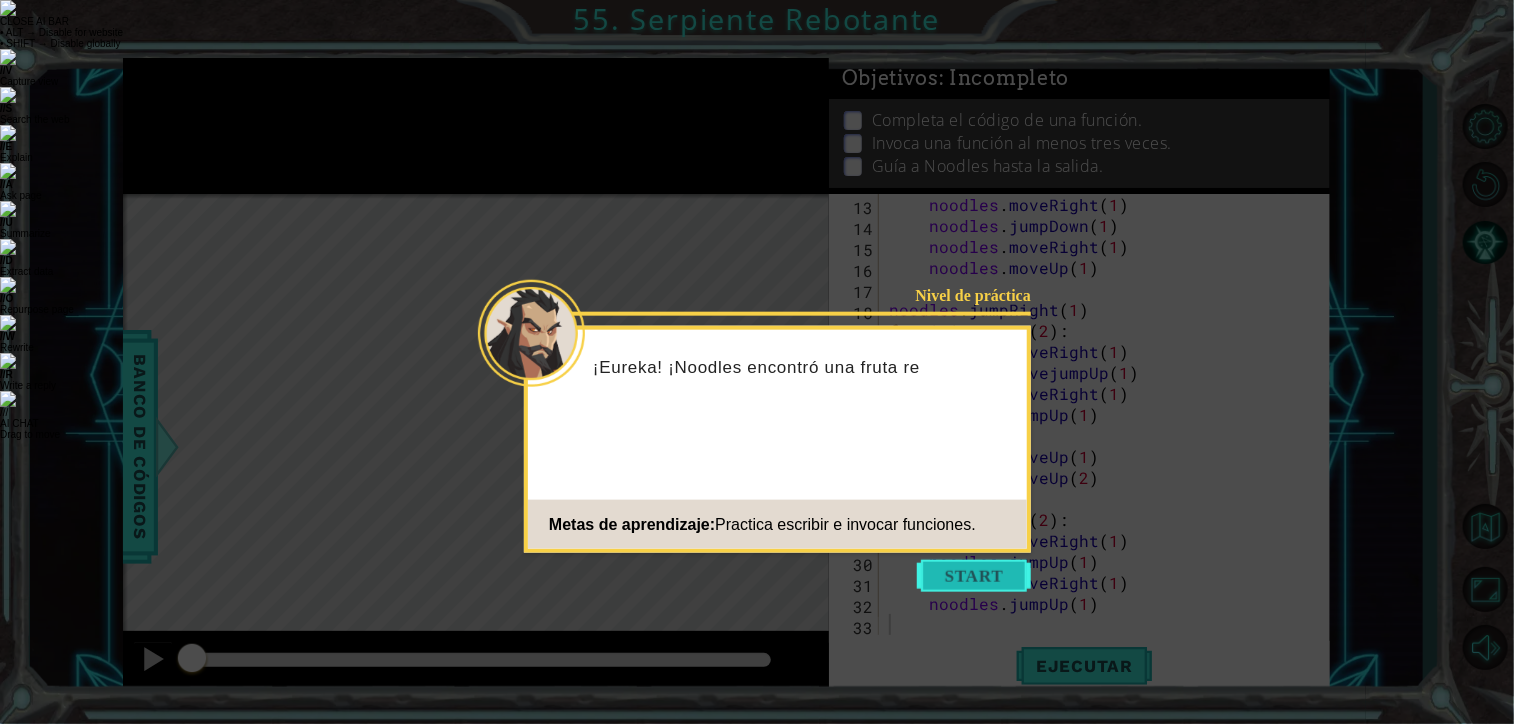 click at bounding box center [974, 576] 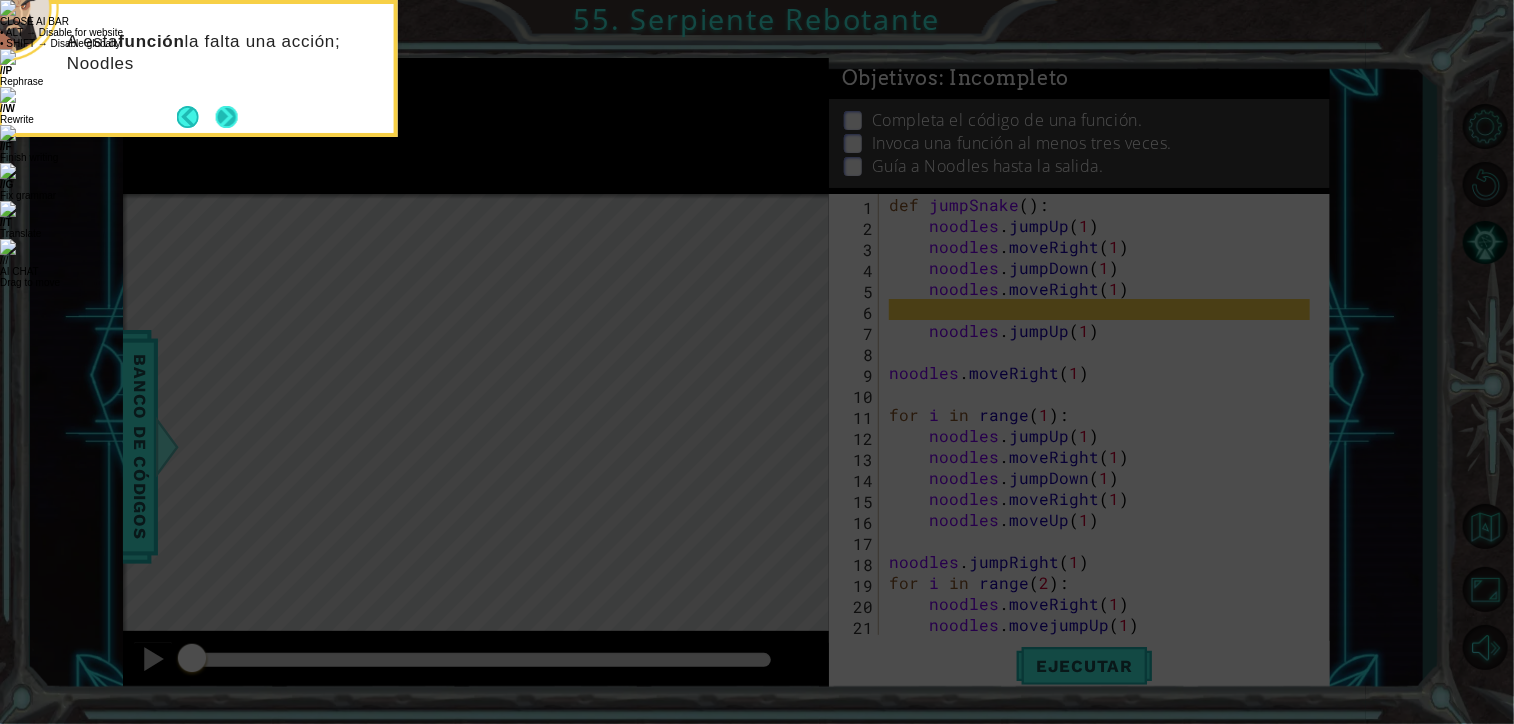 click at bounding box center (227, 117) 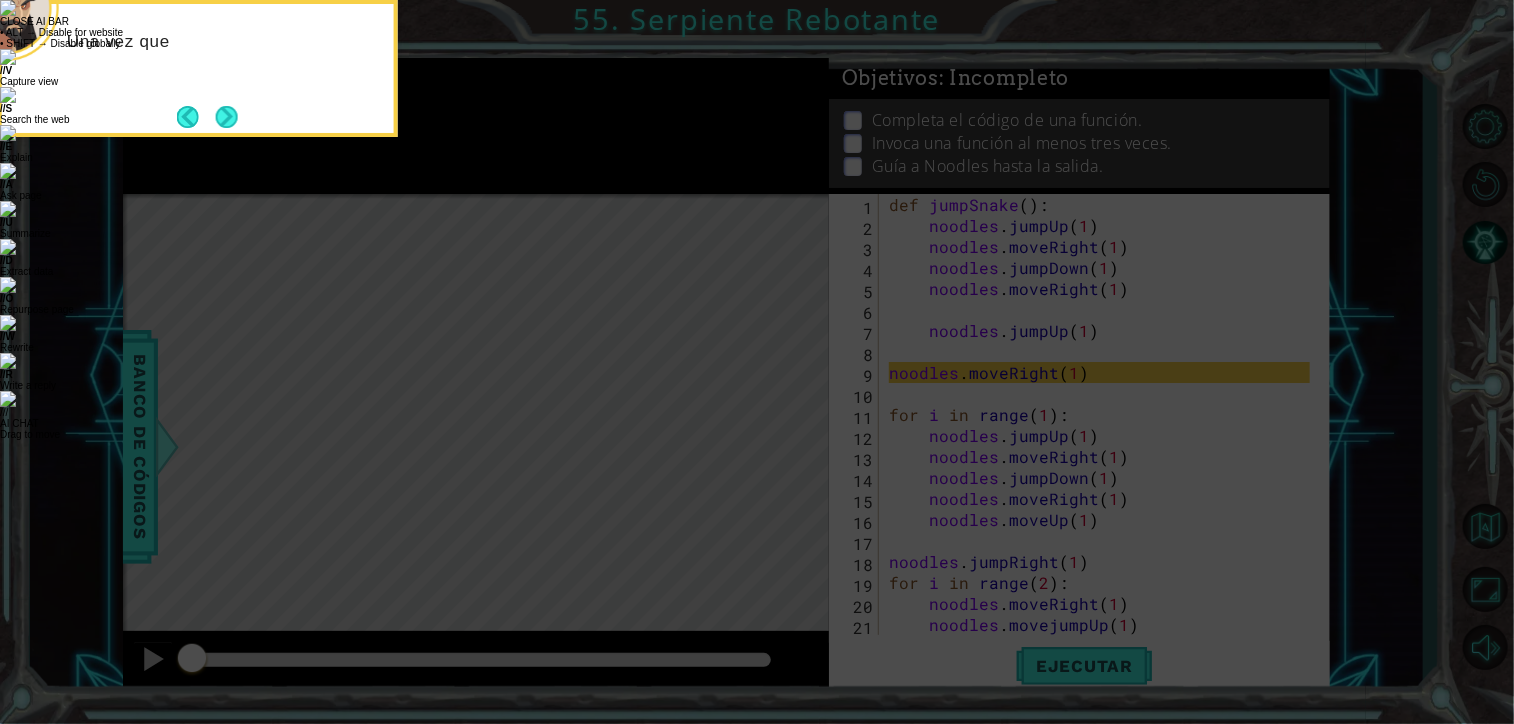 click at bounding box center (227, 117) 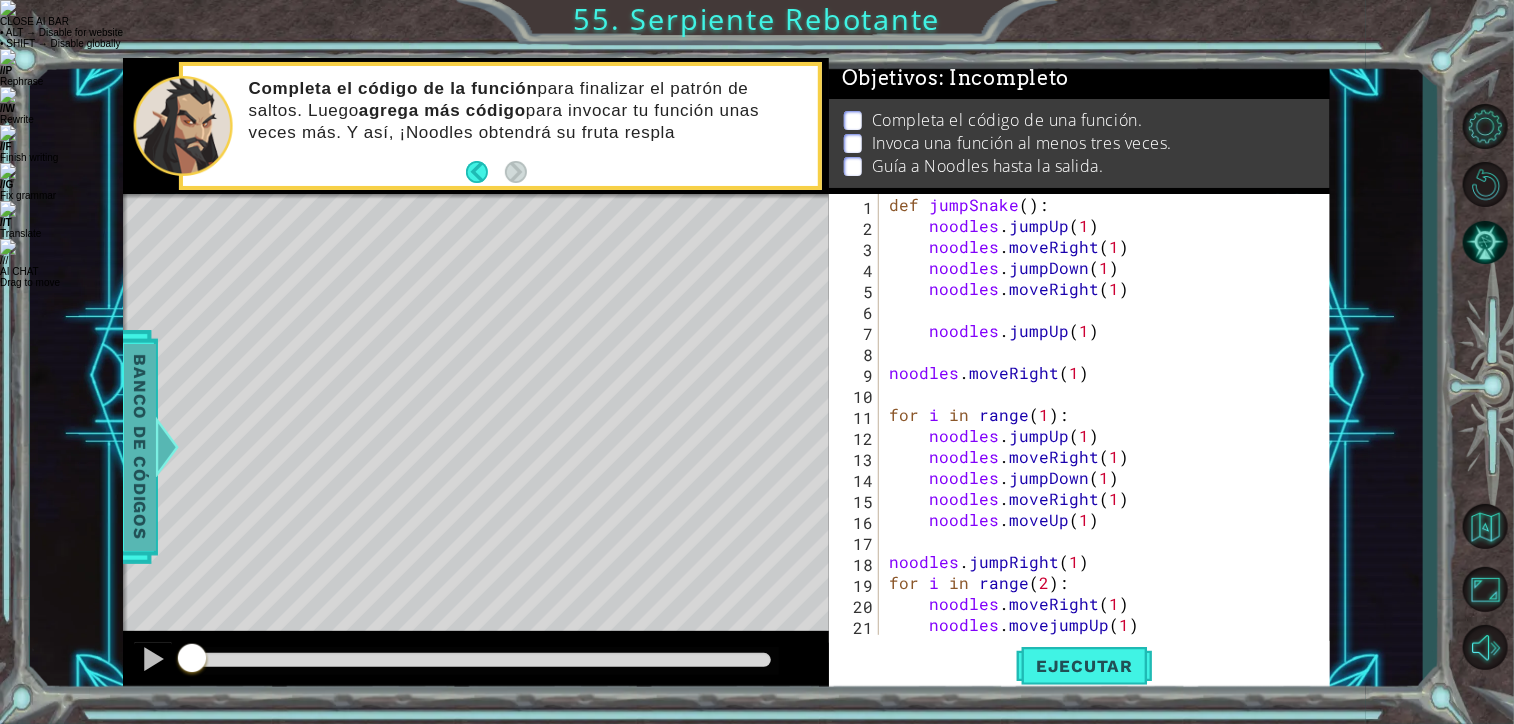 click on "Banco de códigos" at bounding box center (140, 447) 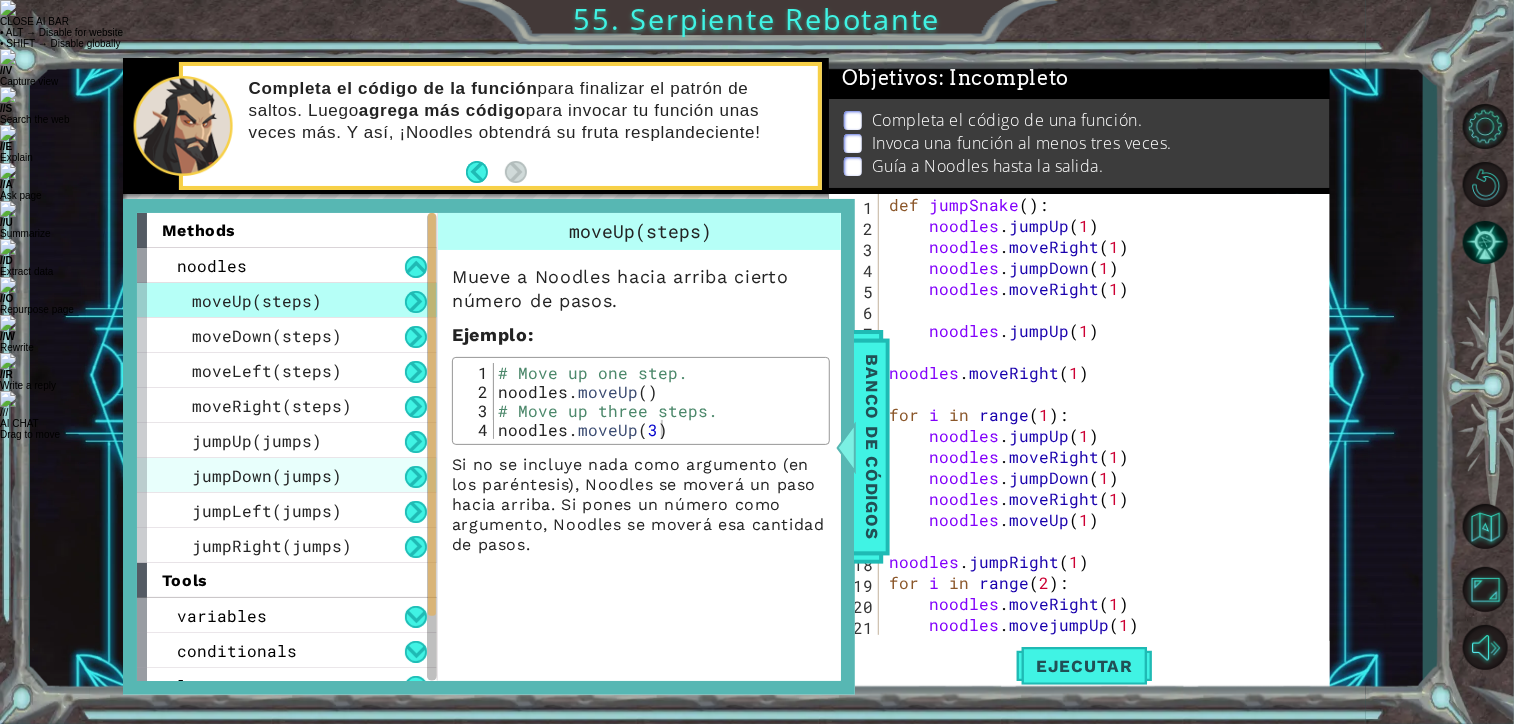 click on "jumpDown(jumps)" at bounding box center [267, 475] 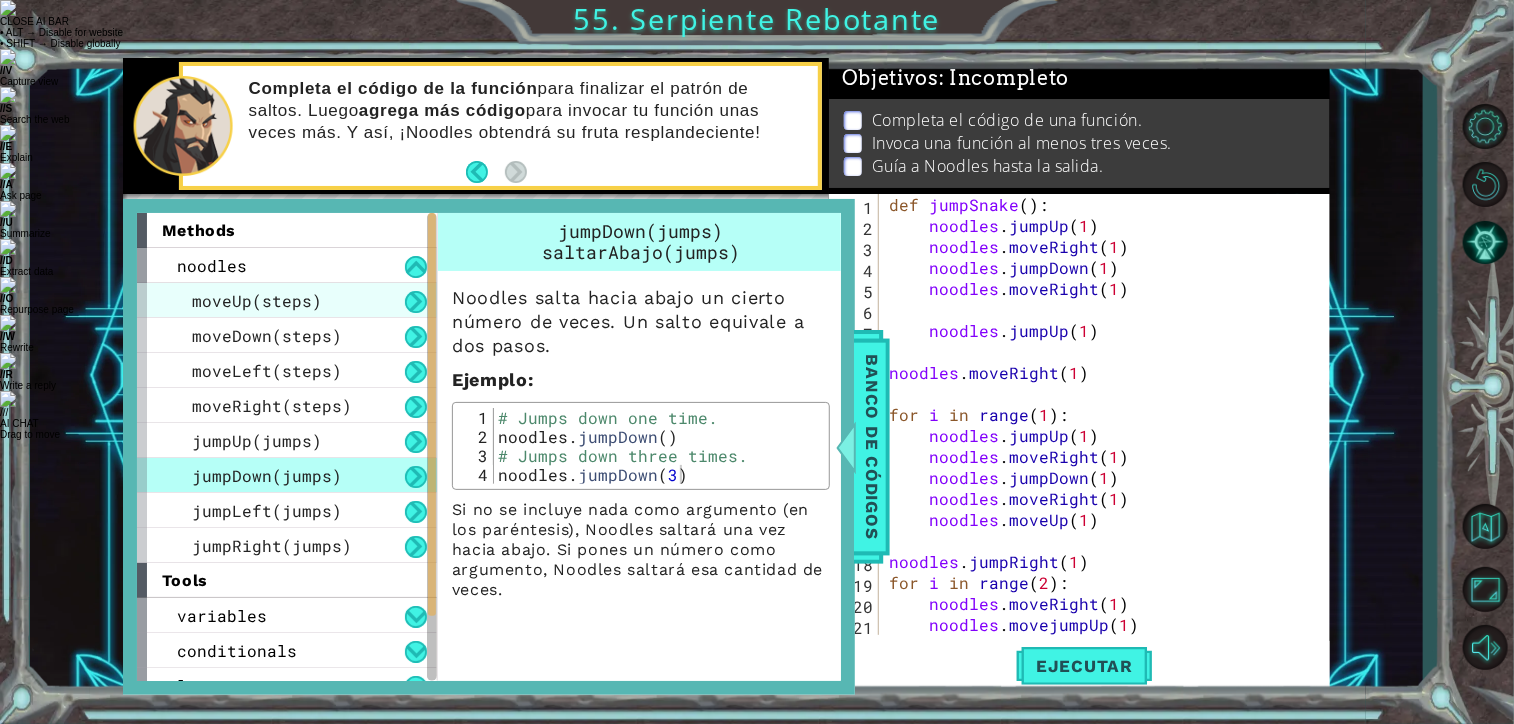 click on "moveUp(steps)" at bounding box center [287, 300] 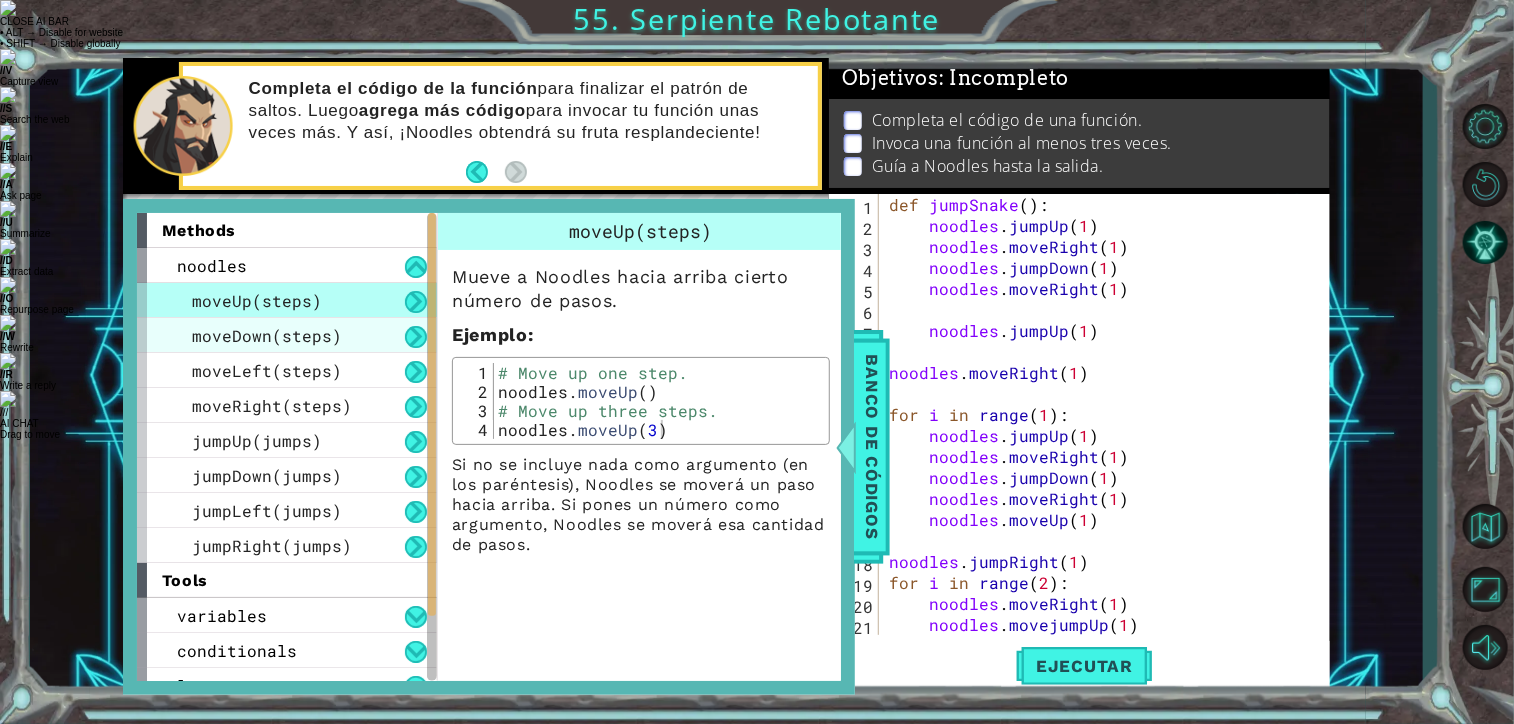 click on "moveDown(steps)" at bounding box center (287, 335) 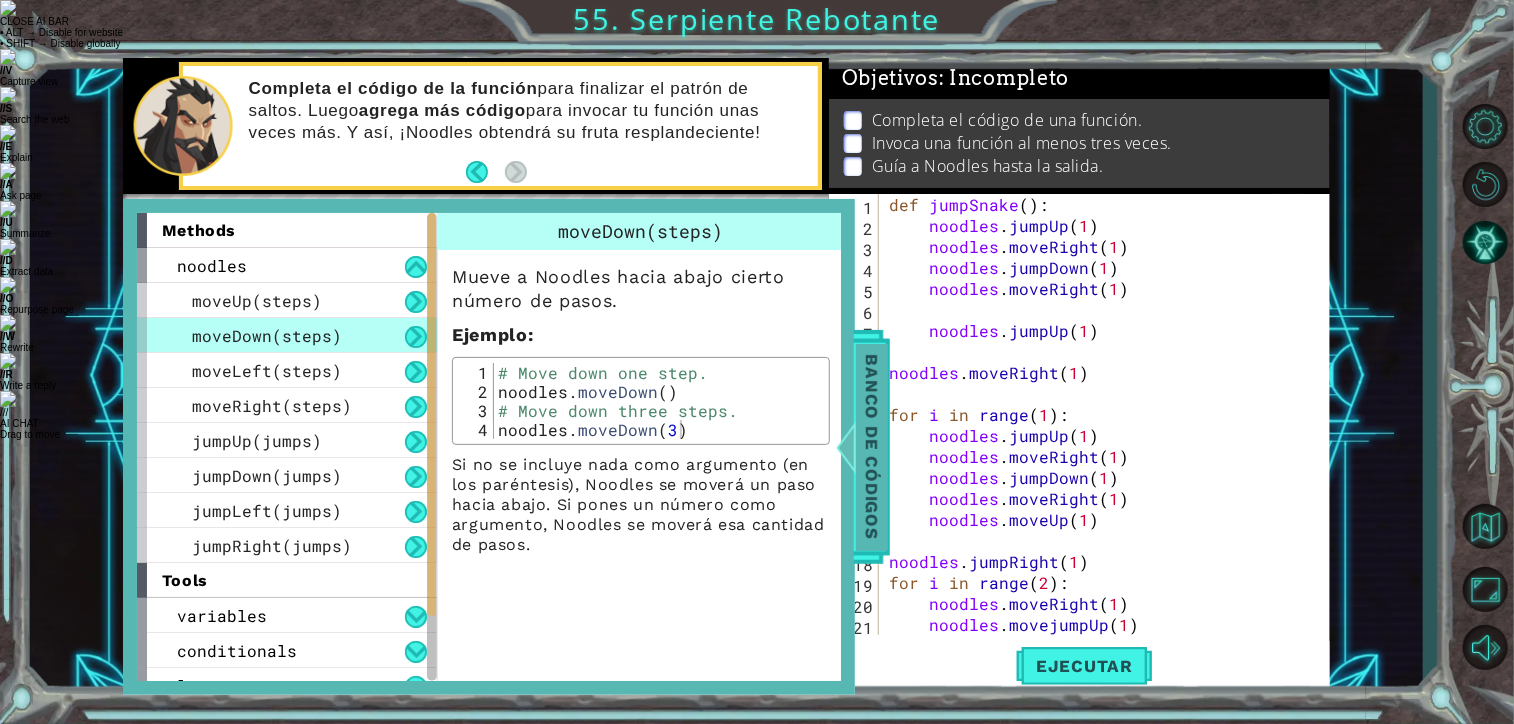 click on "Banco de códigos" at bounding box center (872, 447) 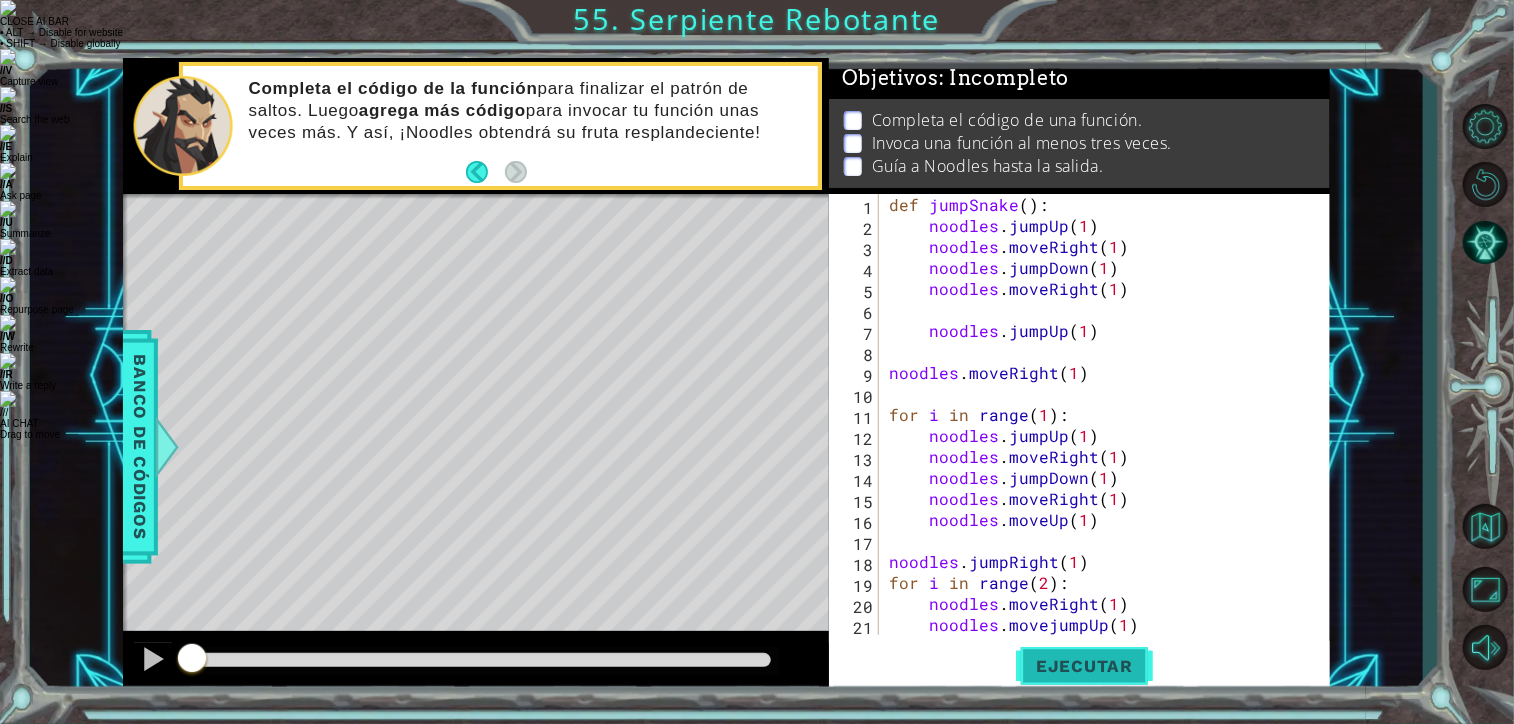 click on "Ejecutar" at bounding box center (1084, 666) 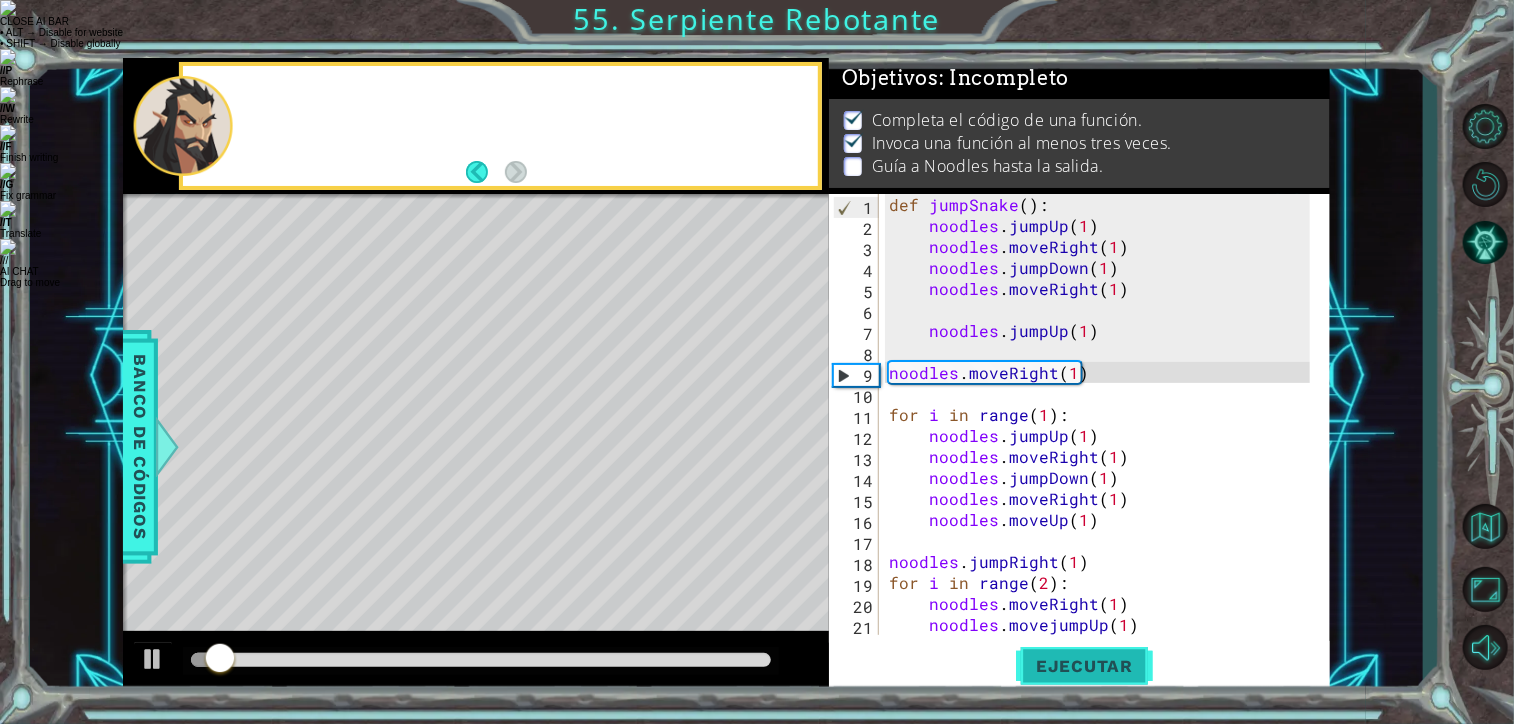 scroll, scrollTop: 9, scrollLeft: 0, axis: vertical 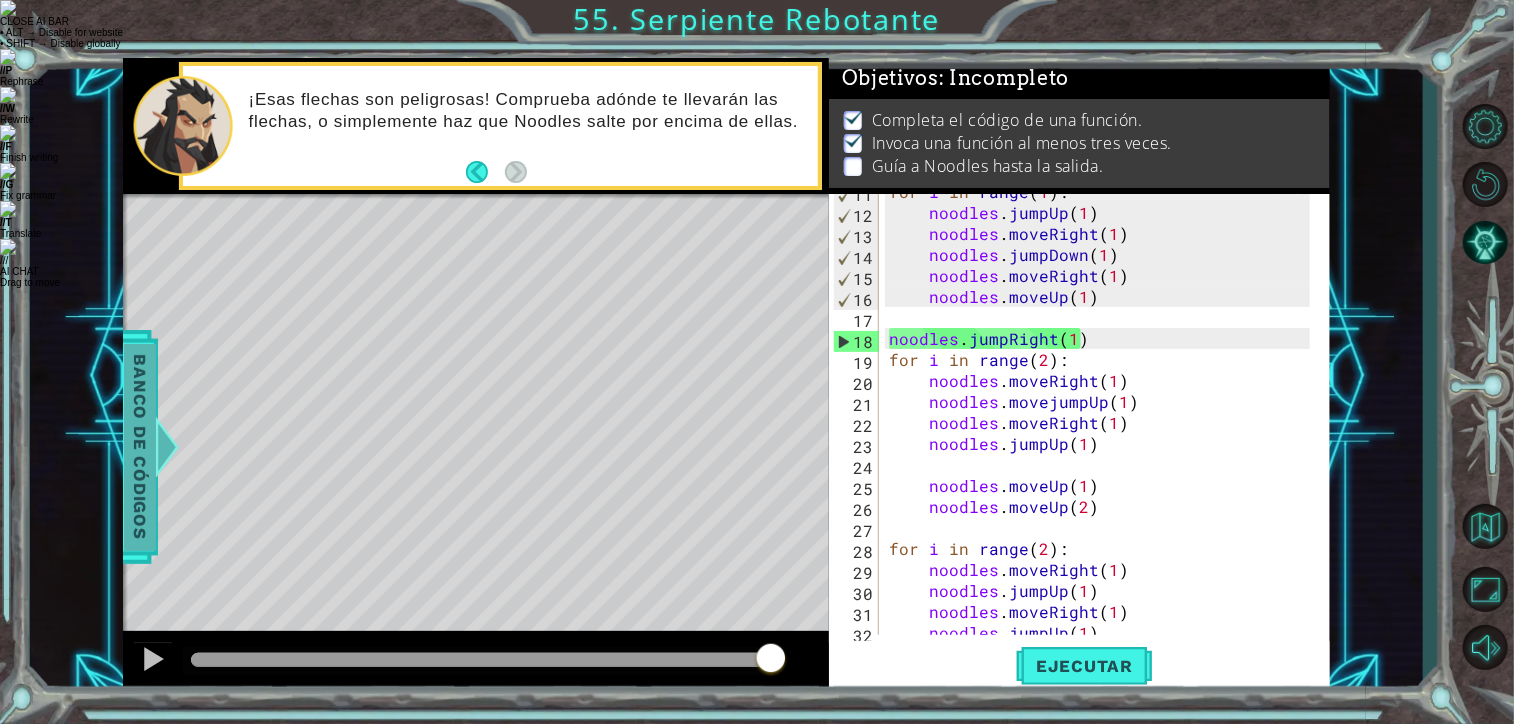 click on "Banco de códigos" at bounding box center [140, 447] 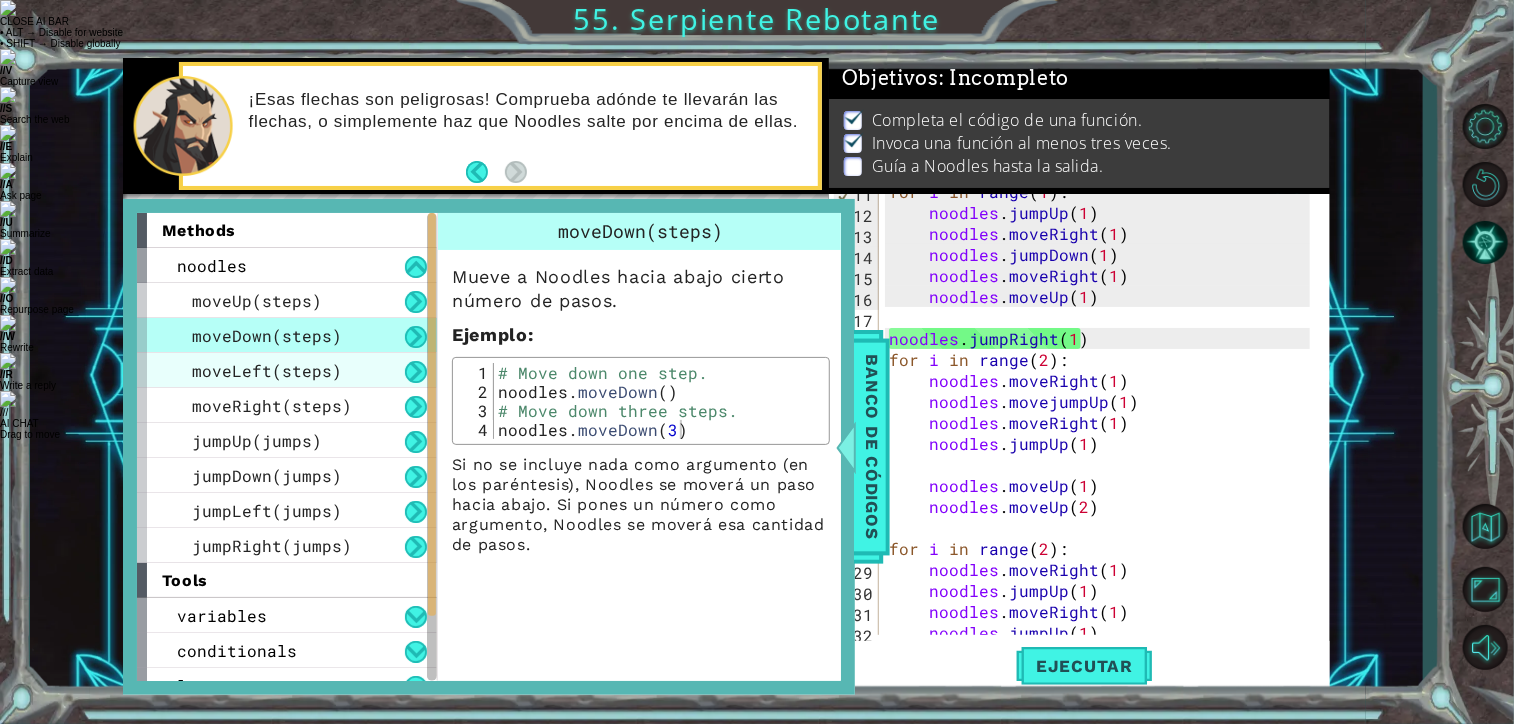 click on "moveLeft(steps)" at bounding box center (267, 370) 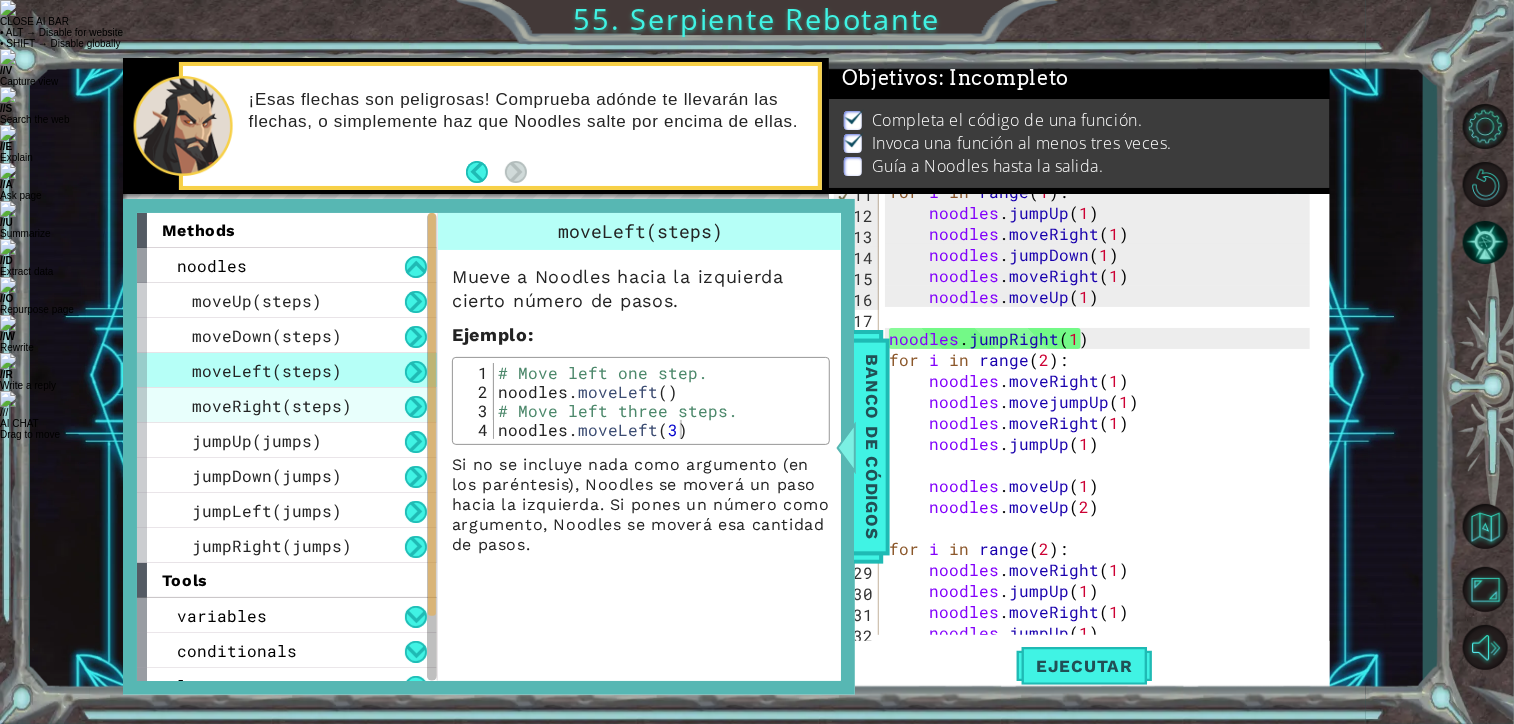 click on "moveRight(steps)" at bounding box center [272, 405] 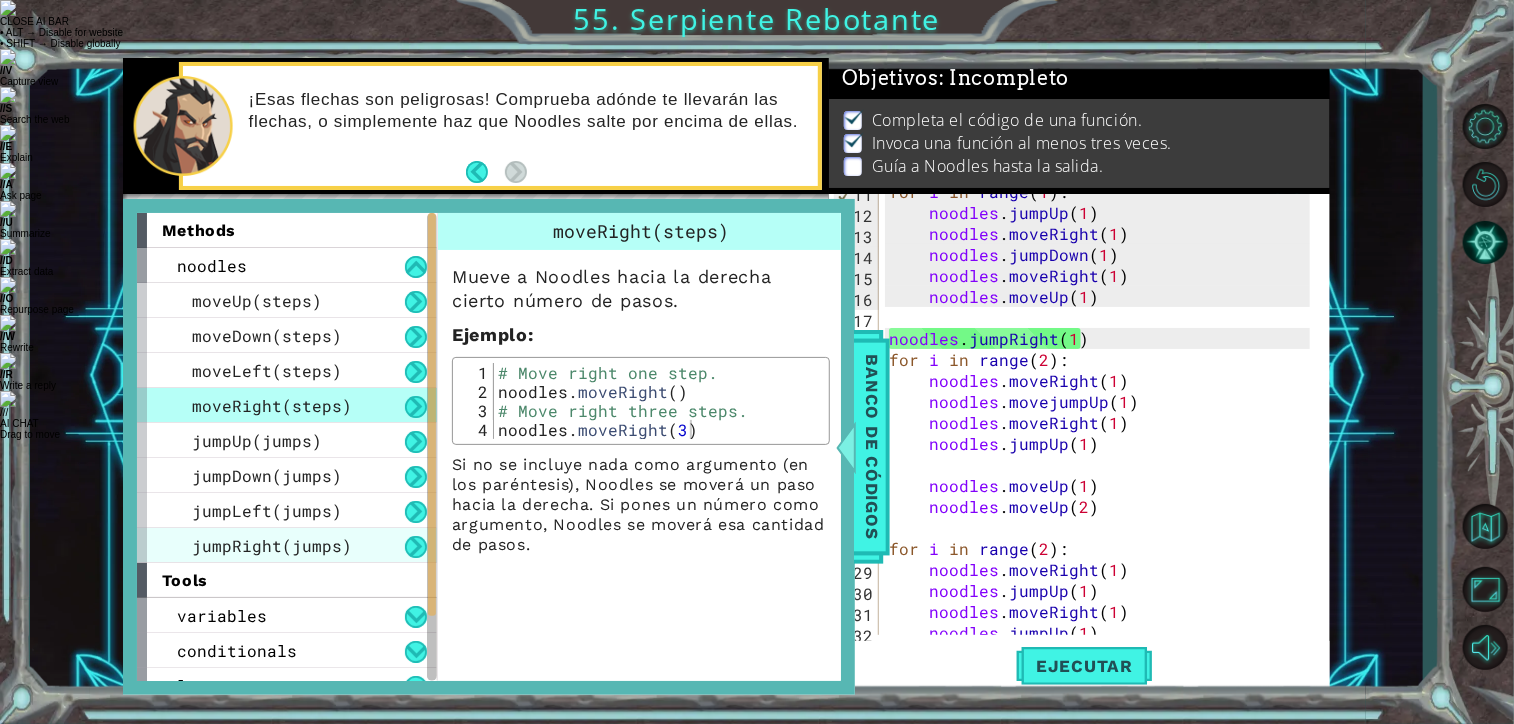 click on "jumpRight(jumps)" at bounding box center (272, 545) 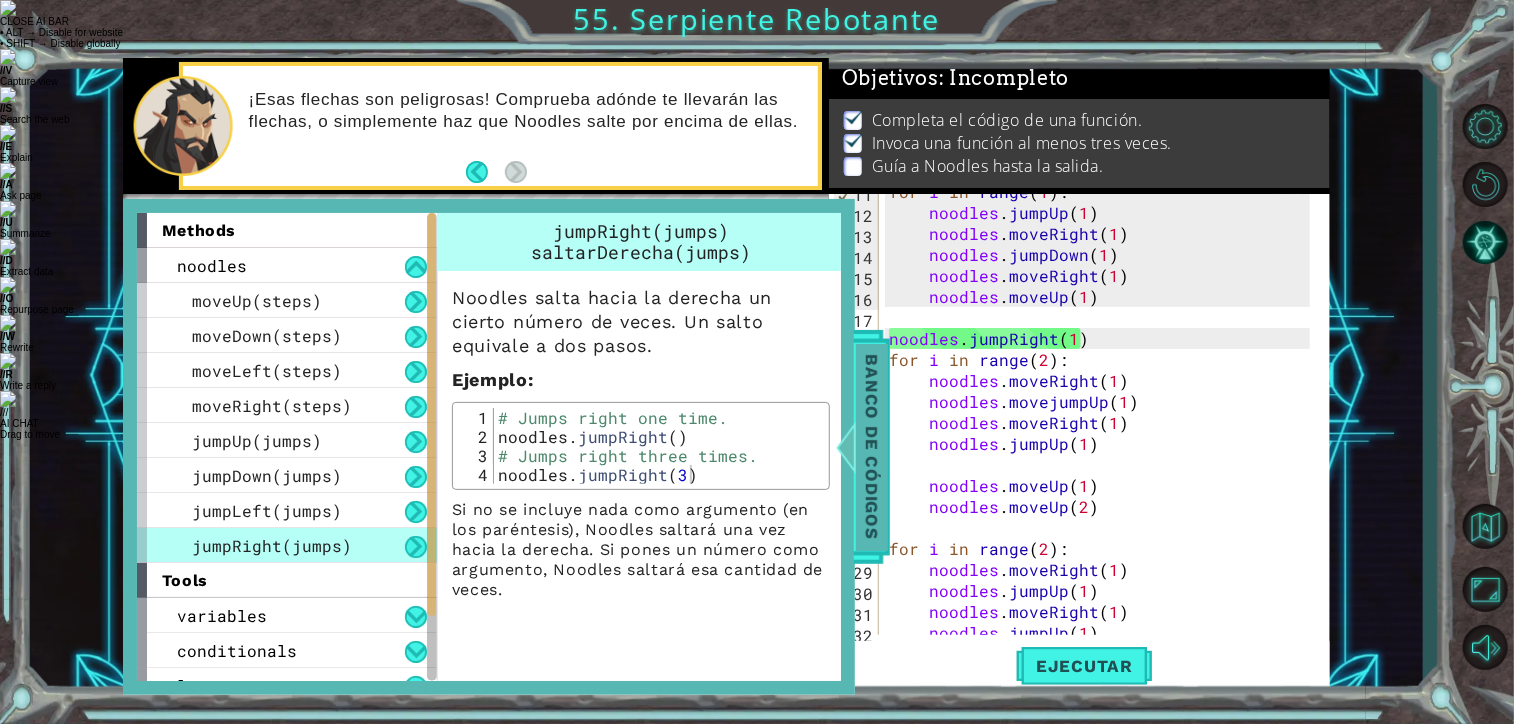 click on "Banco de códigos" at bounding box center (872, 447) 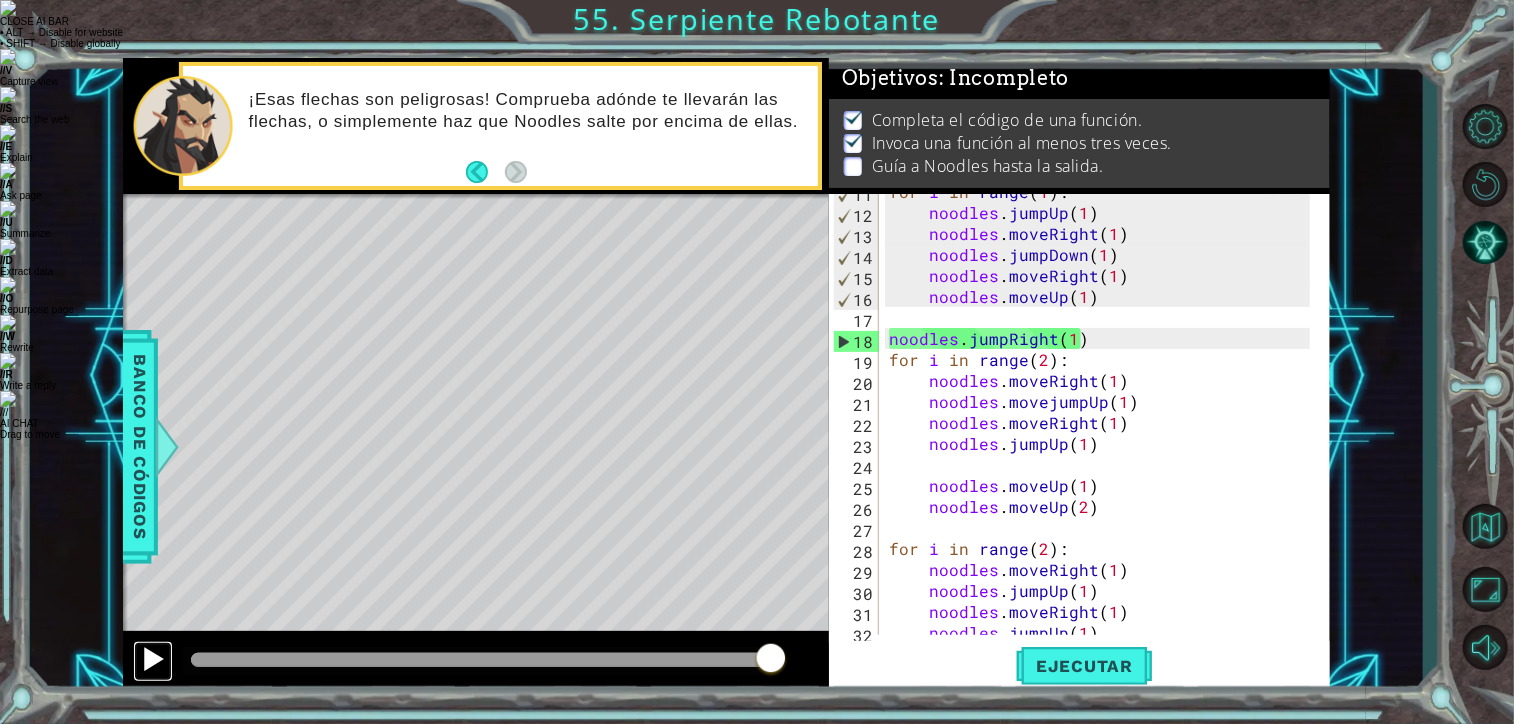 click at bounding box center [153, 659] 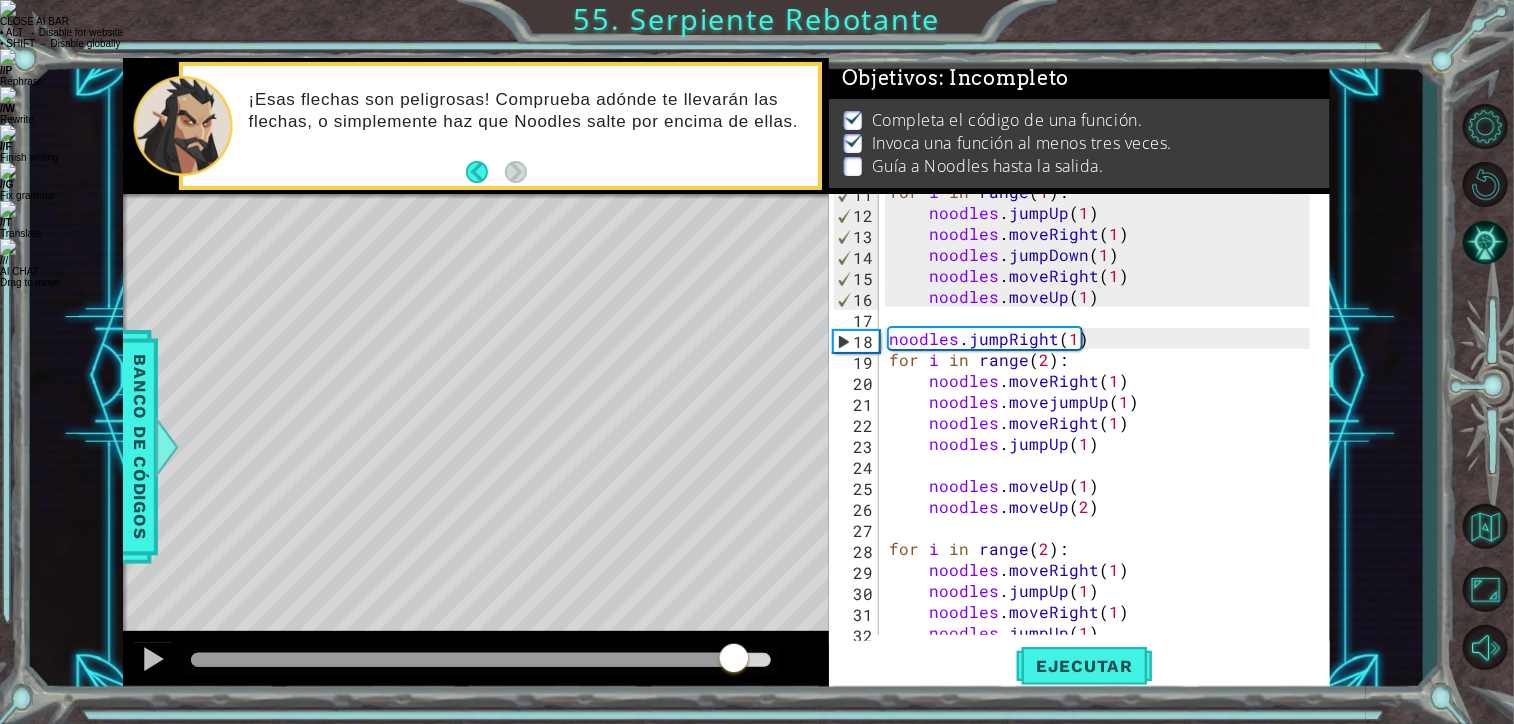 drag, startPoint x: 505, startPoint y: 649, endPoint x: 735, endPoint y: 653, distance: 230.03477 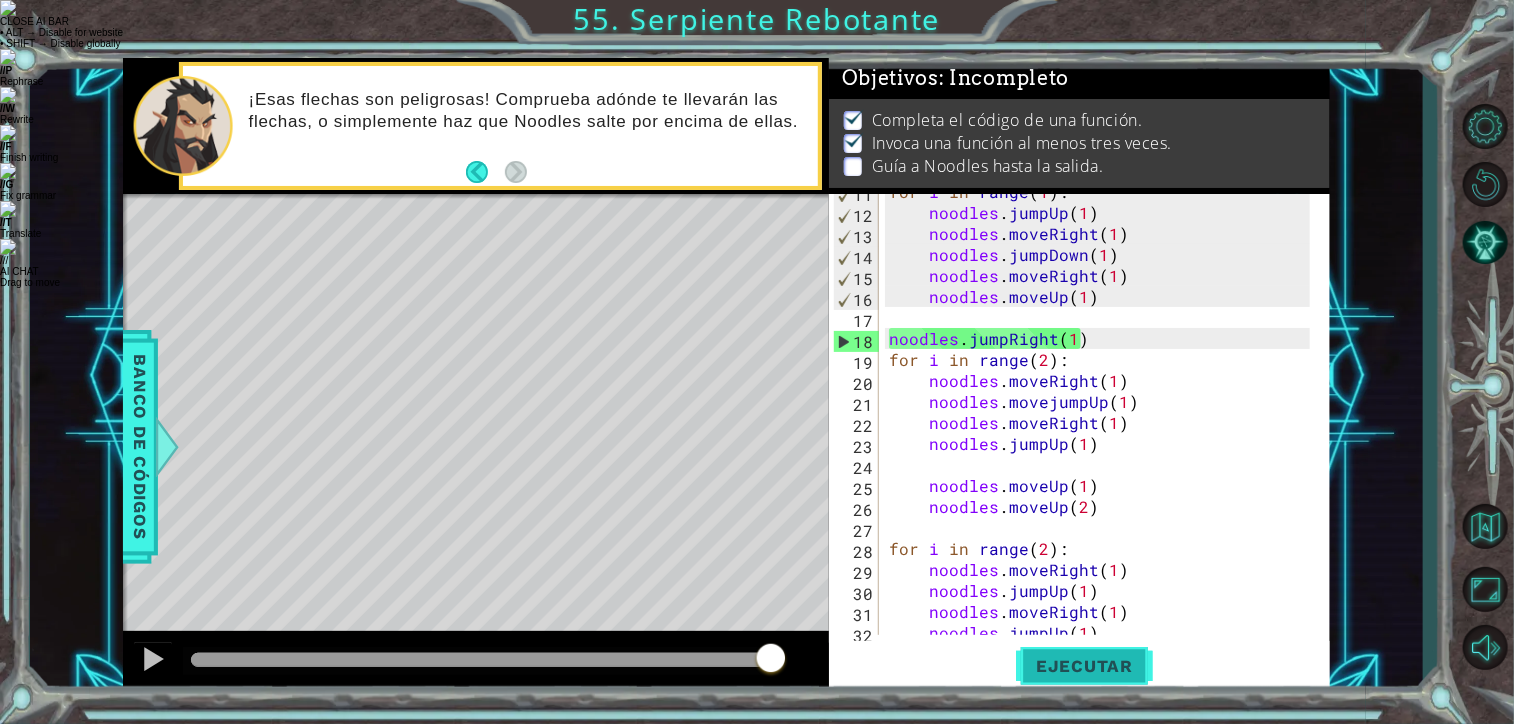 click on "Ejecutar" at bounding box center [1084, 666] 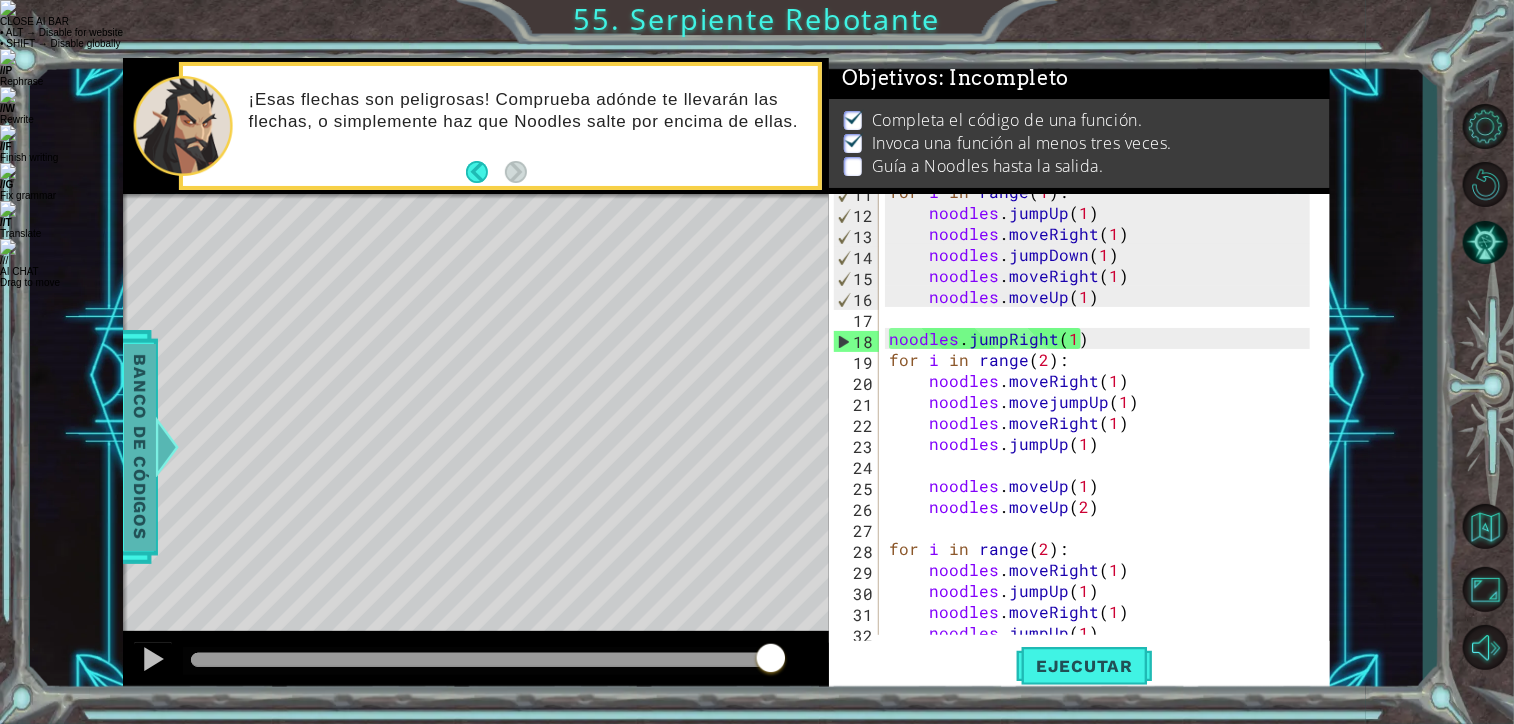 click on "Banco de códigos" at bounding box center (140, 447) 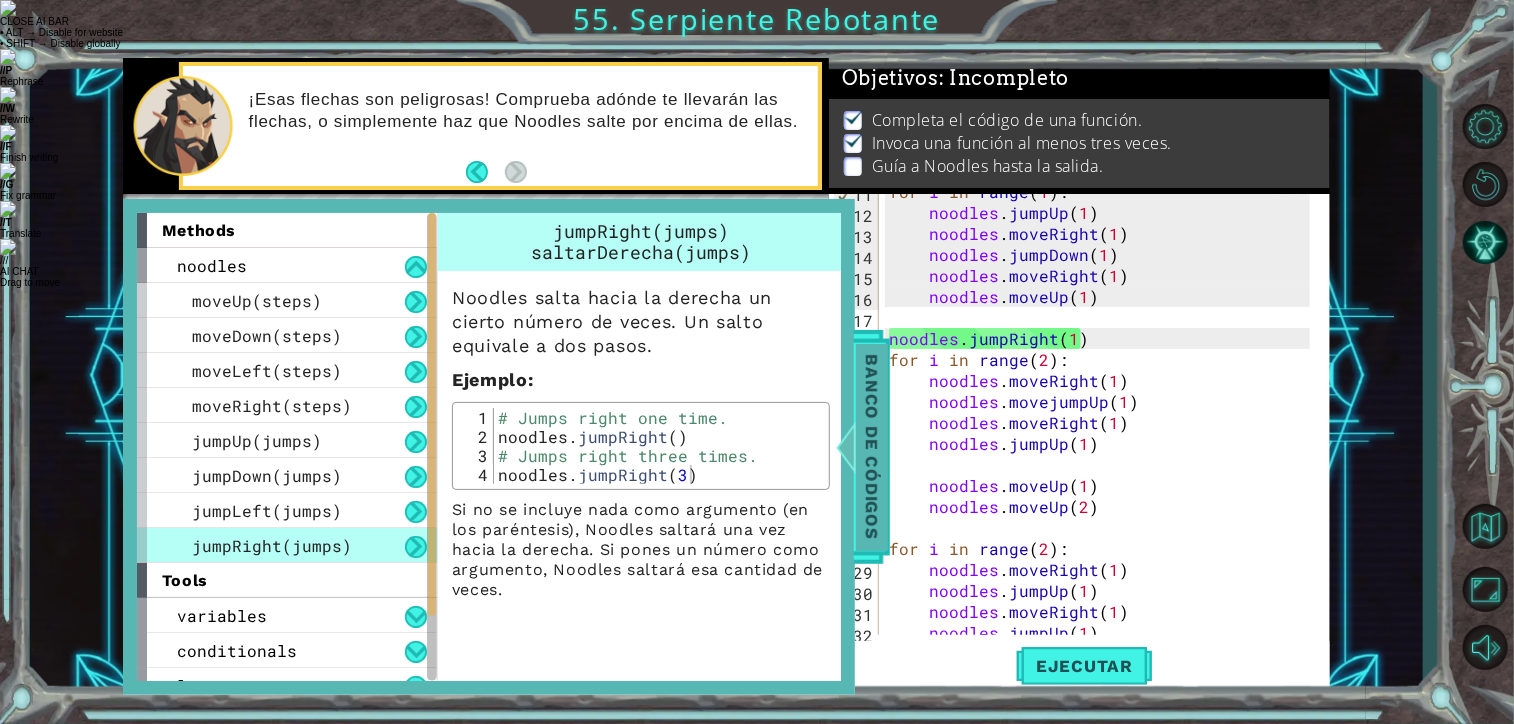 click on "Banco de códigos" at bounding box center (872, 447) 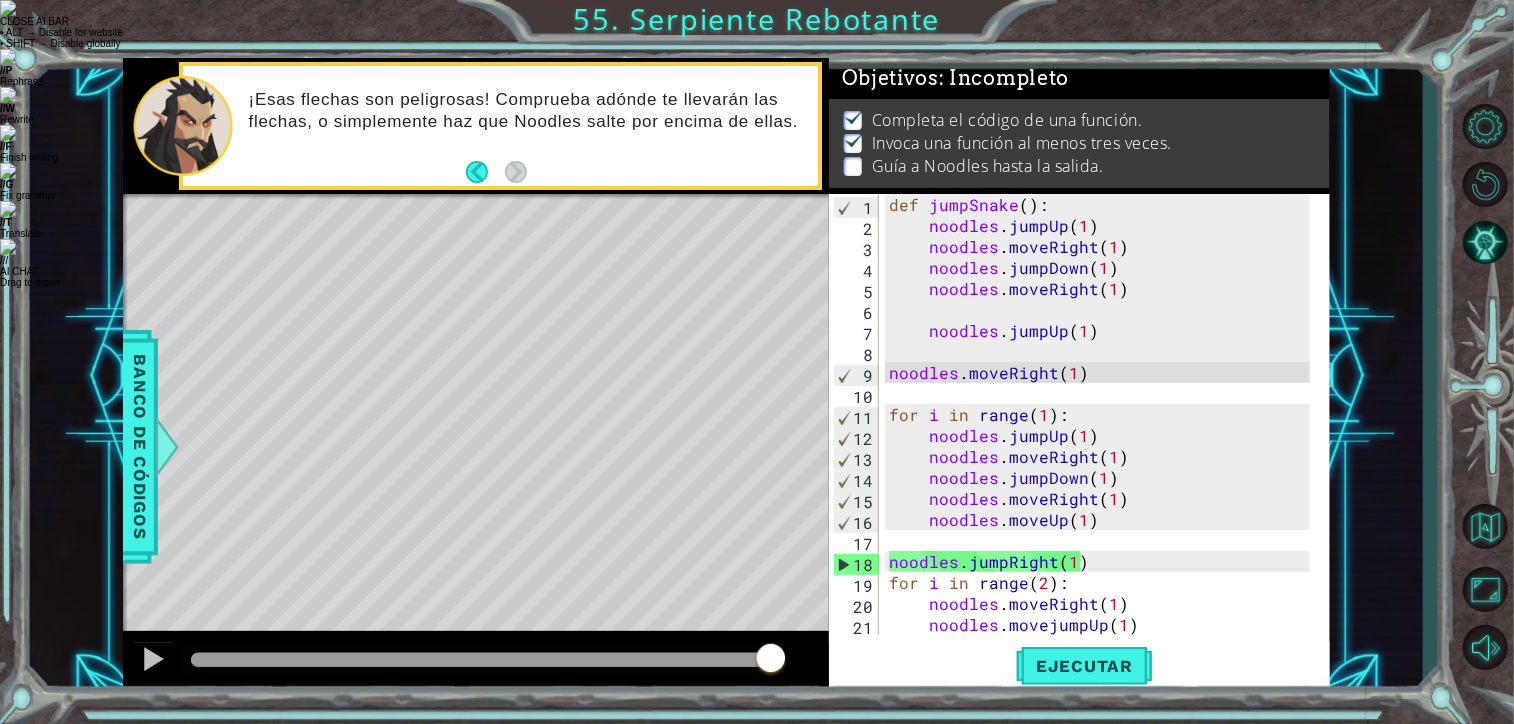scroll, scrollTop: 252, scrollLeft: 0, axis: vertical 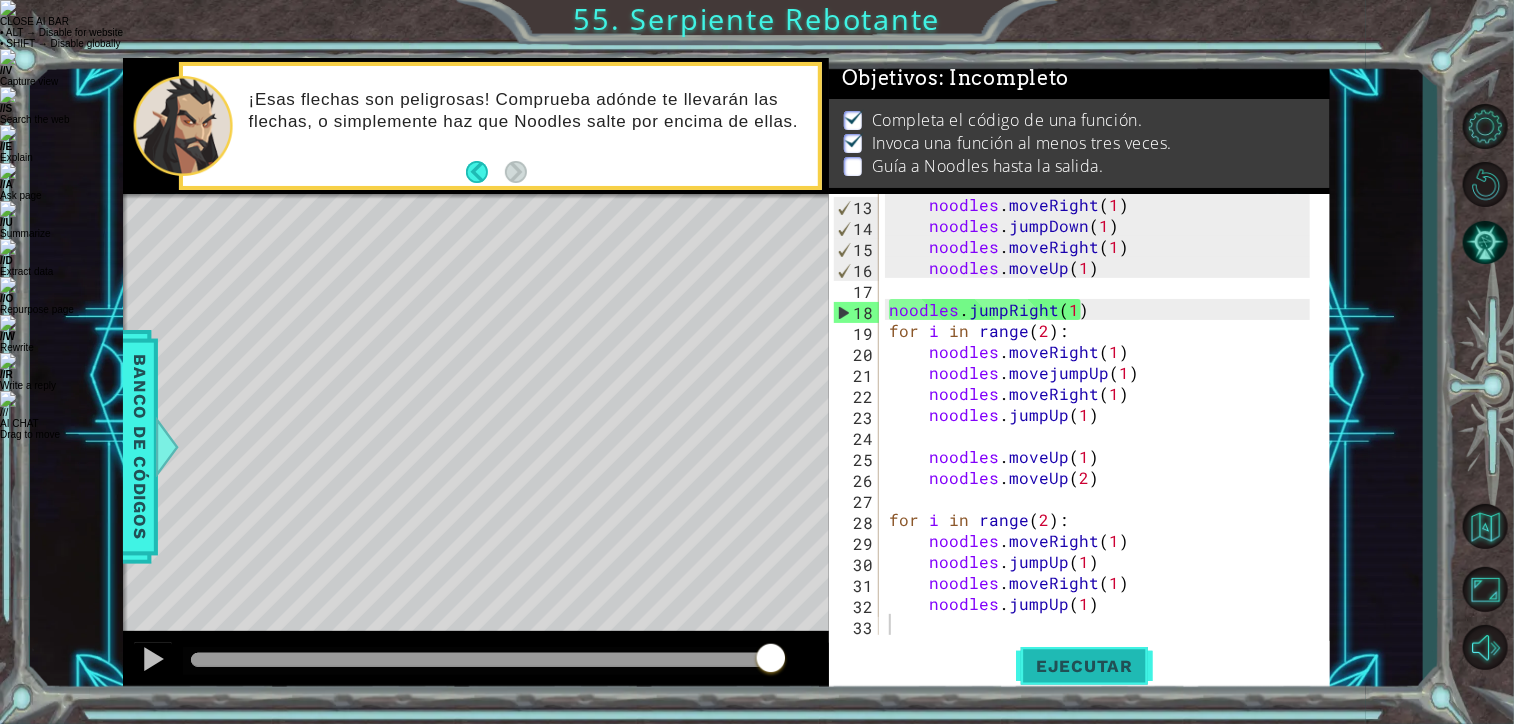 click on "Ejecutar" at bounding box center [1084, 666] 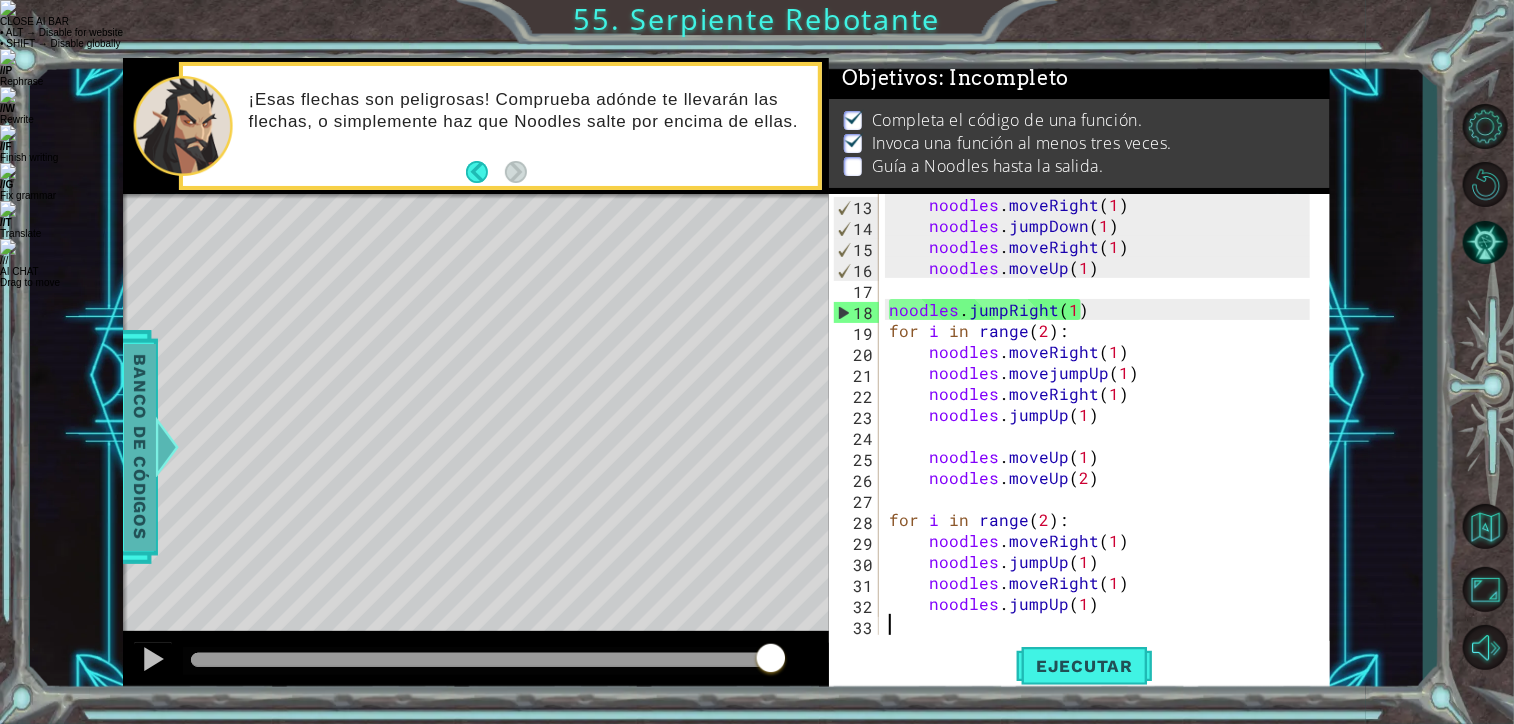 click at bounding box center [166, 447] 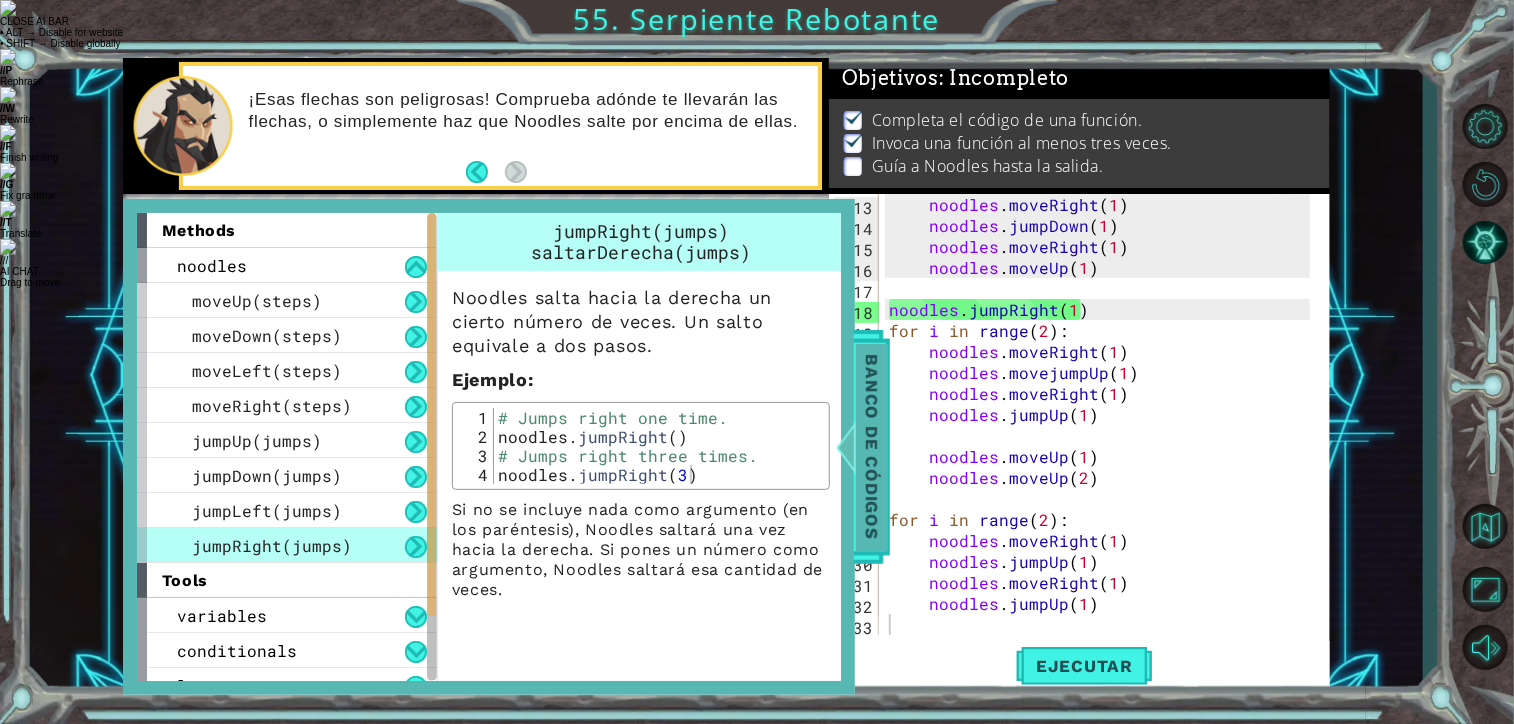 click on "Banco de códigos" at bounding box center [872, 447] 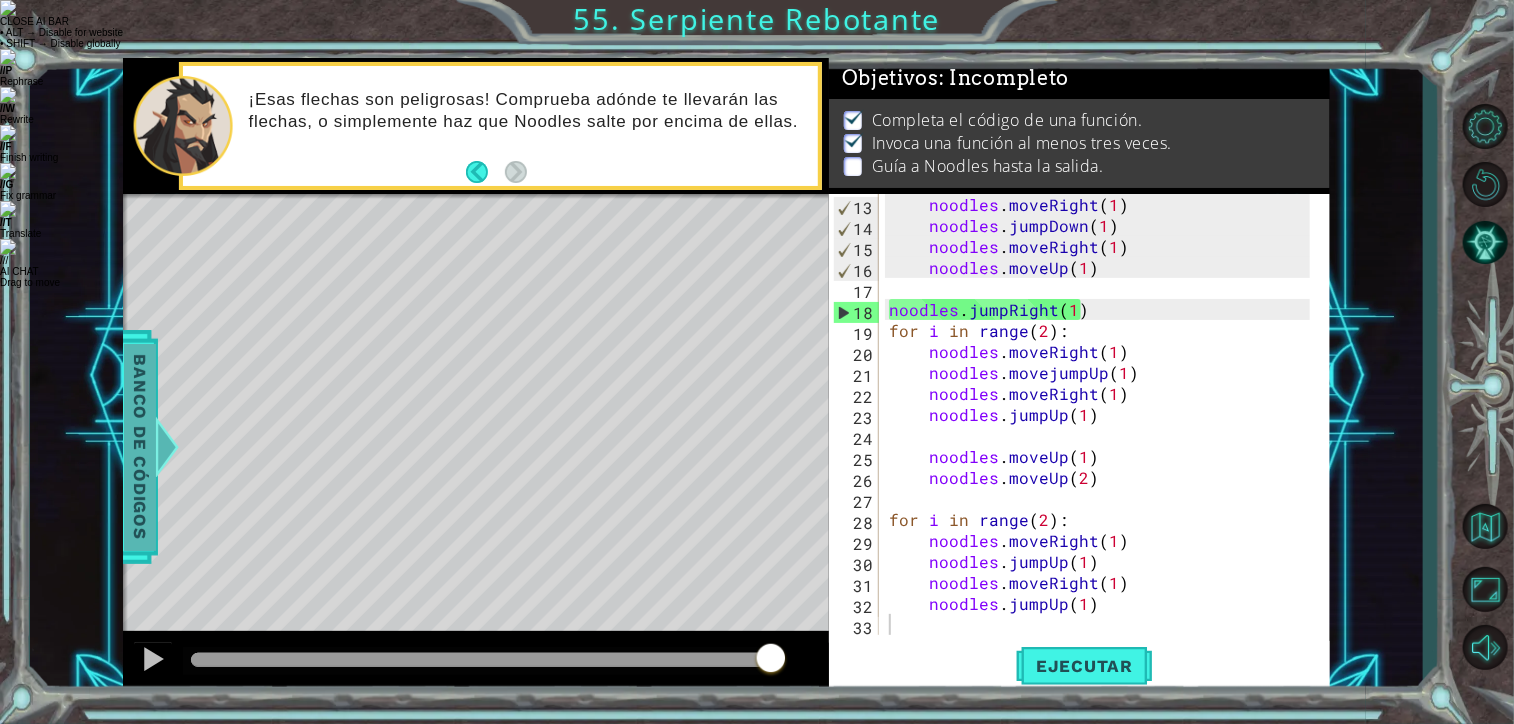 click on "Banco de códigos" at bounding box center (140, 447) 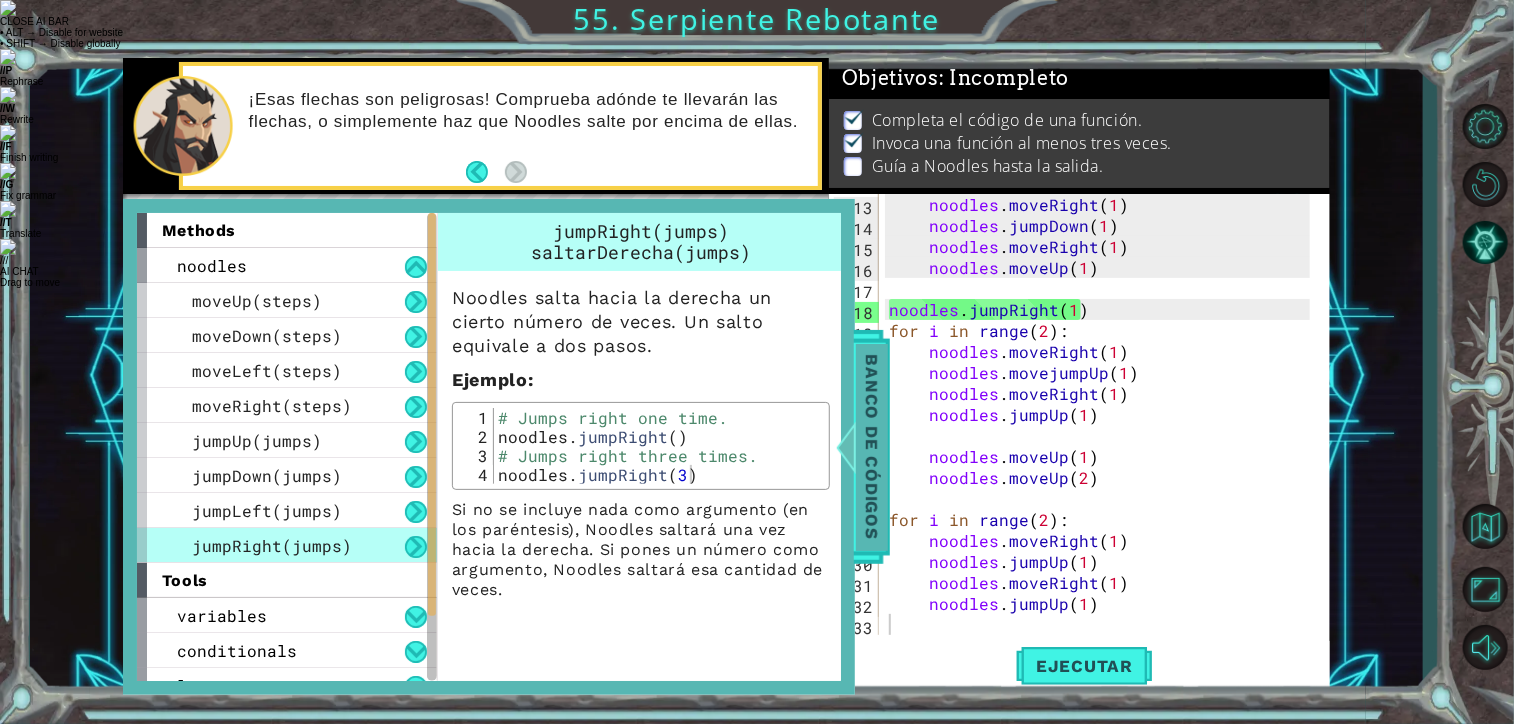 click on "Banco de códigos" at bounding box center [872, 447] 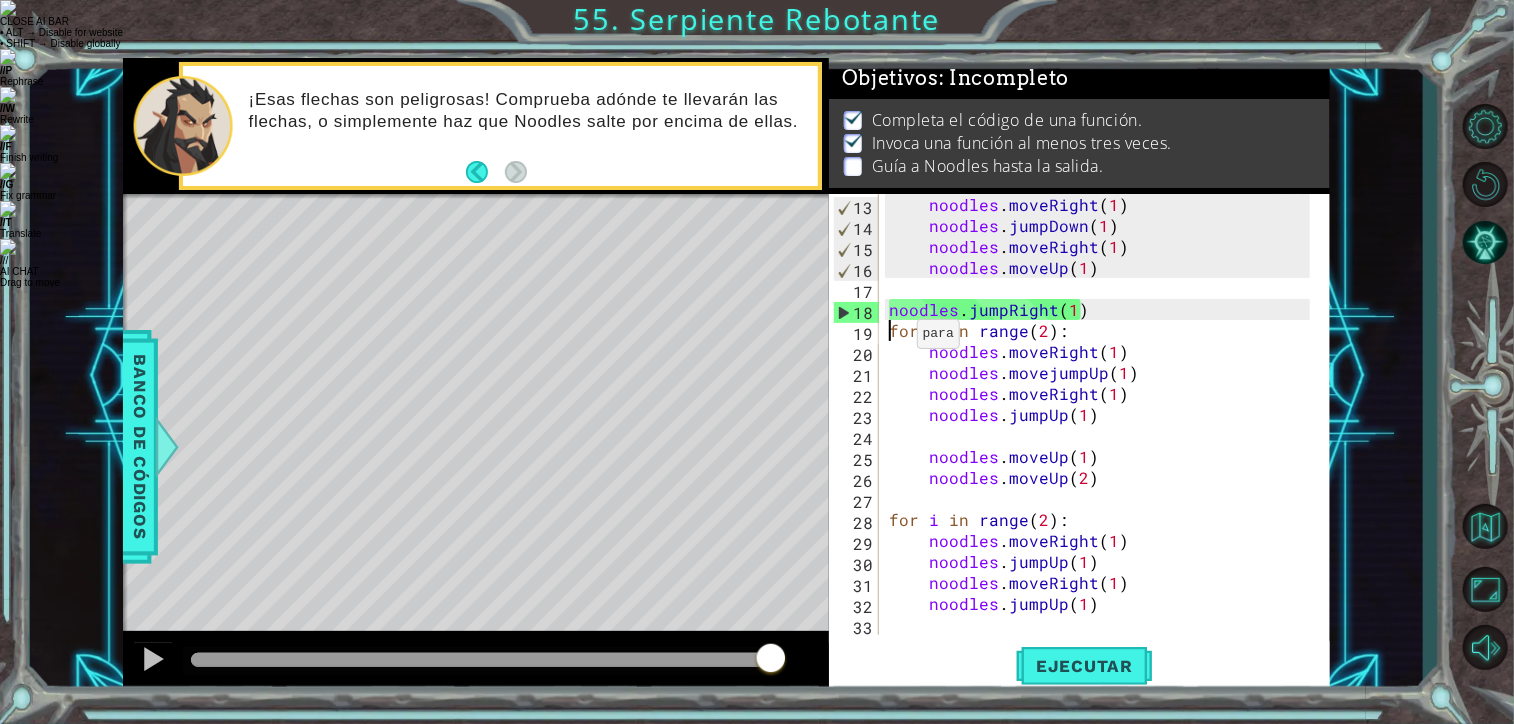 click on "noodles . moveRight ( 1 )      noodles . jumpDown ( 1 )      noodles . moveRight ( 1 )      noodles . moveUp ( 1 ) noodles . jumpRight ( 1 ) for   i   in   range ( 2 ) :      noodles . moveRight ( 1 )      noodles . movejumpUp ( 1 )      noodles . moveRight ( 1 )      noodles . jumpUp ( 1 )          noodles . moveUp ( 1 )      noodles . moveUp ( 2 )      for   i   in   range ( 2 ) :      noodles . moveRight ( 1 )      noodles . jumpUp ( 1 )      noodles . moveRight ( 1 )      noodles . jumpUp ( 1 )" at bounding box center (1103, 435) 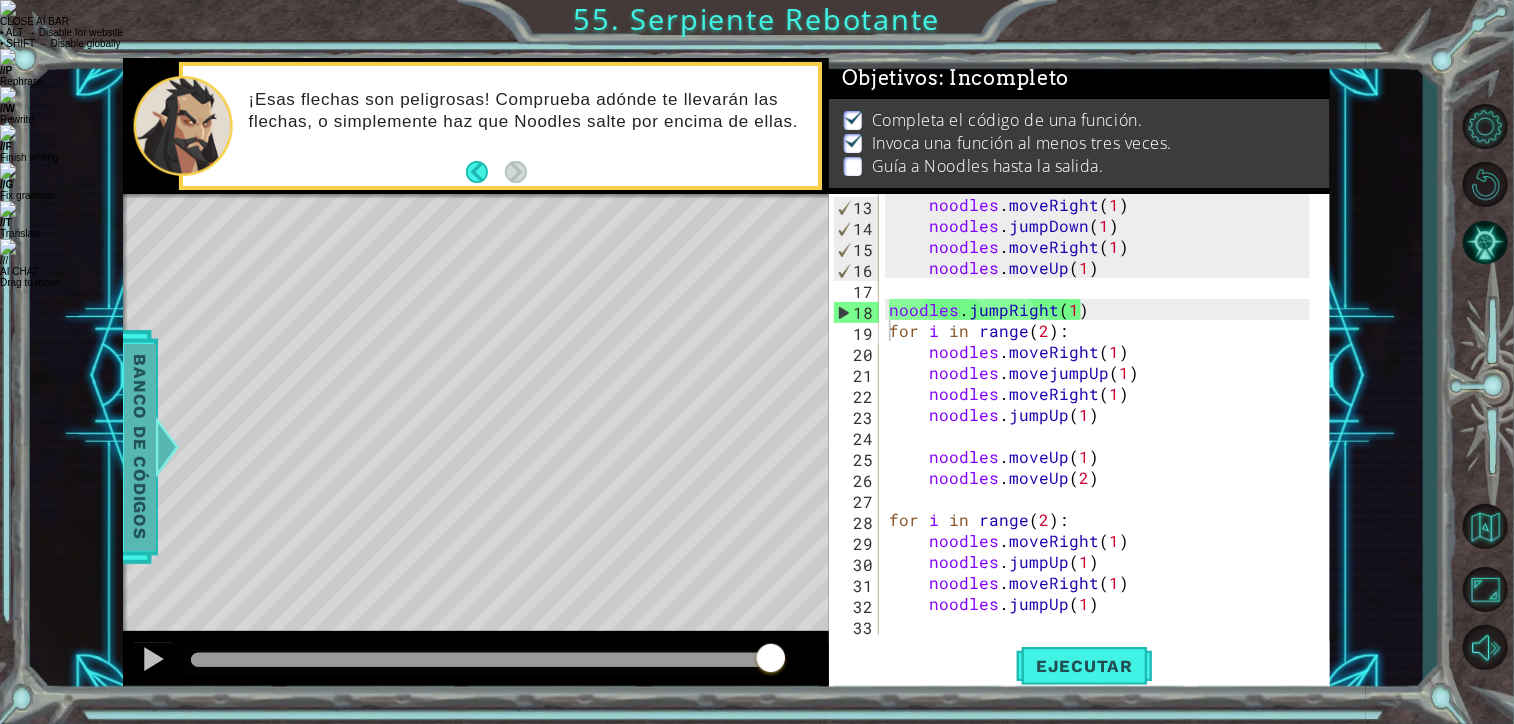 click at bounding box center [166, 447] 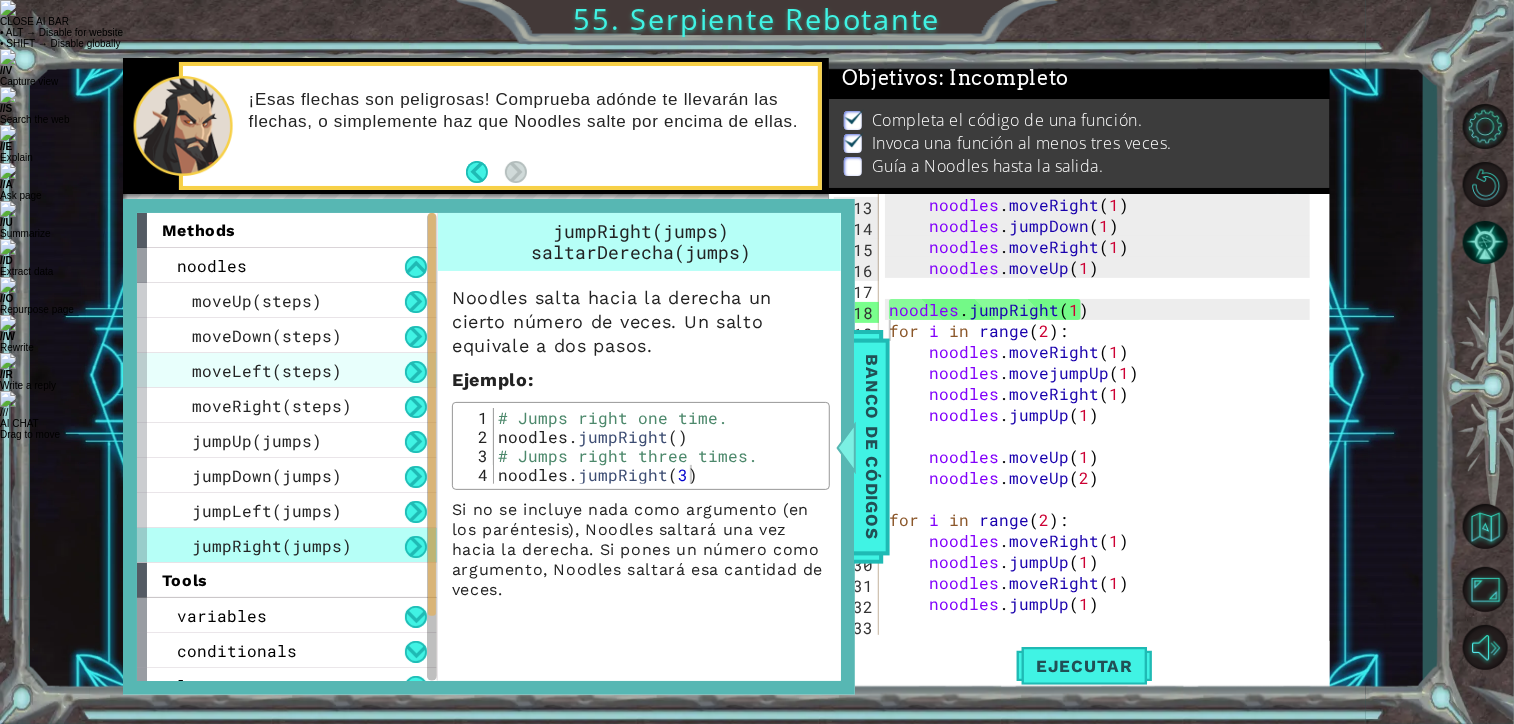 click on "moveLeft(steps)" at bounding box center [267, 370] 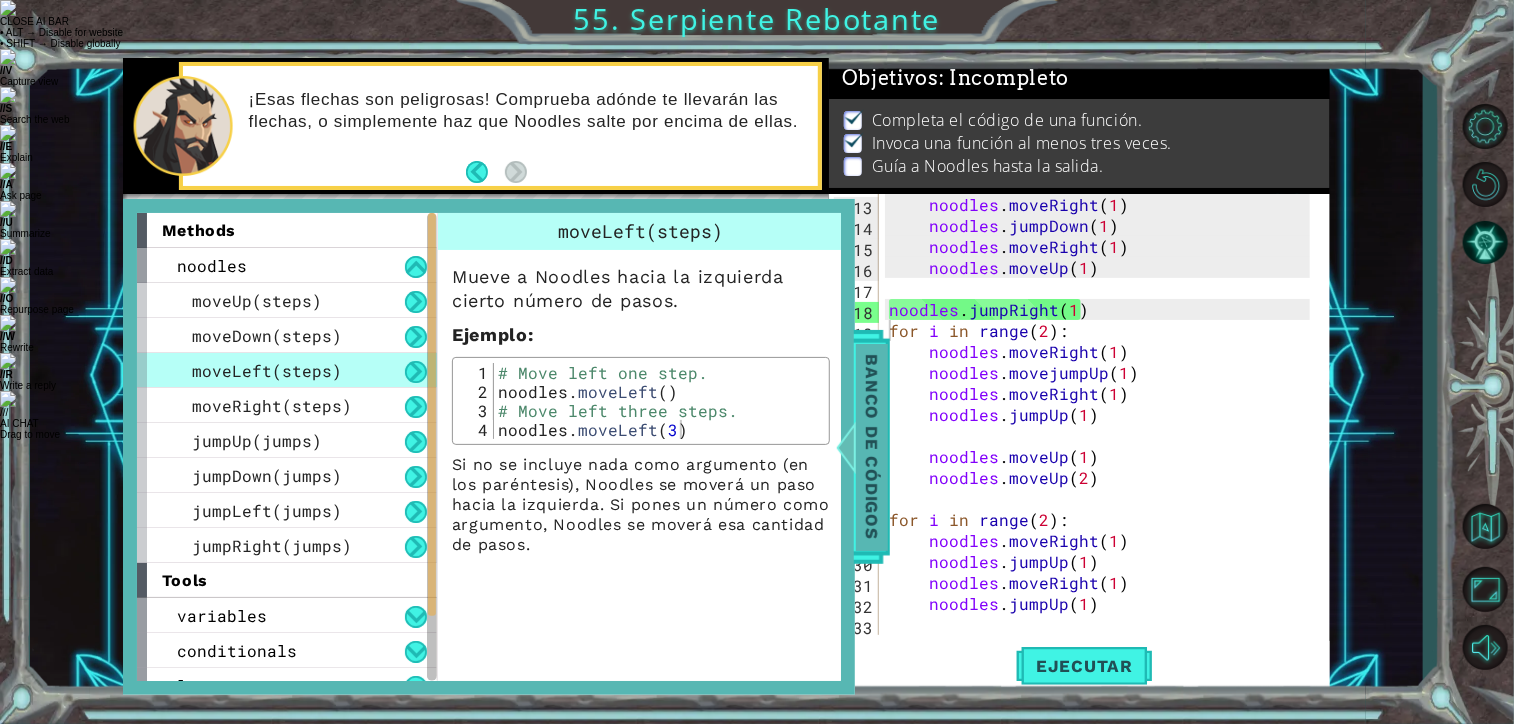click on "Banco de códigos" at bounding box center [872, 447] 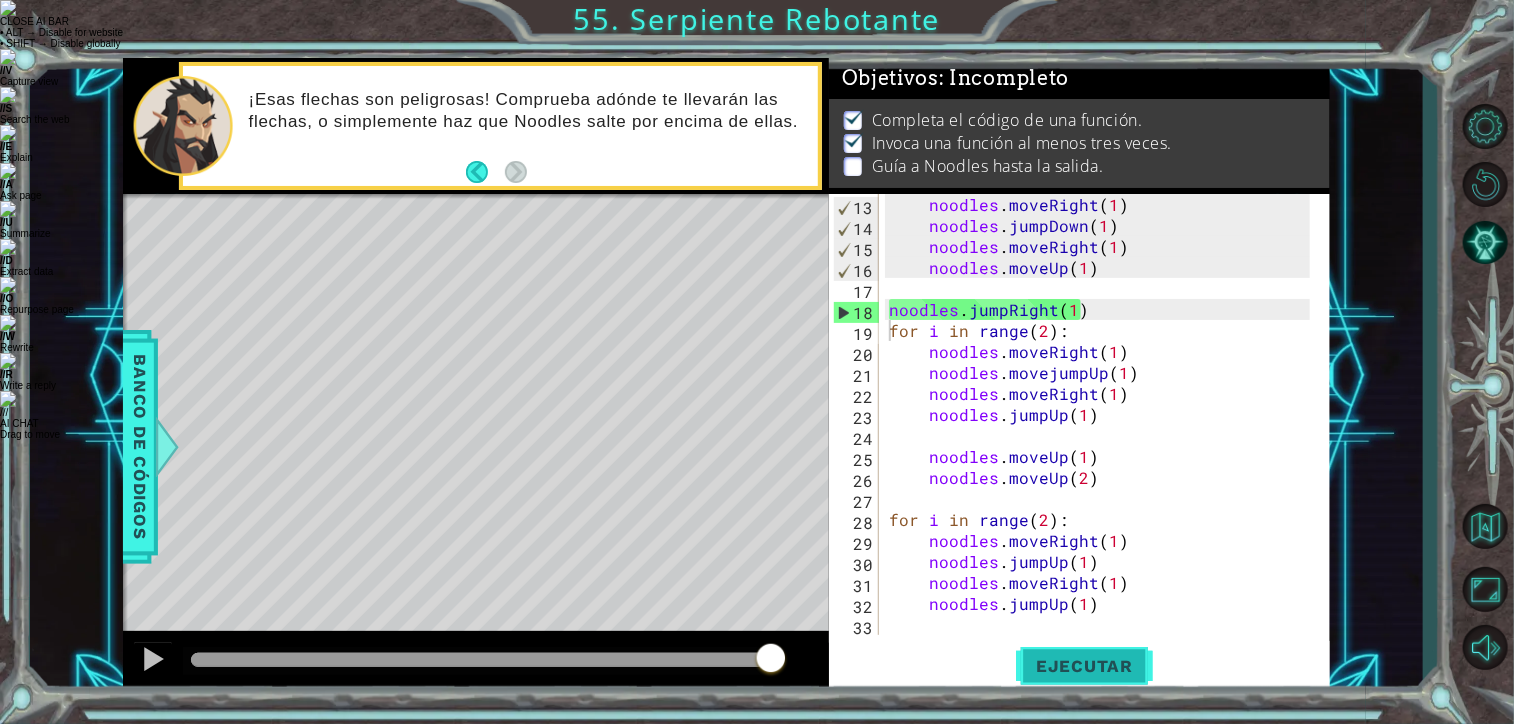 click on "Ejecutar" at bounding box center (1084, 666) 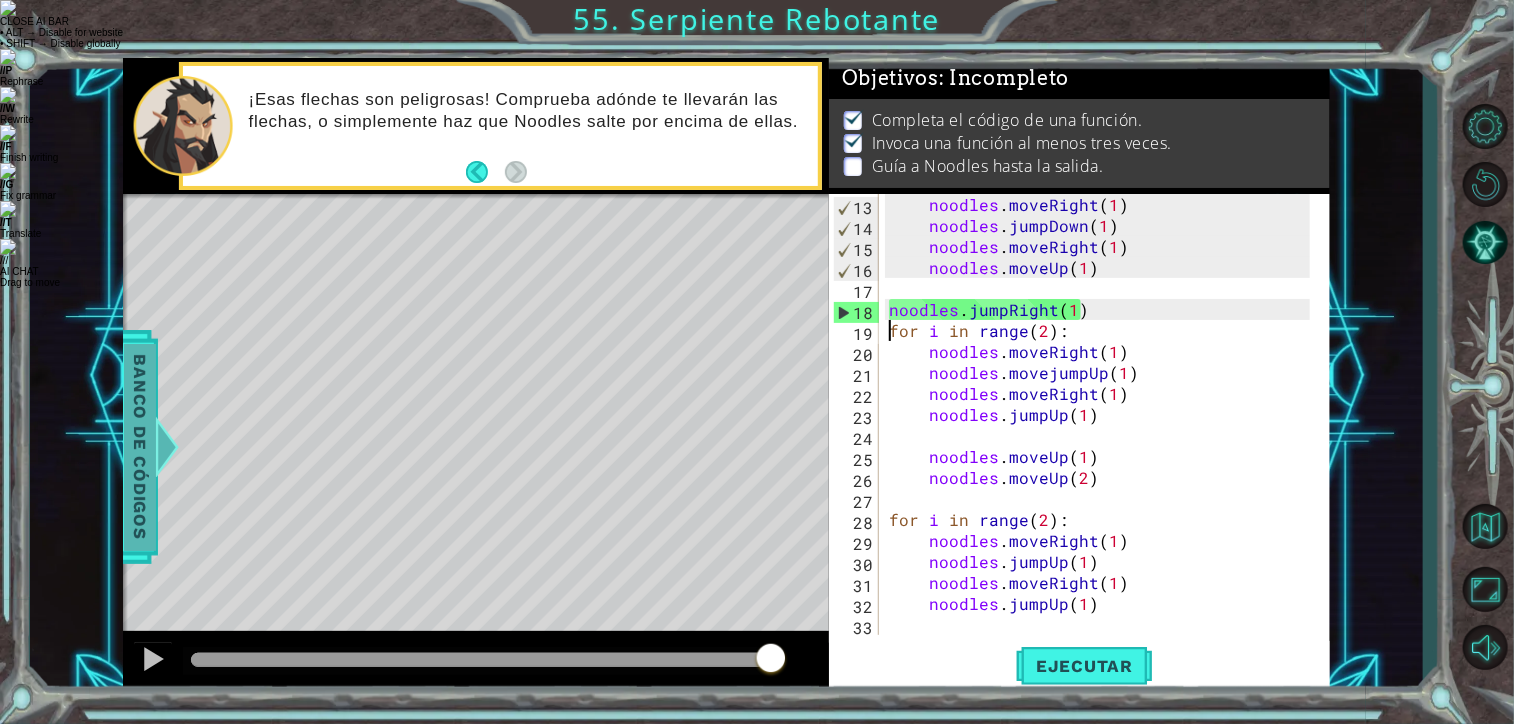 click at bounding box center (166, 447) 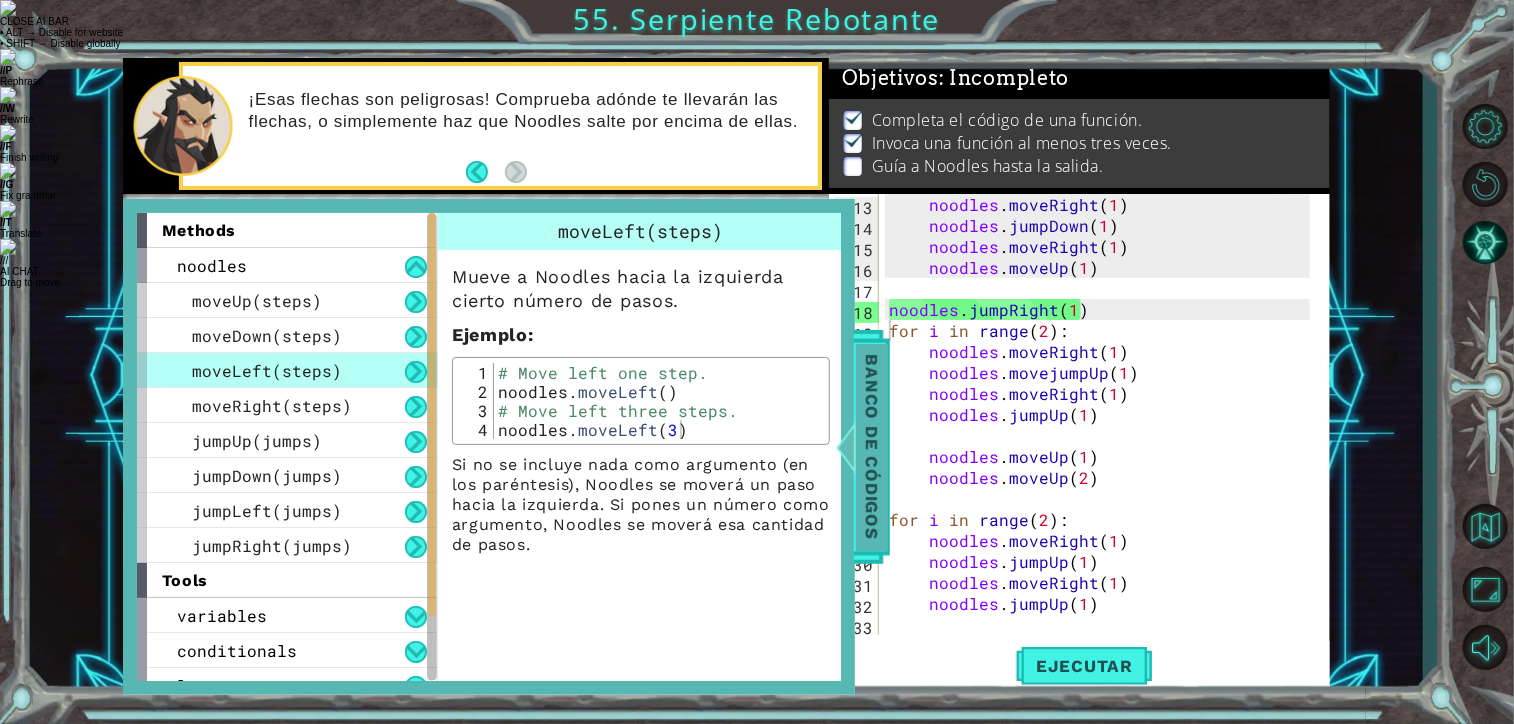 click on "Banco de códigos" at bounding box center [872, 447] 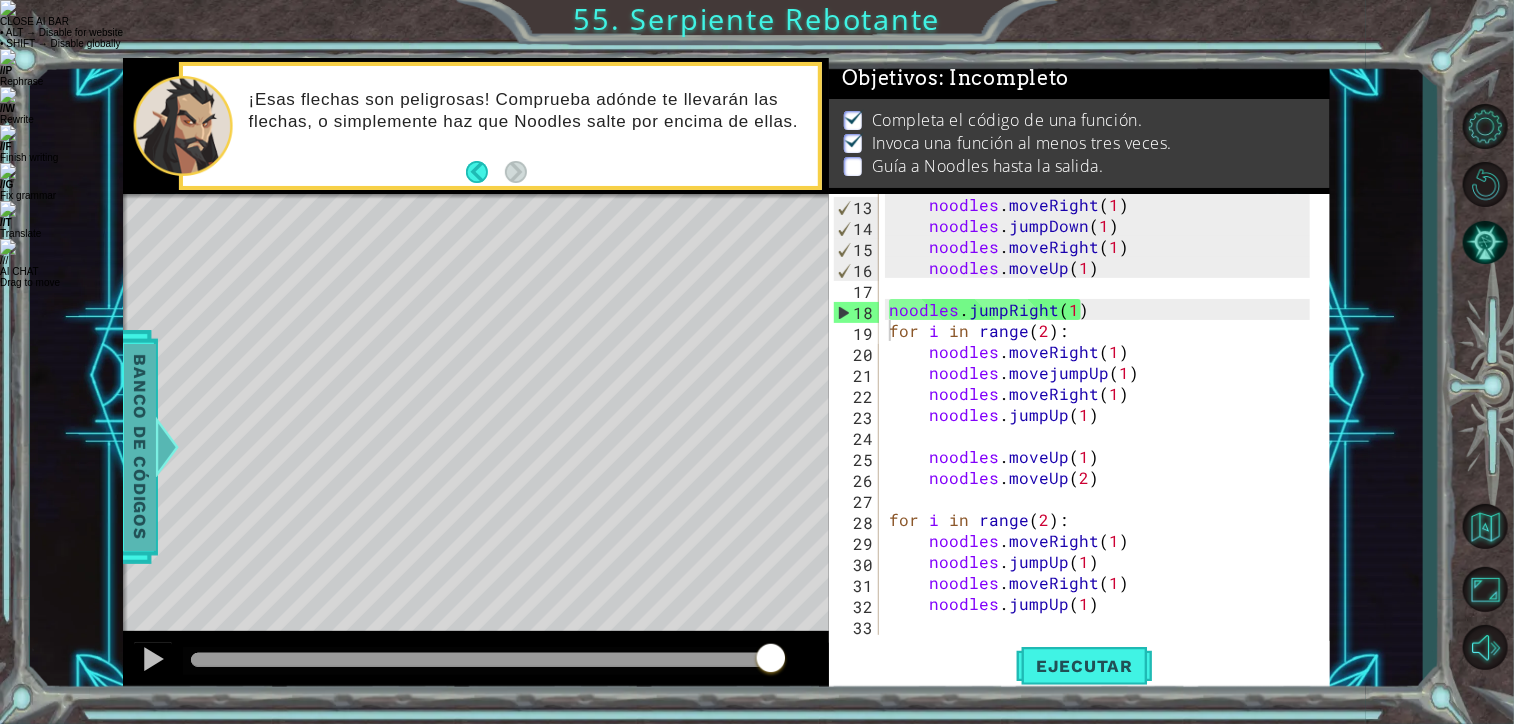 click on "Banco de códigos" at bounding box center (140, 447) 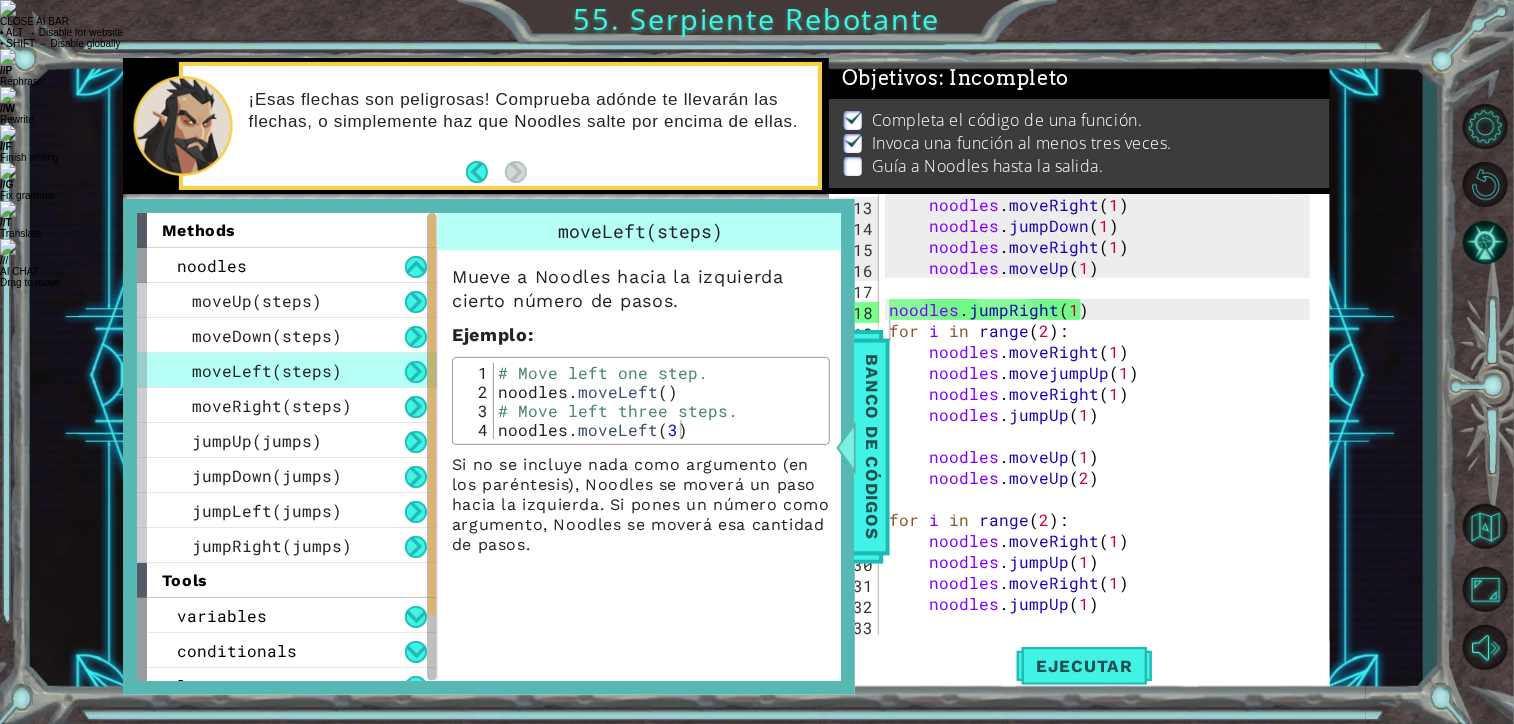 type on "noodles.jumpUp(1)" 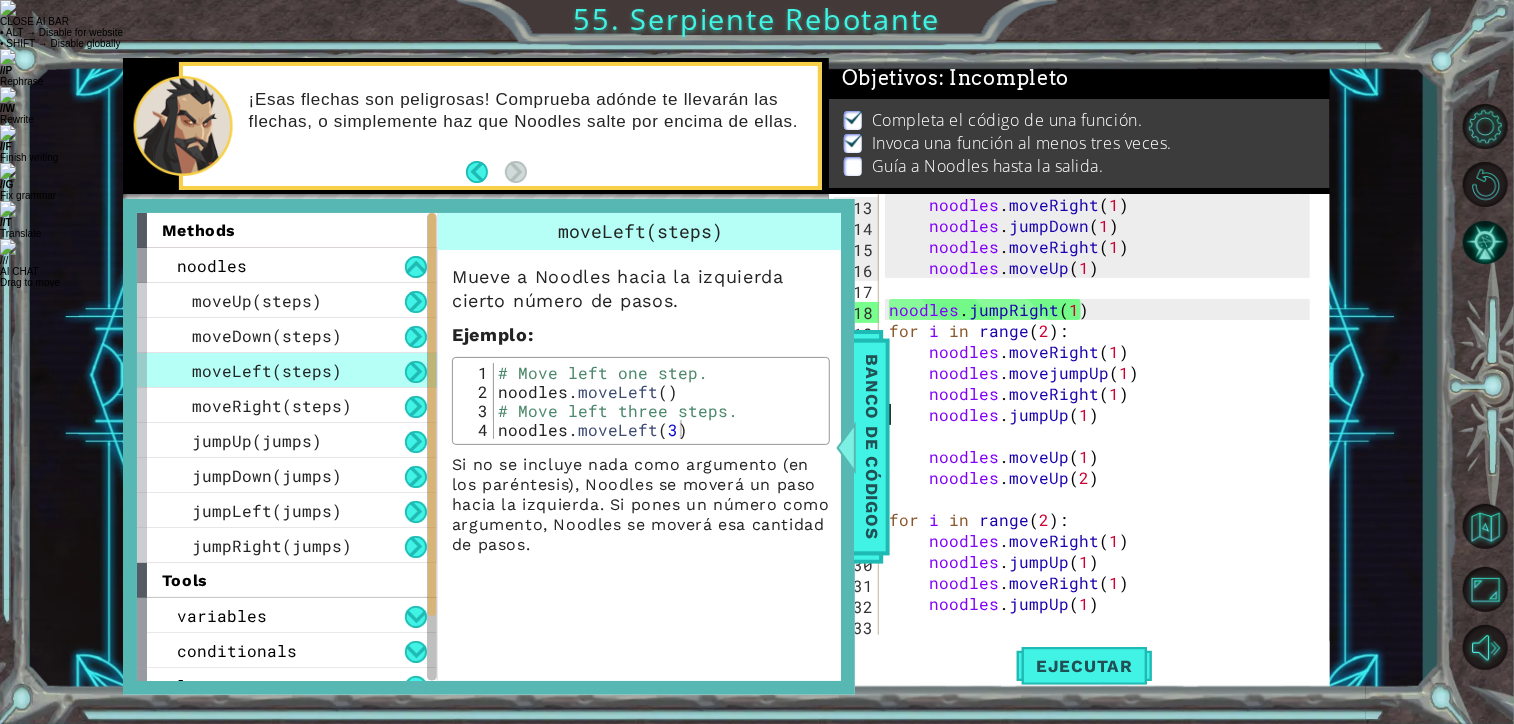 click on "noodles . moveRight ( 1 )      noodles . jumpDown ( 1 )      noodles . moveRight ( 1 )      noodles . moveUp ( 1 ) noodles . jumpRight ( 1 ) for   i   in   range ( 2 ) :      noodles . moveRight ( 1 )      noodles . movejumpUp ( 1 )      noodles . moveRight ( 1 )      noodles . jumpUp ( 1 )          noodles . moveUp ( 1 )      noodles . moveUp ( 2 )      for   i   in   range ( 2 ) :      noodles . moveRight ( 1 )      noodles . jumpUp ( 1 )      noodles . moveRight ( 1 )      noodles . jumpUp ( 1 )" at bounding box center [1103, 435] 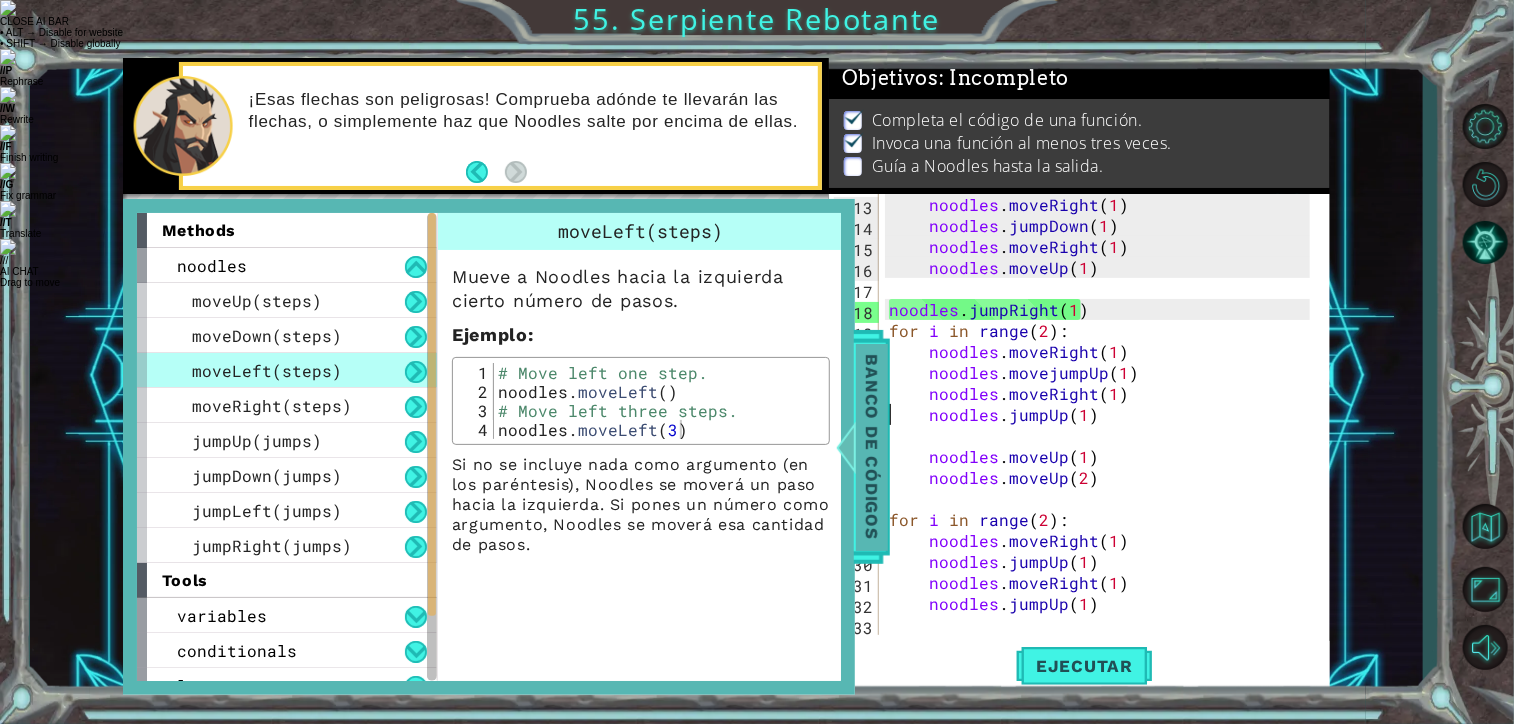 click on "Banco de códigos" at bounding box center [872, 447] 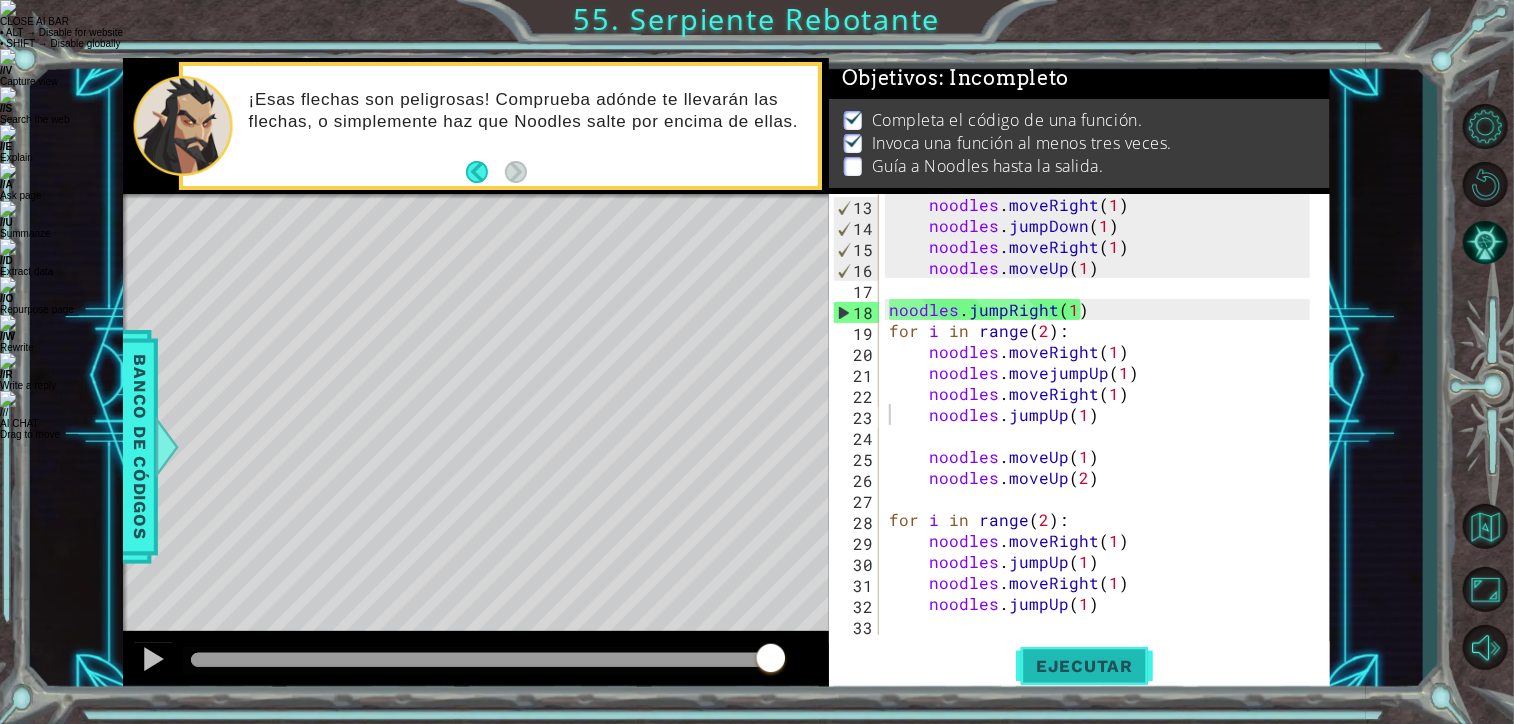 click on "Ejecutar" at bounding box center [1084, 666] 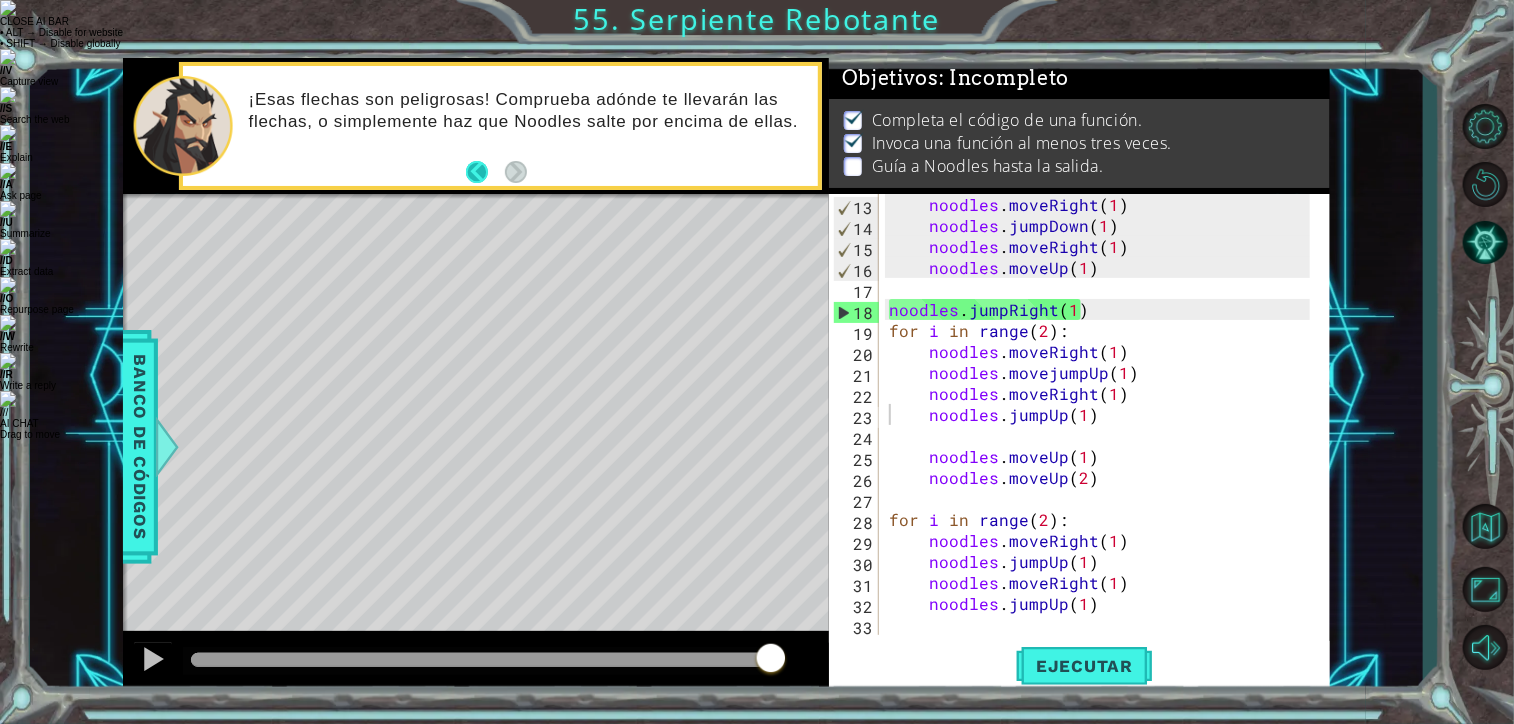 click at bounding box center (485, 172) 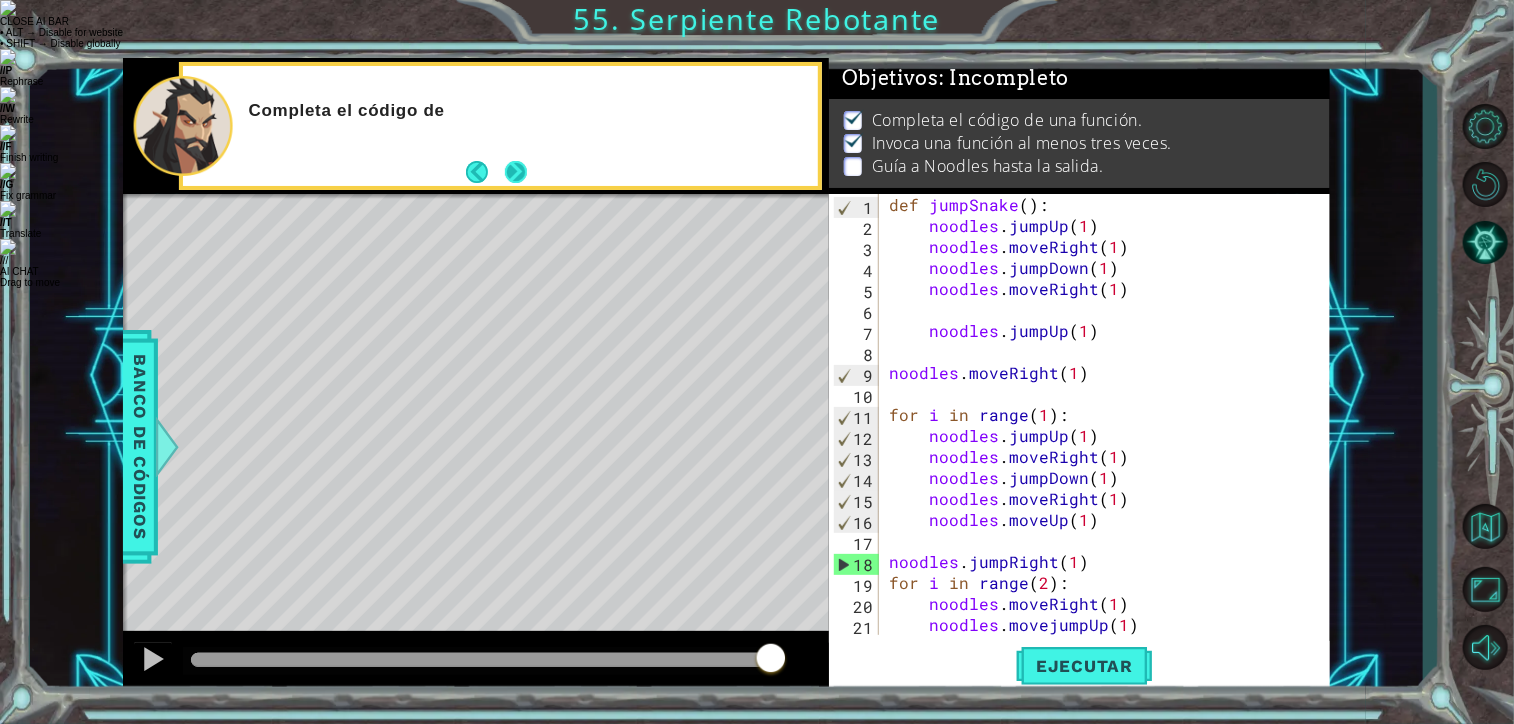 click at bounding box center (516, 172) 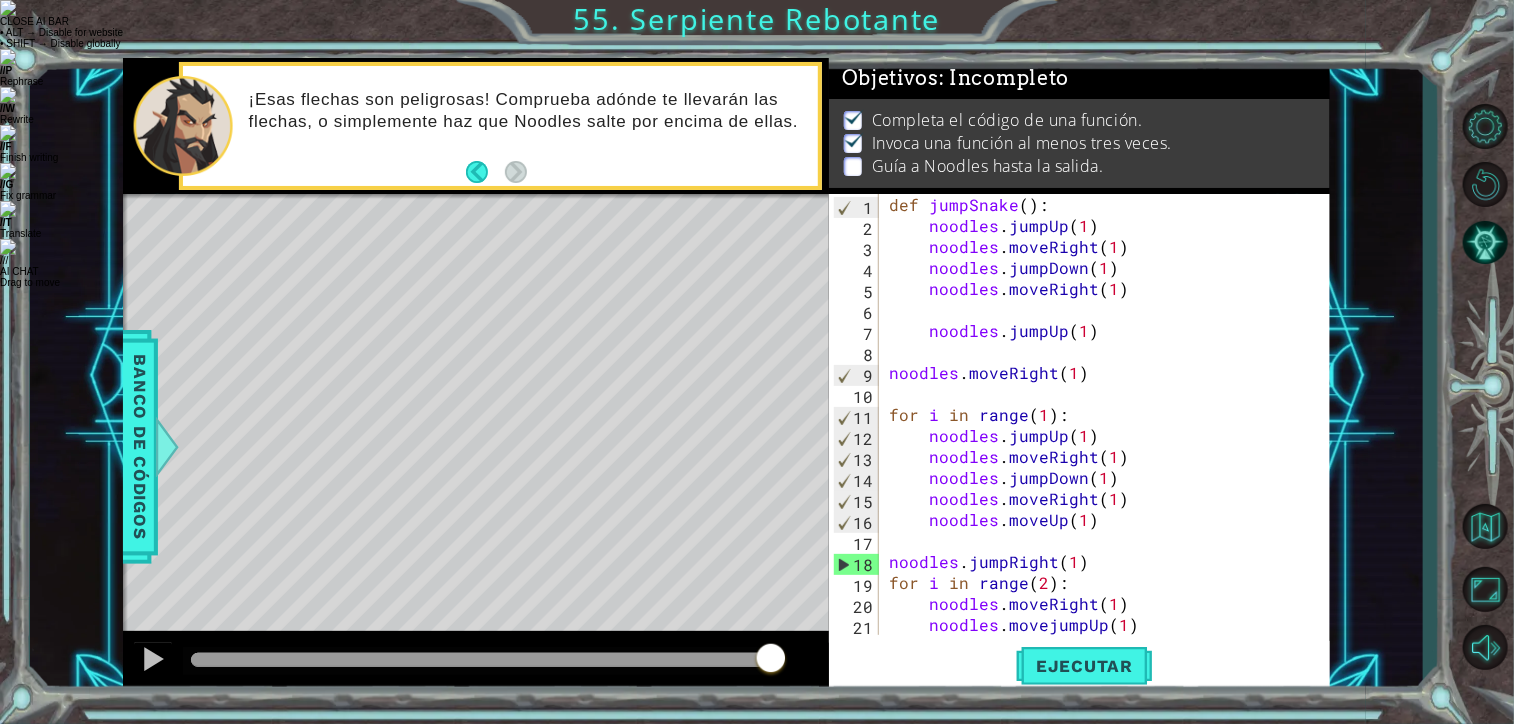 scroll, scrollTop: 252, scrollLeft: 0, axis: vertical 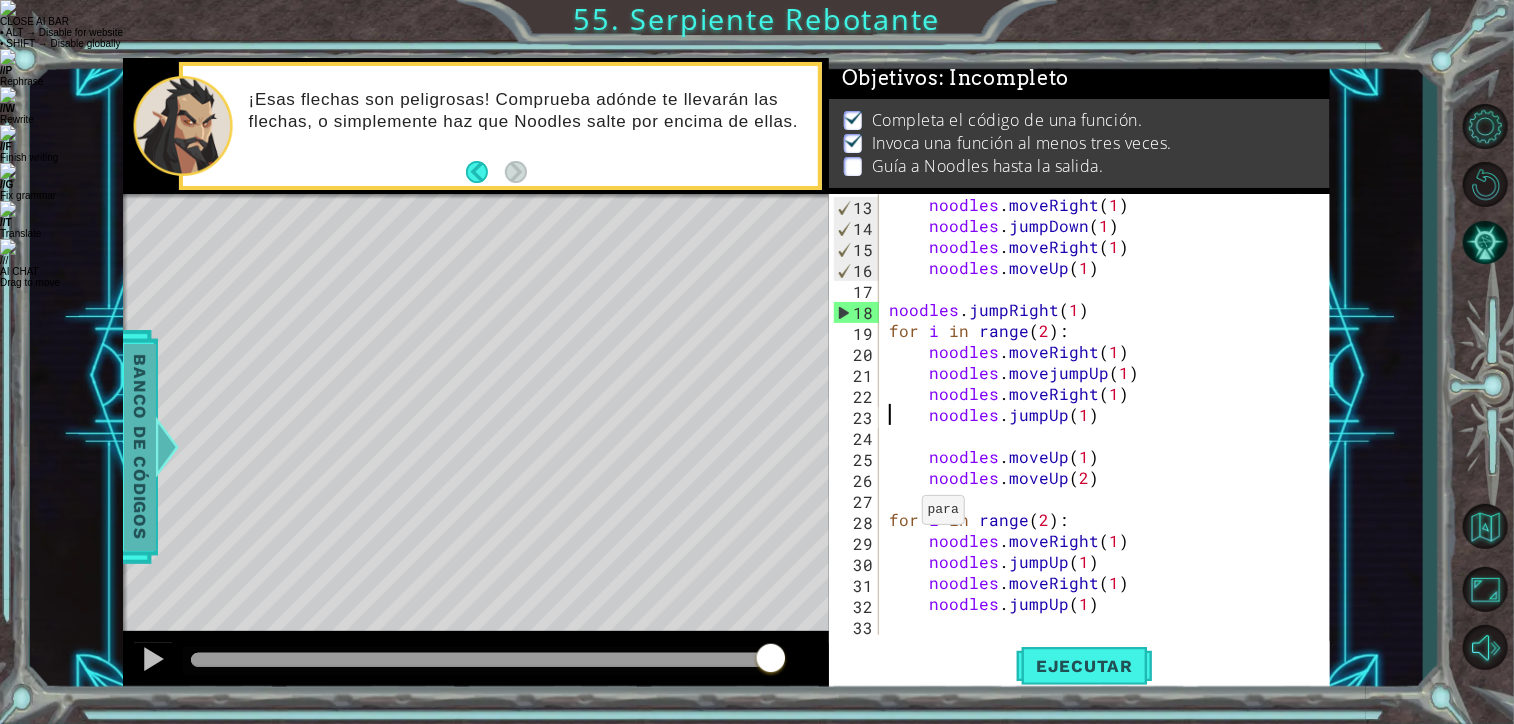 click at bounding box center (166, 447) 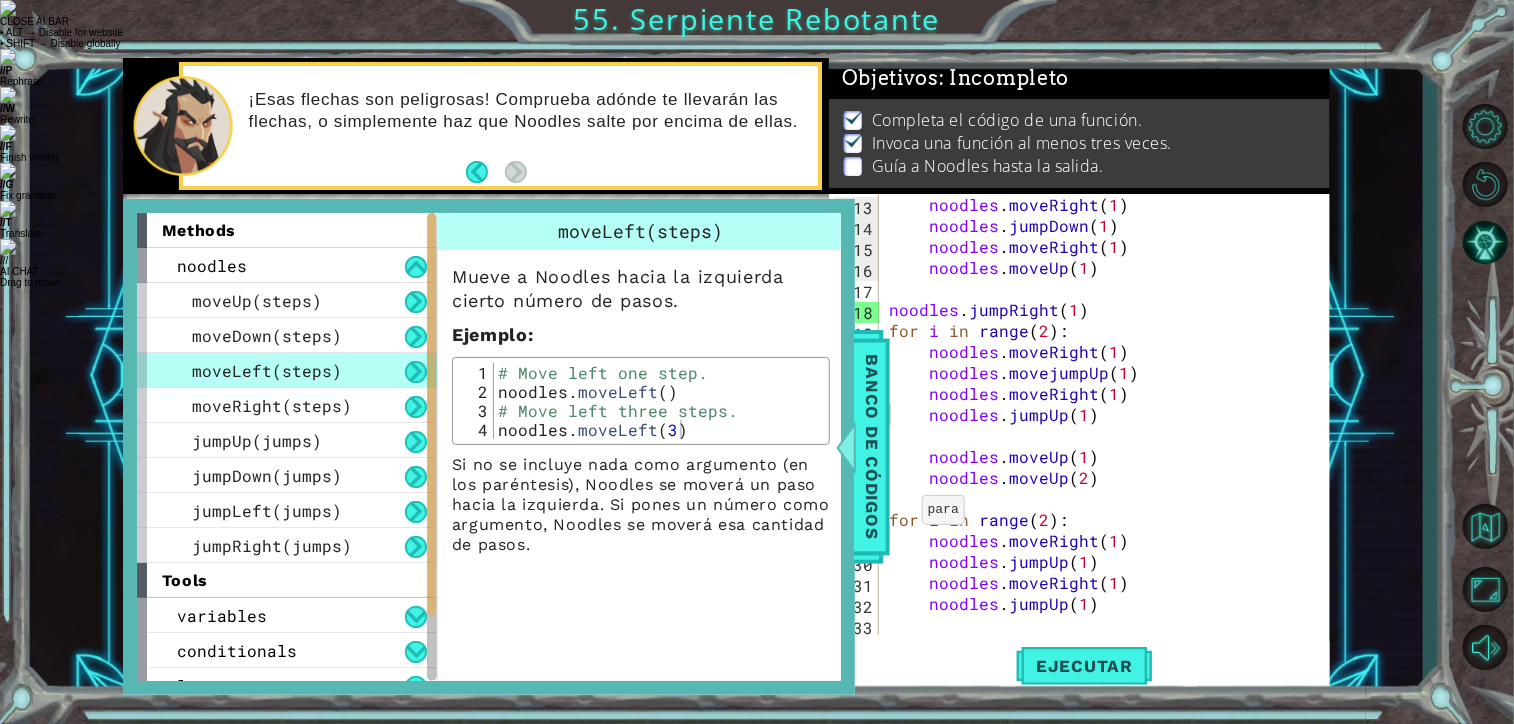 type on "noodles.moveLeft(3)" 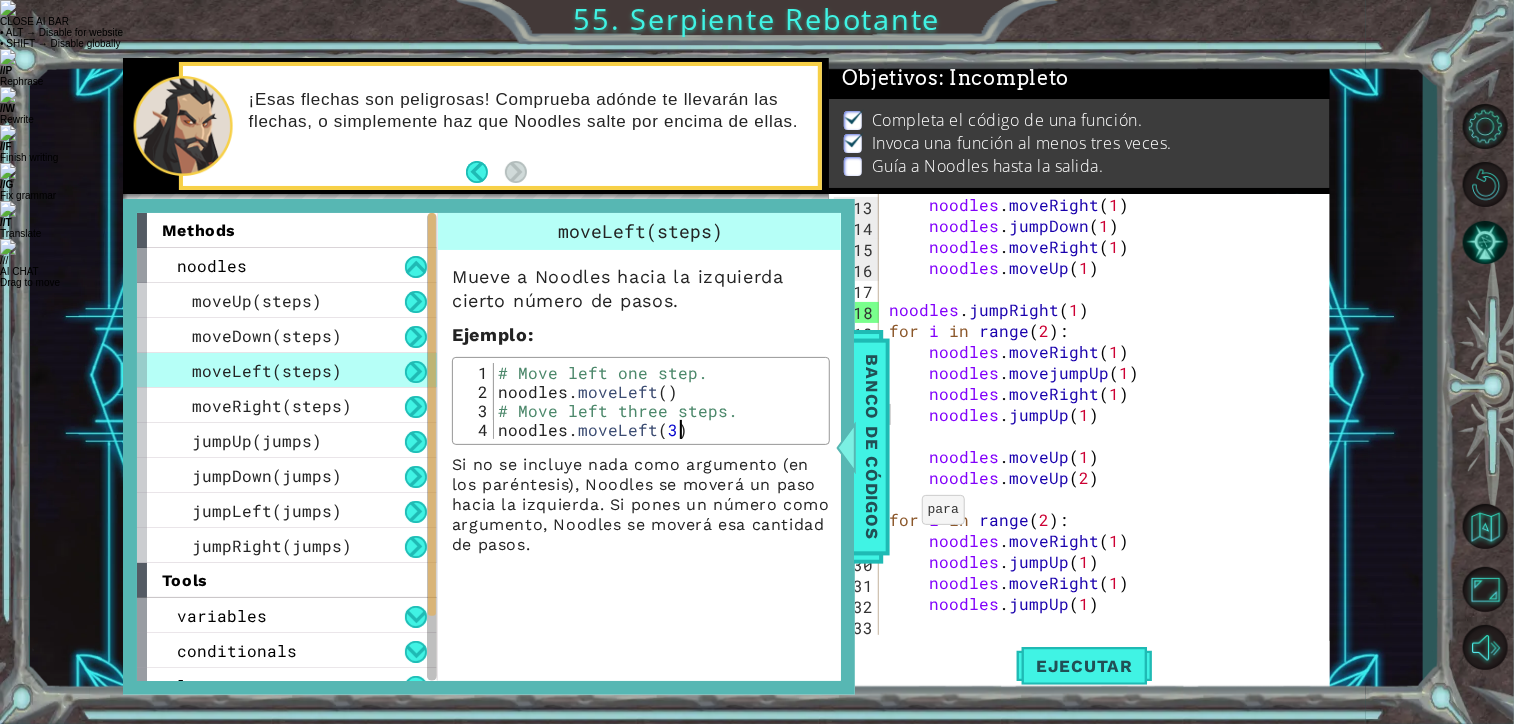 click on "# Move left one step. noodles . moveLeft ( ) # Move left three steps. noodles . moveLeft ( 3 )" at bounding box center [659, 420] 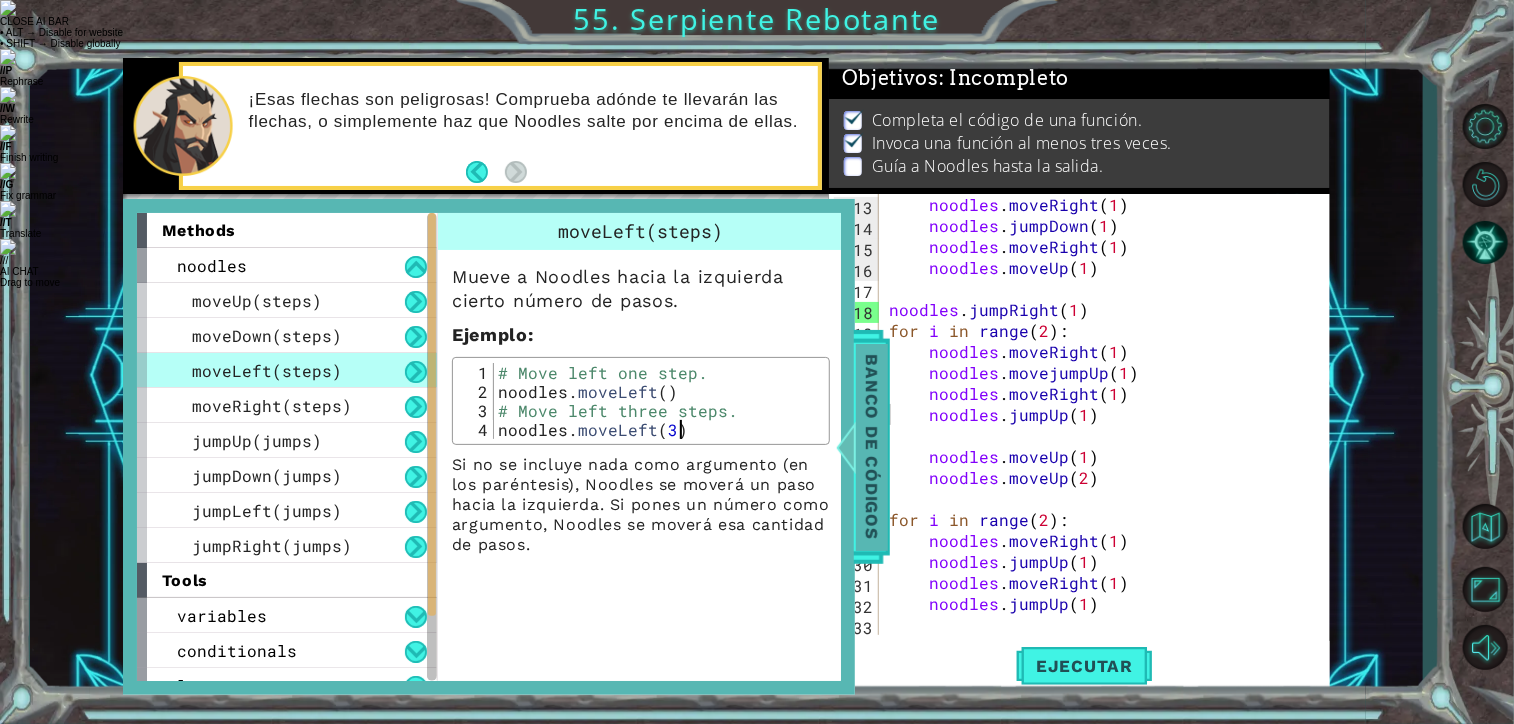 click on "Banco de códigos" at bounding box center (872, 447) 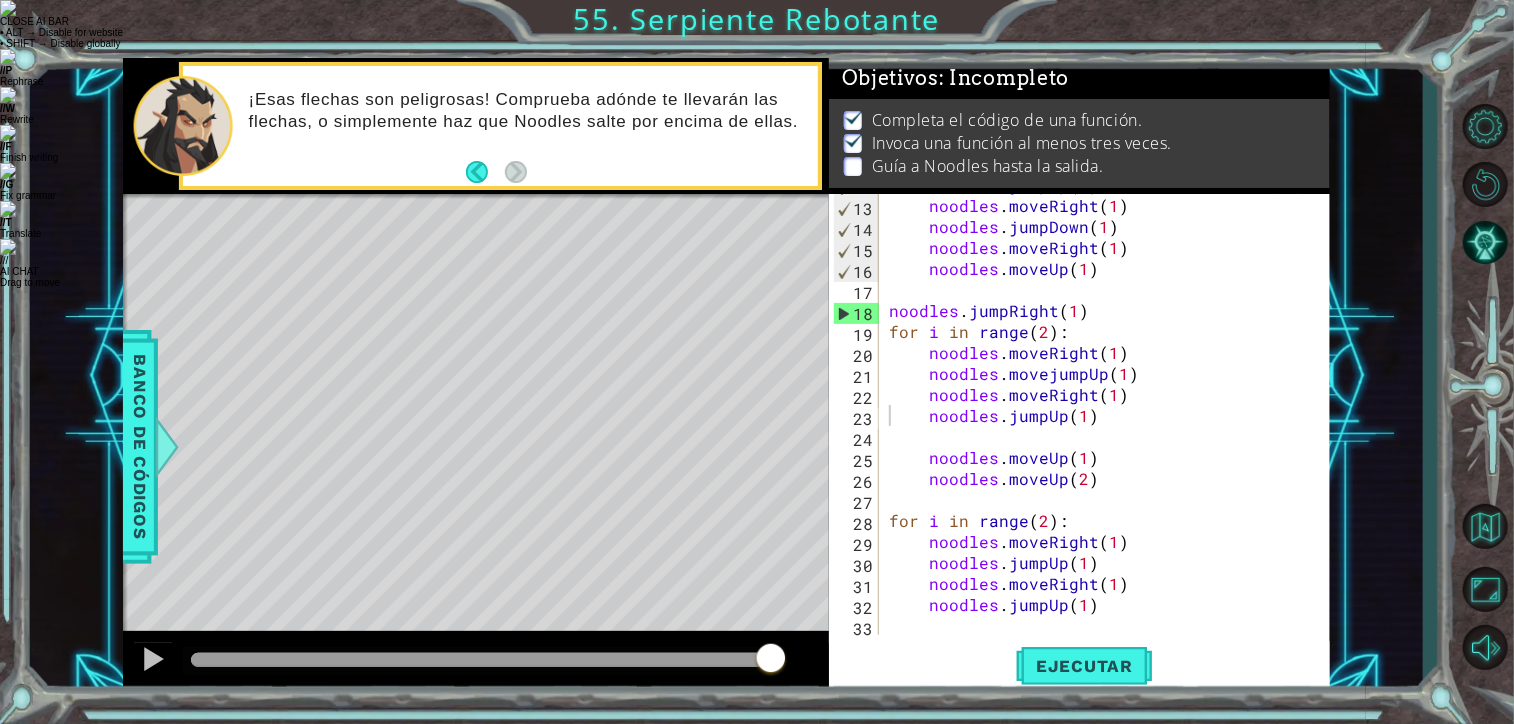 scroll, scrollTop: 0, scrollLeft: 0, axis: both 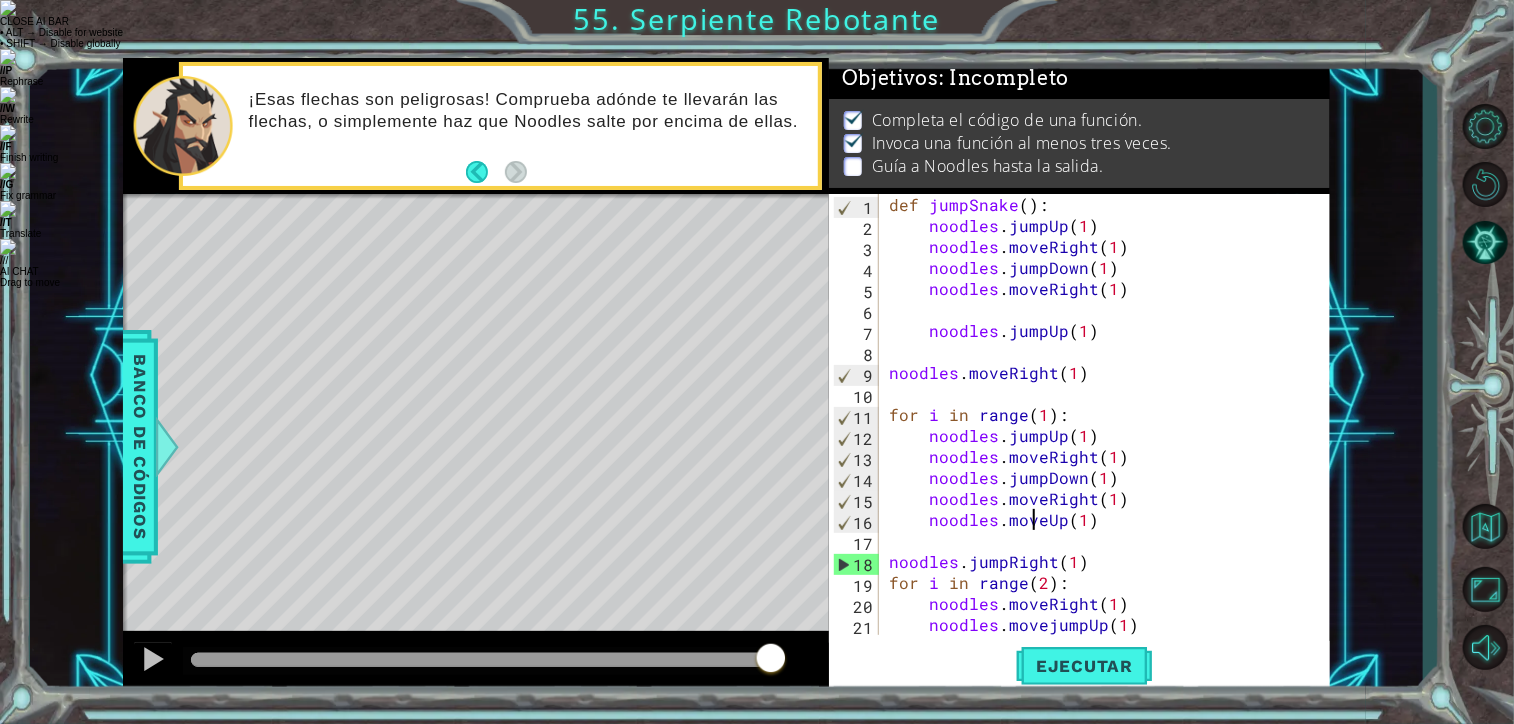 drag, startPoint x: 1033, startPoint y: 513, endPoint x: 859, endPoint y: 506, distance: 174.14075 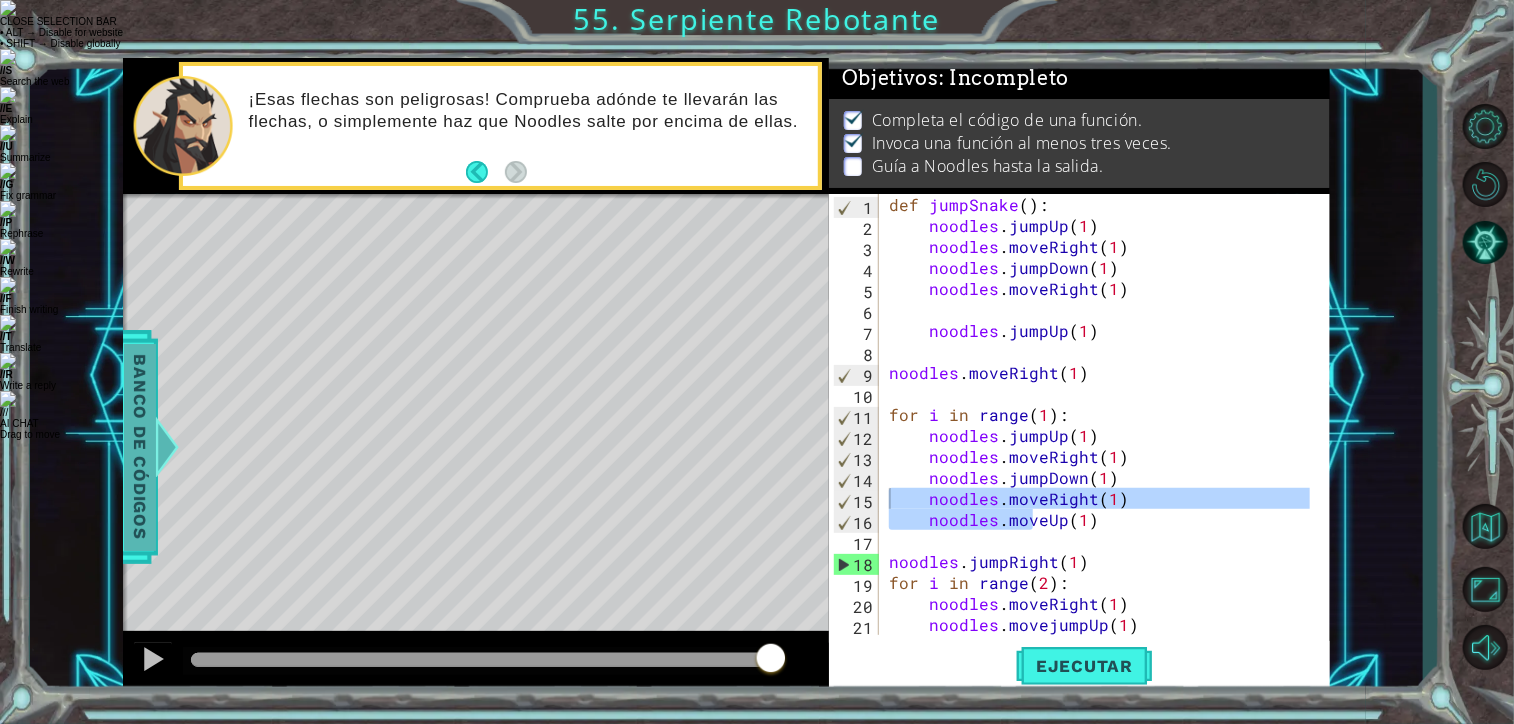 click at bounding box center [166, 447] 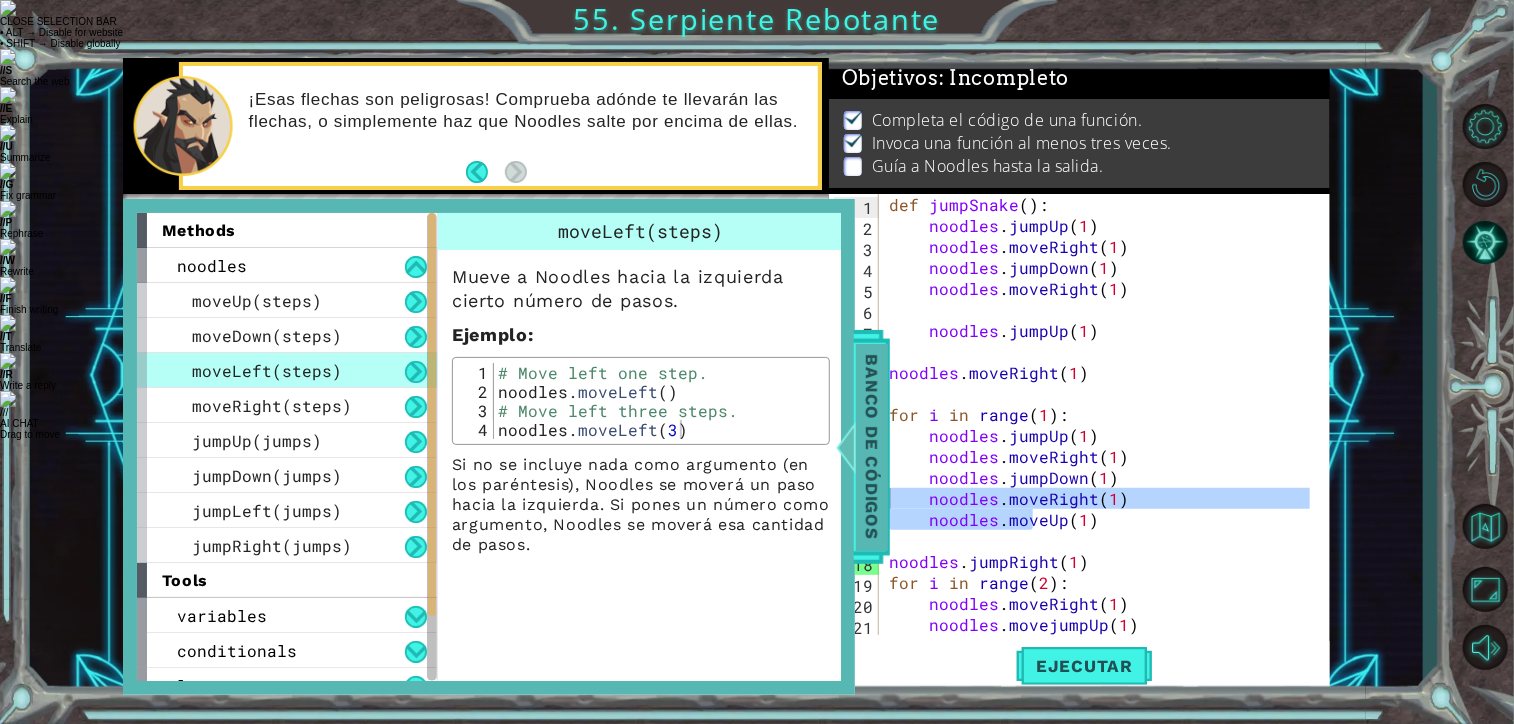 click on "Banco de códigos" at bounding box center [872, 447] 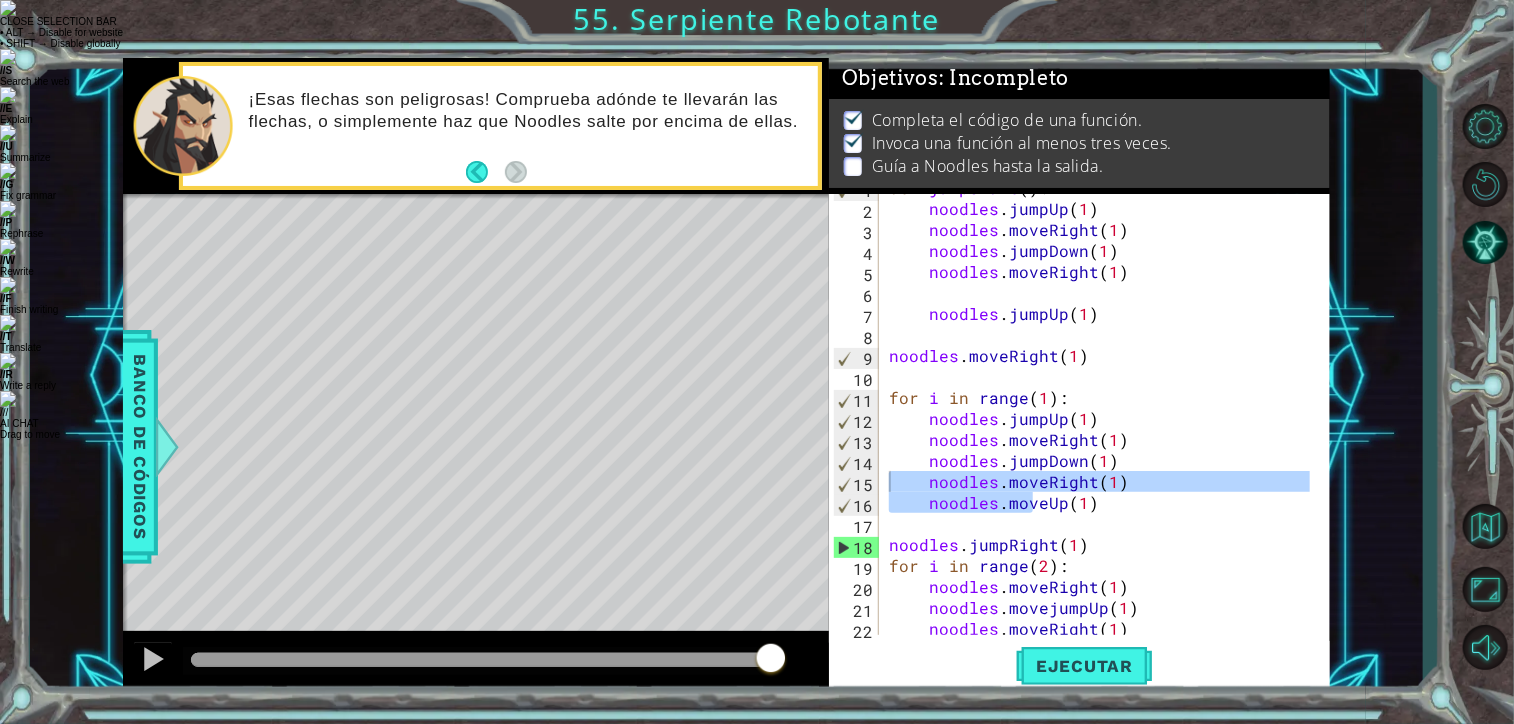 scroll, scrollTop: 0, scrollLeft: 0, axis: both 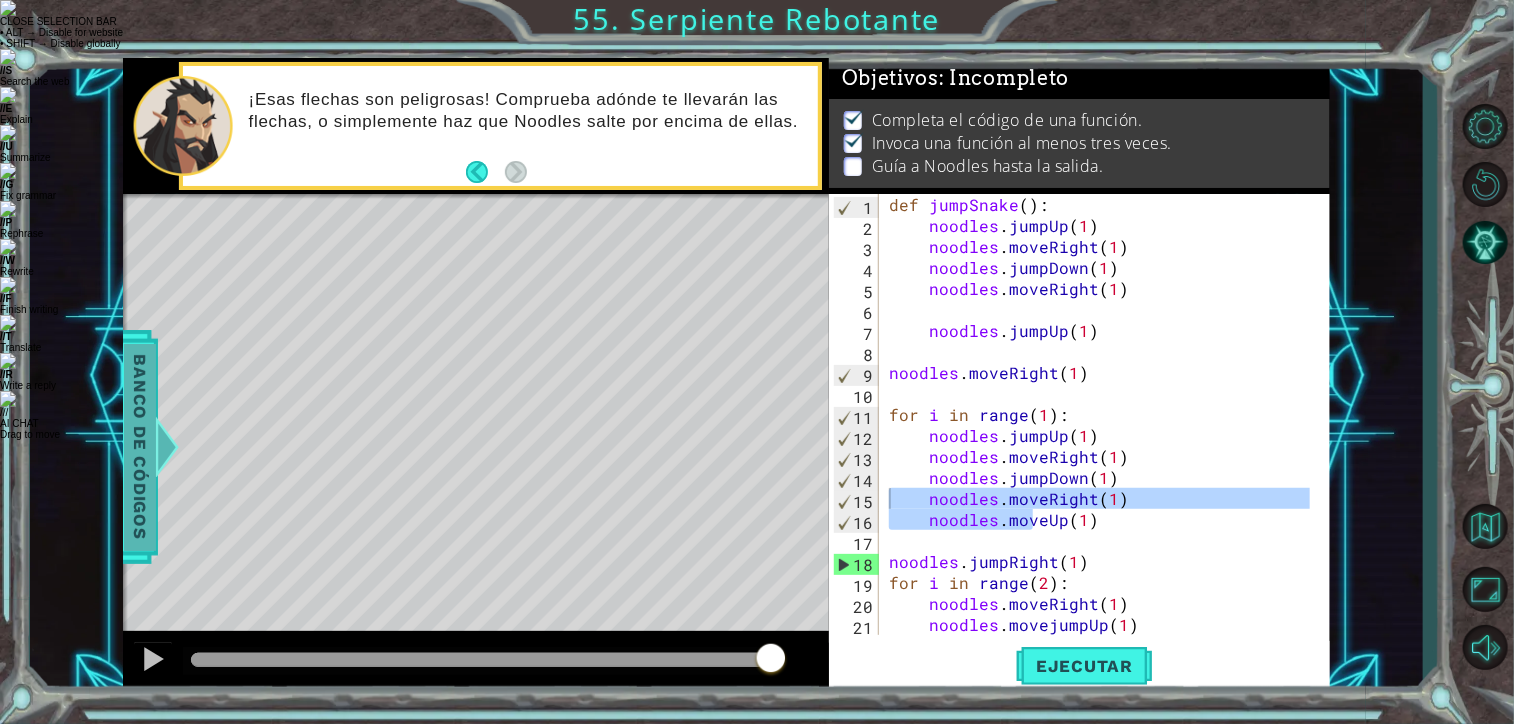 click on "Banco de códigos" at bounding box center [140, 447] 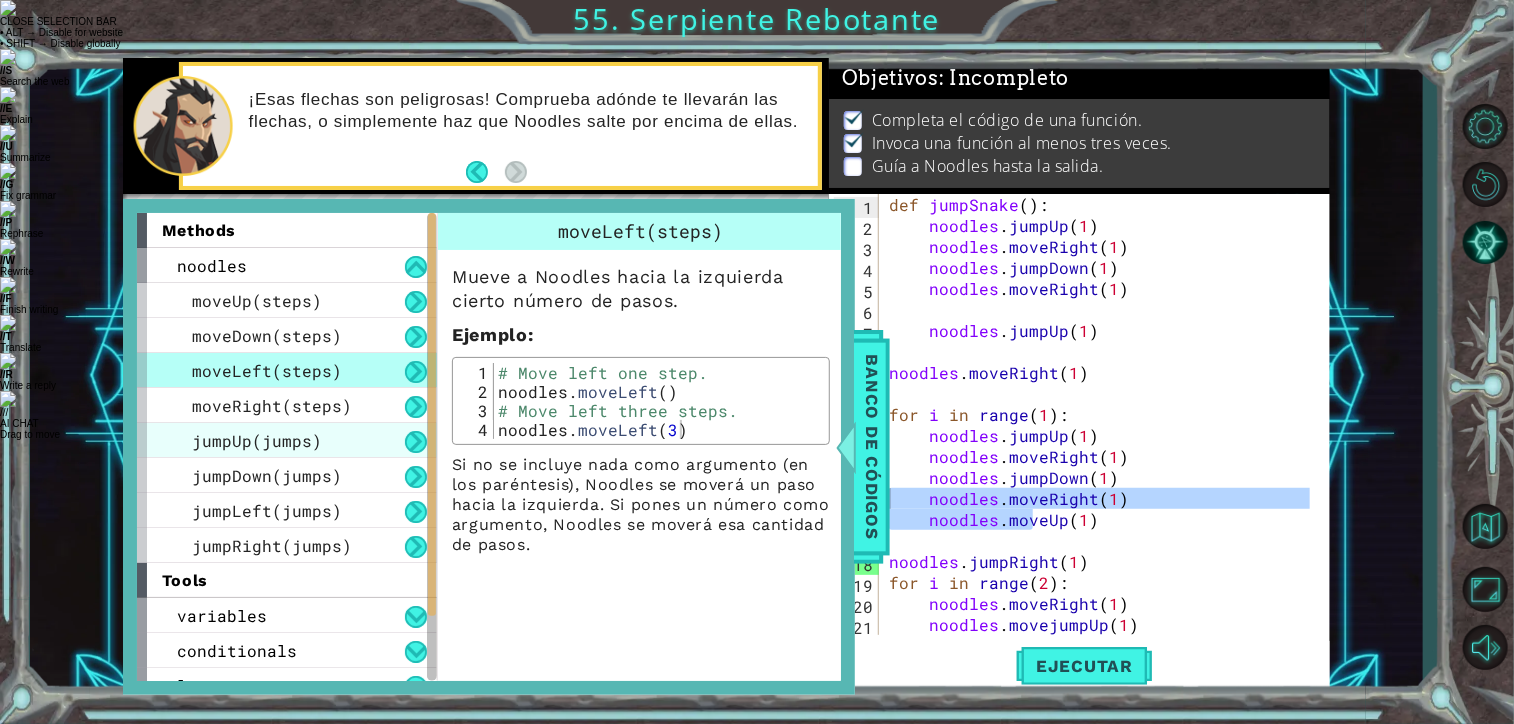 click on "jumpUp(jumps)" at bounding box center [257, 440] 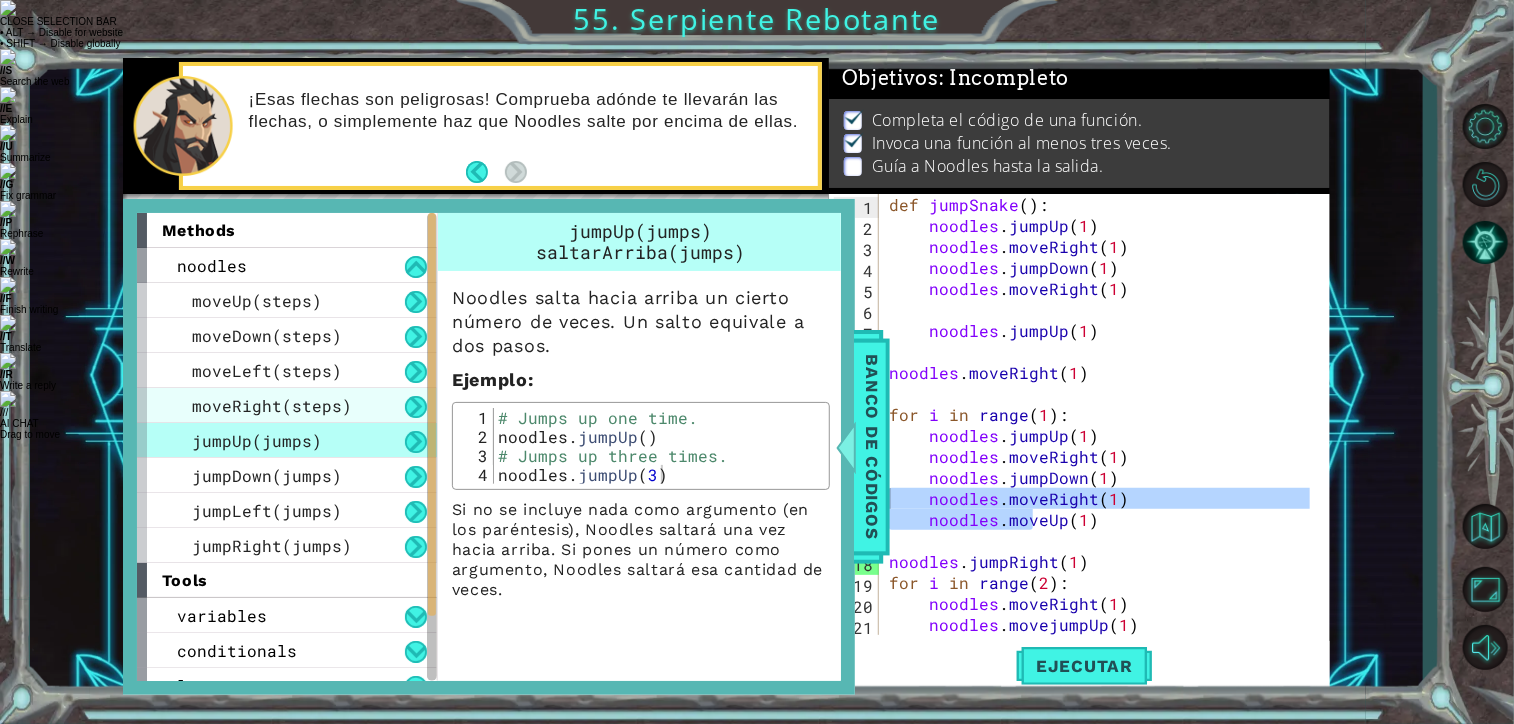 click on "moveRight(steps)" at bounding box center [272, 405] 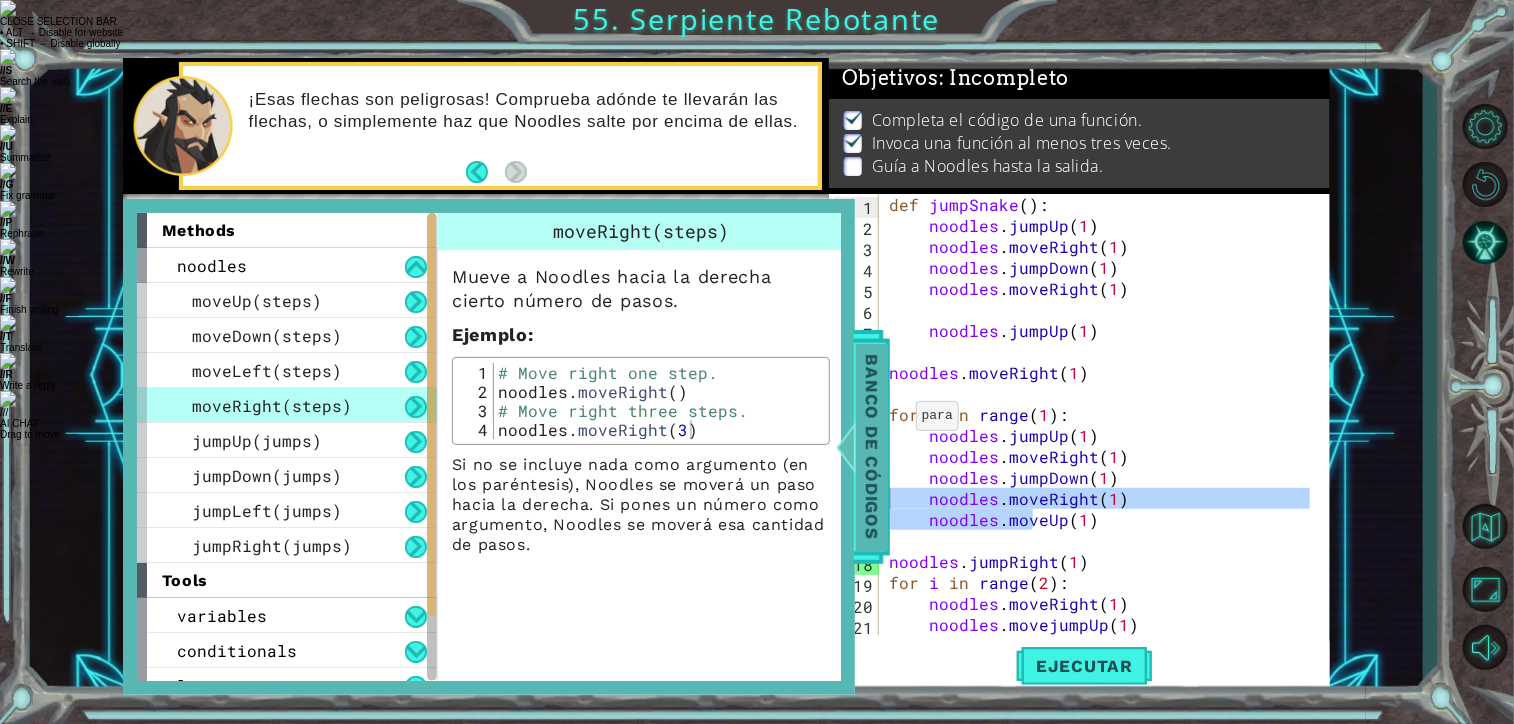 click on "Banco de códigos" at bounding box center (872, 447) 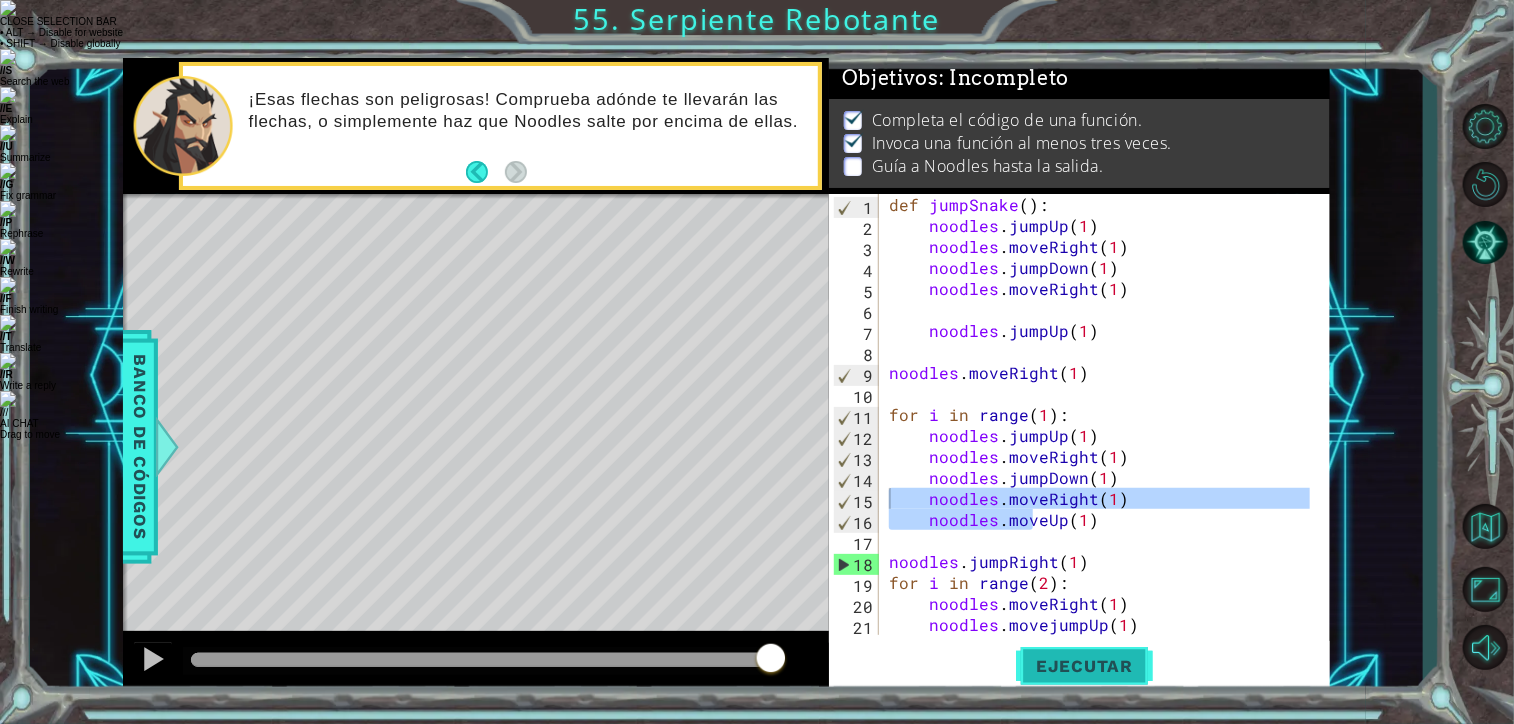 click on "Ejecutar" at bounding box center [1084, 666] 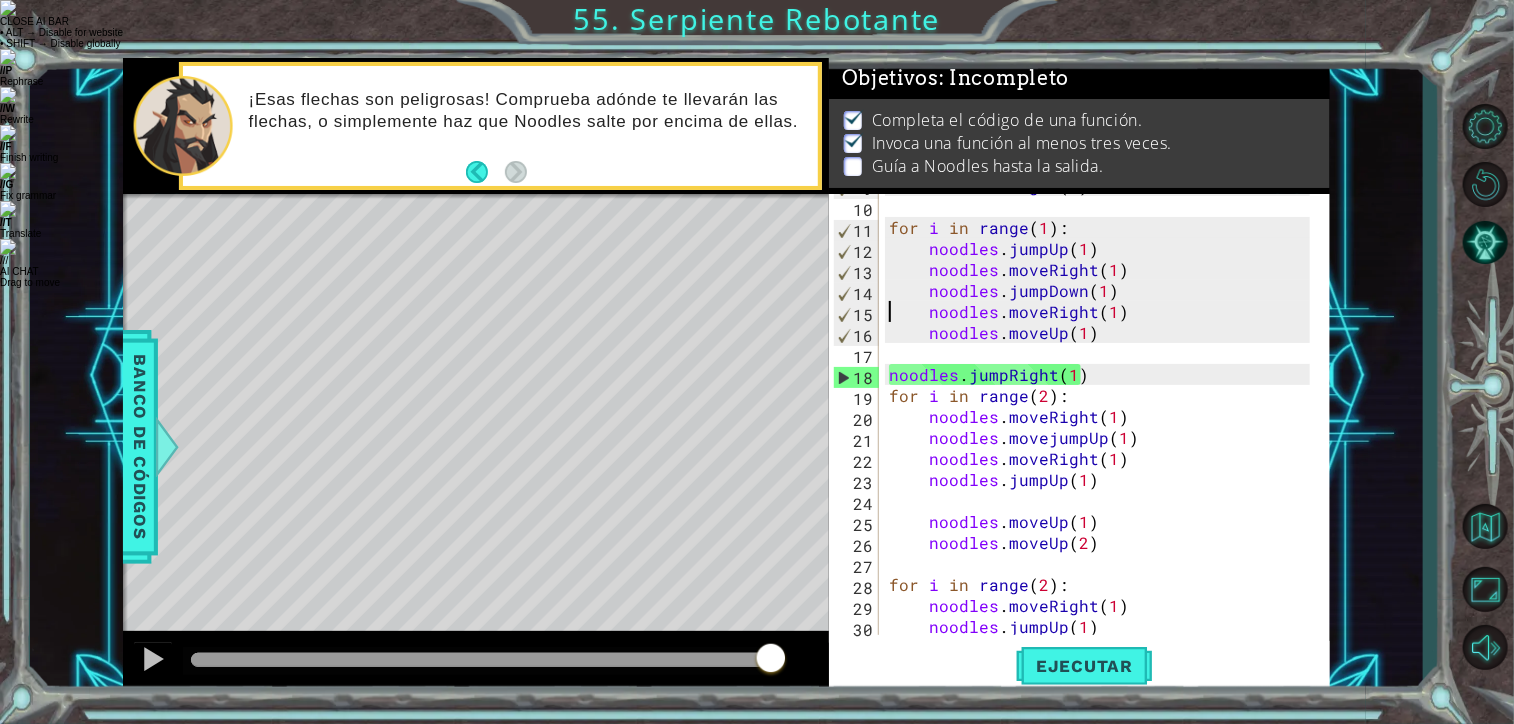scroll, scrollTop: 252, scrollLeft: 0, axis: vertical 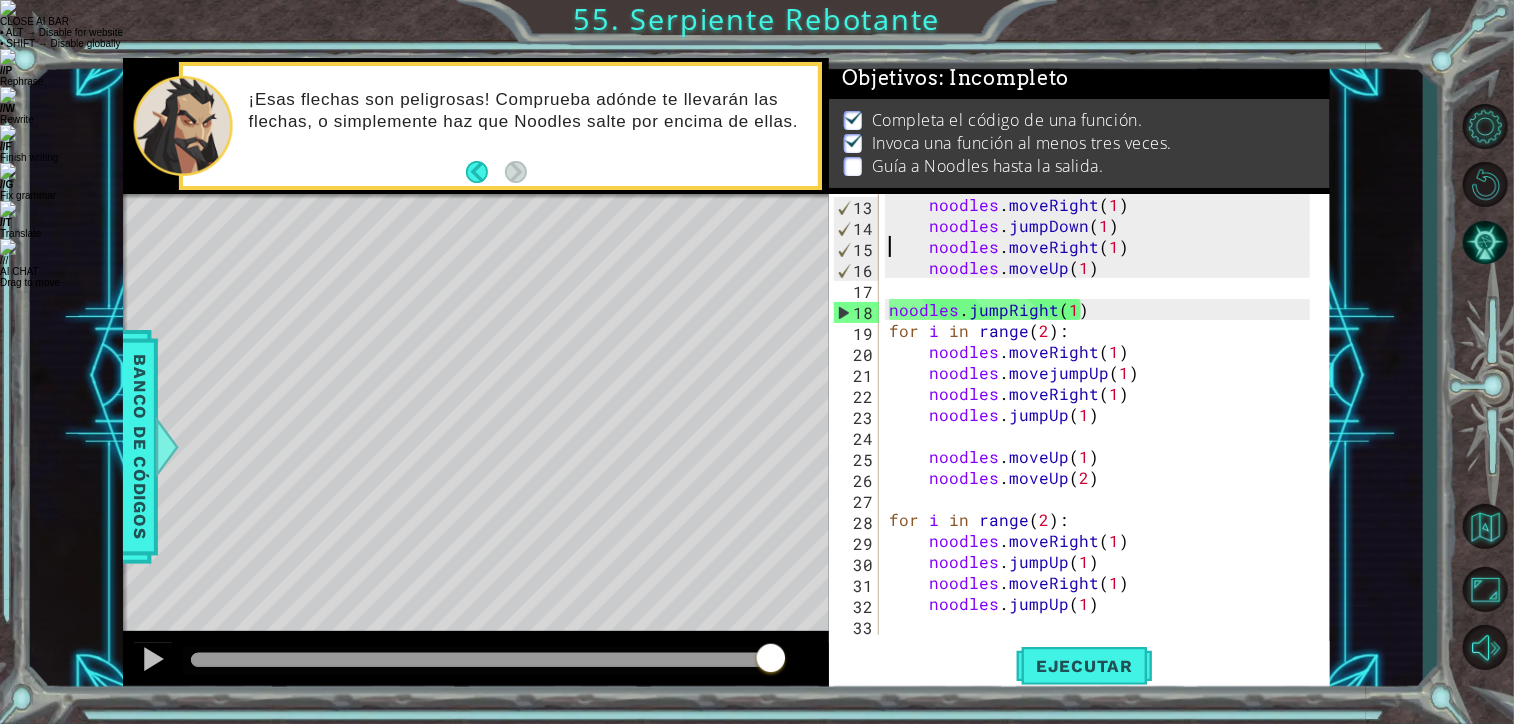 click on "noodles . moveRight ( 1 )      noodles . jumpDown ( 1 )      noodles . moveRight ( 1 )      noodles . moveUp ( 1 ) noodles . jumpRight ( 1 ) for   i   in   range ( 2 ) :      noodles . moveRight ( 1 )      noodles . movejumpUp ( 1 )      noodles . moveRight ( 1 )      noodles . jumpUp ( 1 )          noodles . moveUp ( 1 )      noodles . moveUp ( 2 )      for   i   in   range ( 2 ) :      noodles . moveRight ( 1 )      noodles . jumpUp ( 1 )      noodles . moveRight ( 1 )      noodles . jumpUp ( 1 )" at bounding box center (1103, 435) 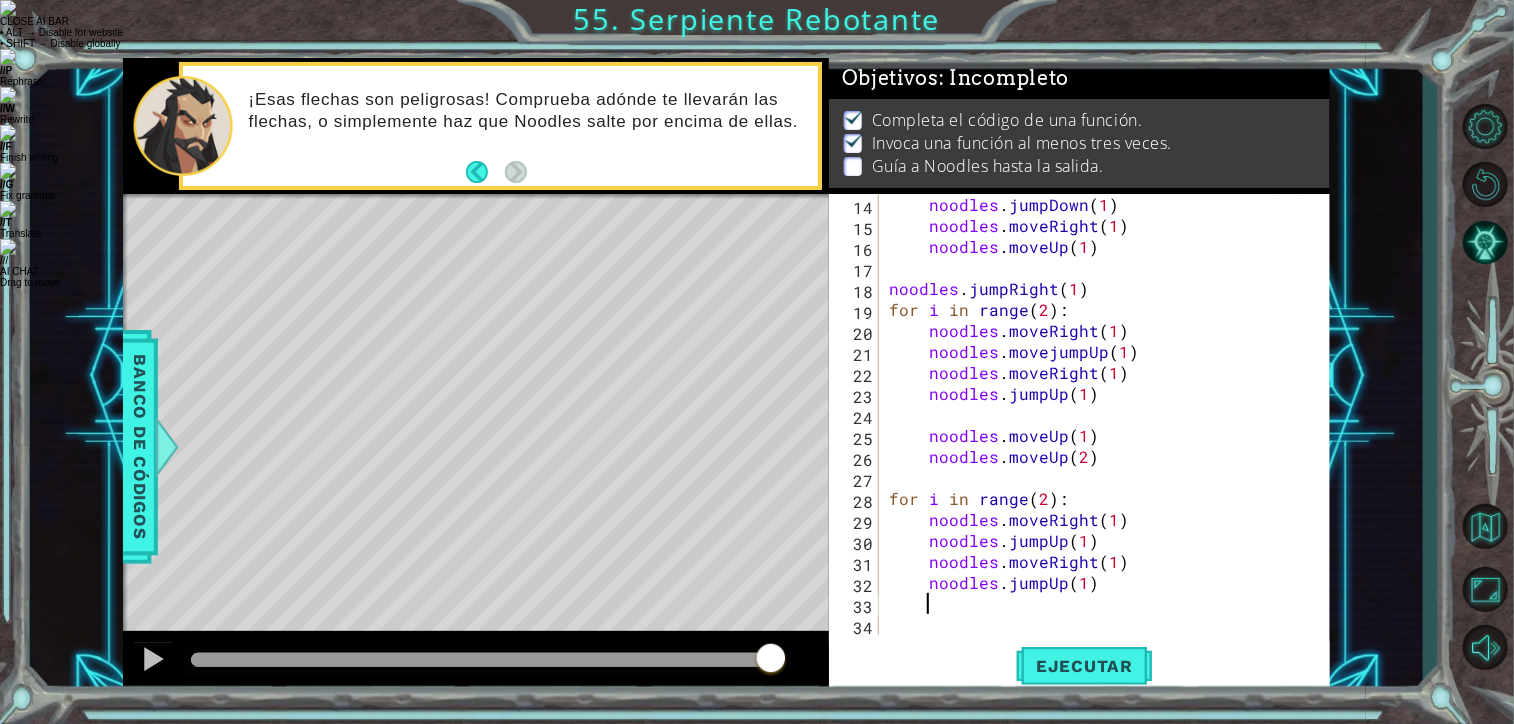 scroll, scrollTop: 272, scrollLeft: 0, axis: vertical 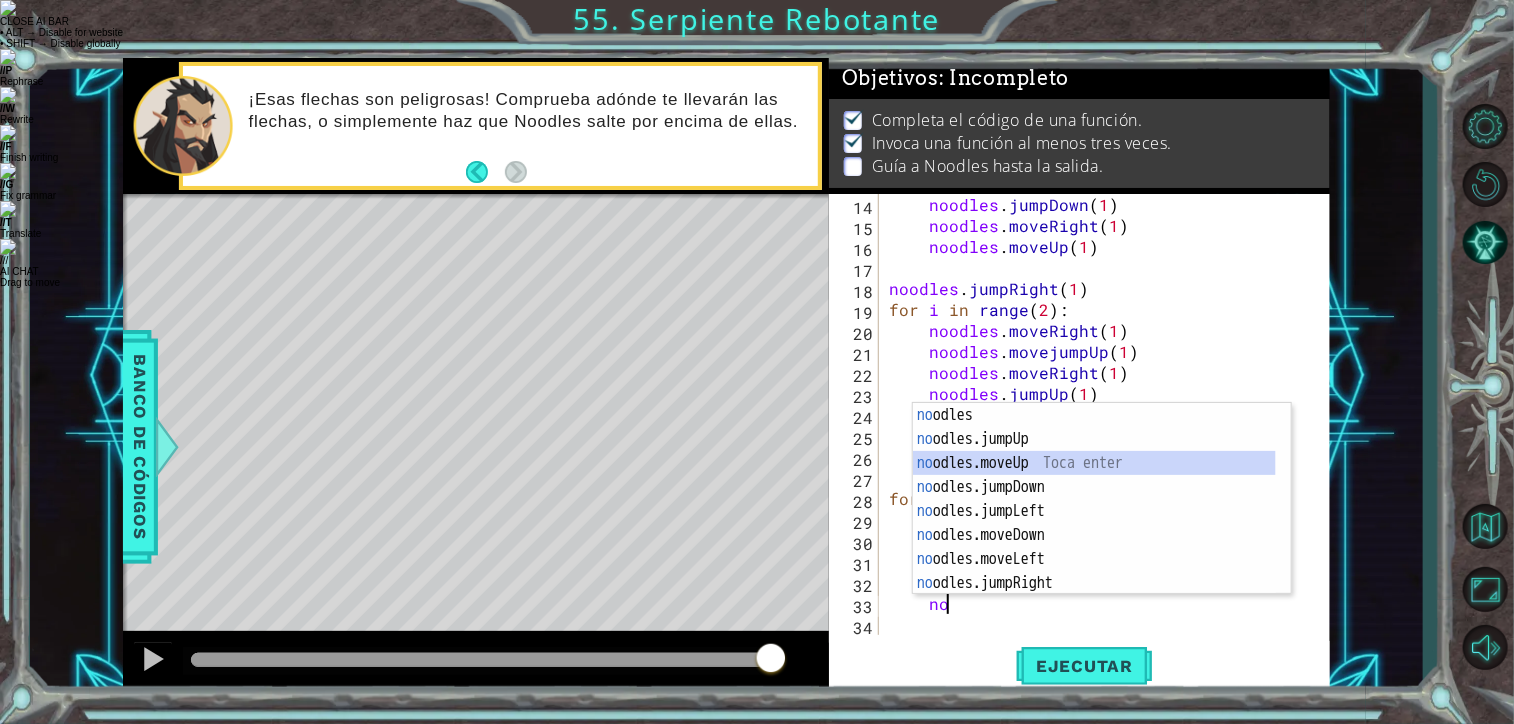 click on "no odles Toca enter no odles.jumpUp Toca enter no odles.moveUp Toca enter no odles.jumpDown Toca enter no odles.jumpLeft Toca enter no odles.moveDown Toca enter no odles.moveLeft Toca enter no odles.jumpRight Toca enter no odles.moveRight Toca enter" at bounding box center [1094, 523] 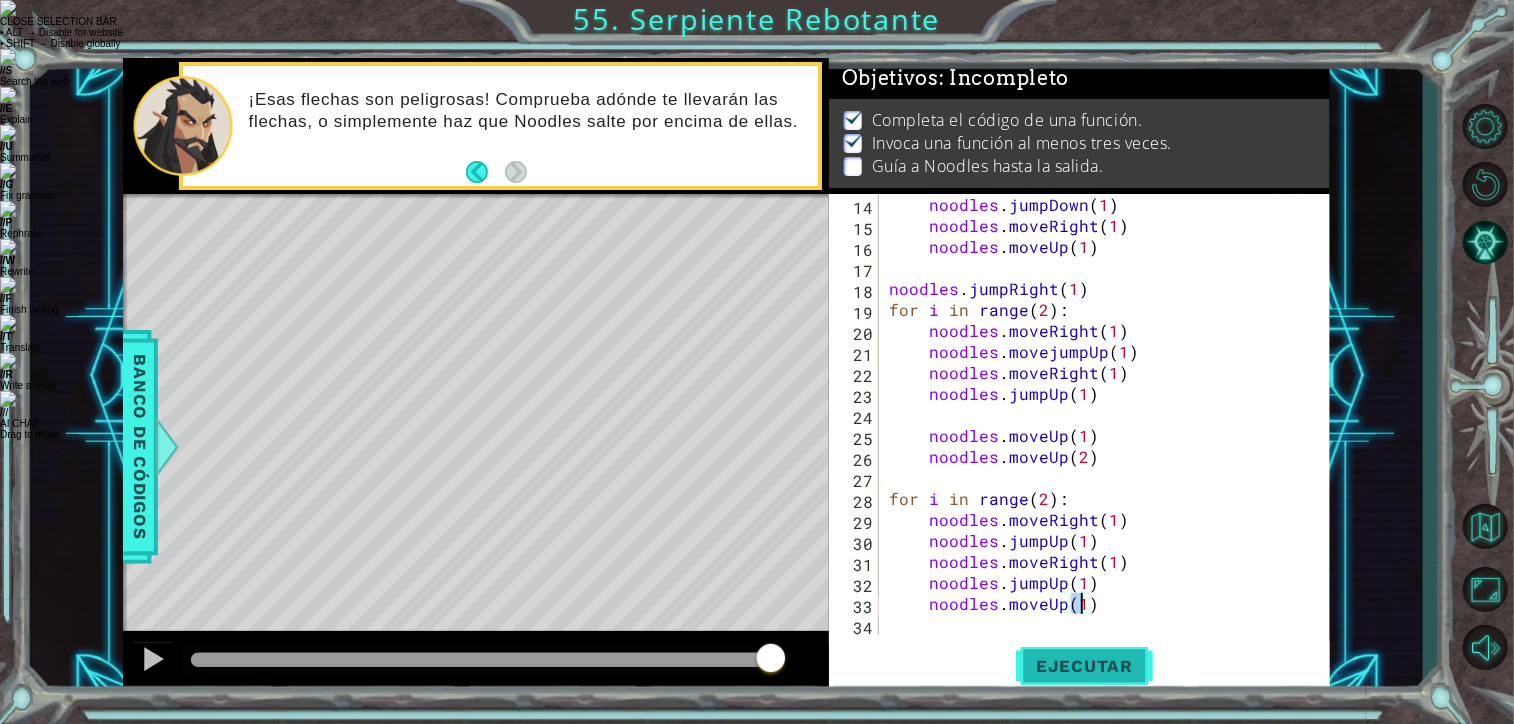 click on "Ejecutar" at bounding box center (1084, 666) 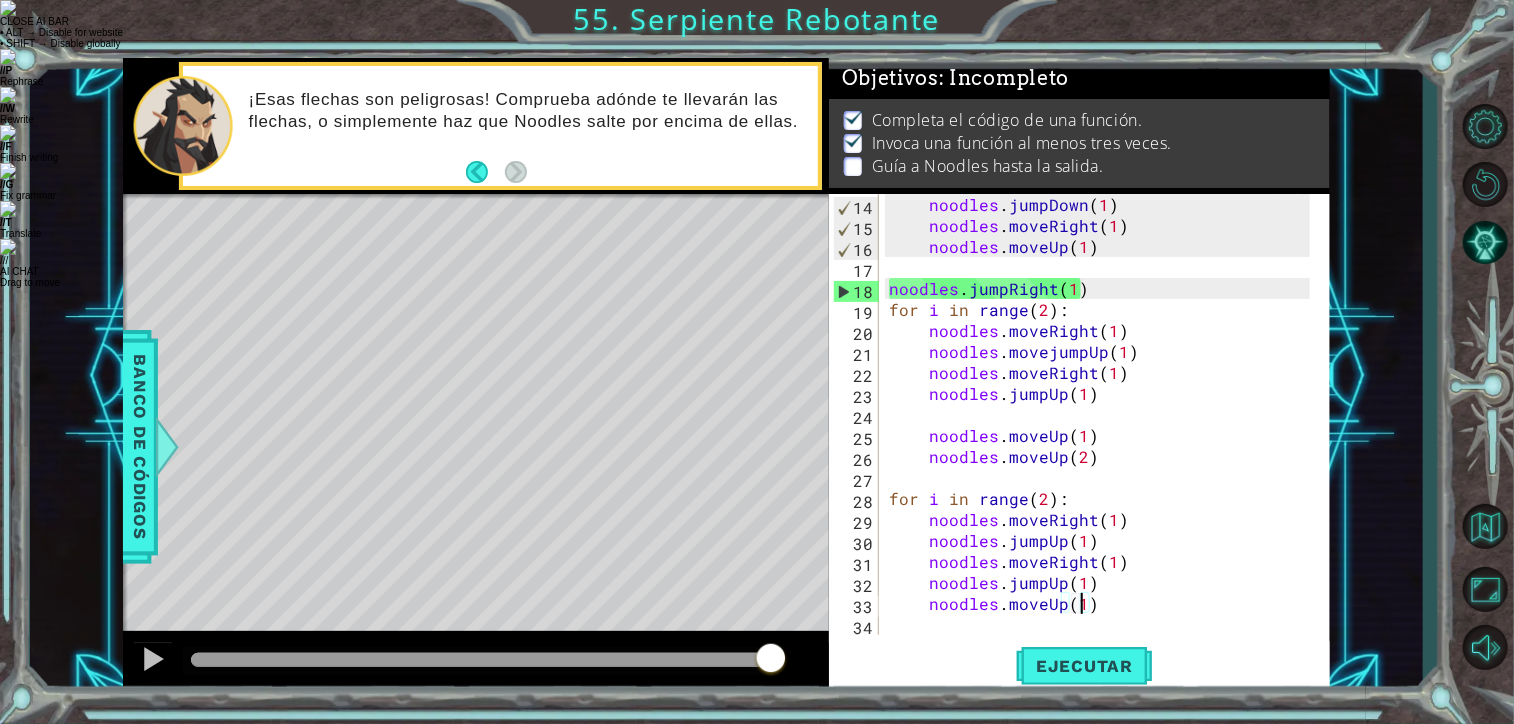click on "noodles . jumpDown ( 1 )      noodles . moveRight ( 1 )      noodles . moveUp ( 1 ) noodles . jumpRight ( 1 ) for   i   in   range ( 2 ) :      noodles . moveRight ( 1 )      noodles . movejumpUp ( 1 )      noodles . moveRight ( 1 )      noodles . jumpUp ( 1 )          noodles . moveUp ( 1 )      noodles . moveUp ( 2 )      for   i   in   range ( 2 ) :      noodles . moveRight ( 1 )      noodles . jumpUp ( 1 )      noodles . moveRight ( 1 )      noodles . jumpUp ( 1 )      noodles . moveUp ( 1 )" at bounding box center (1103, 435) 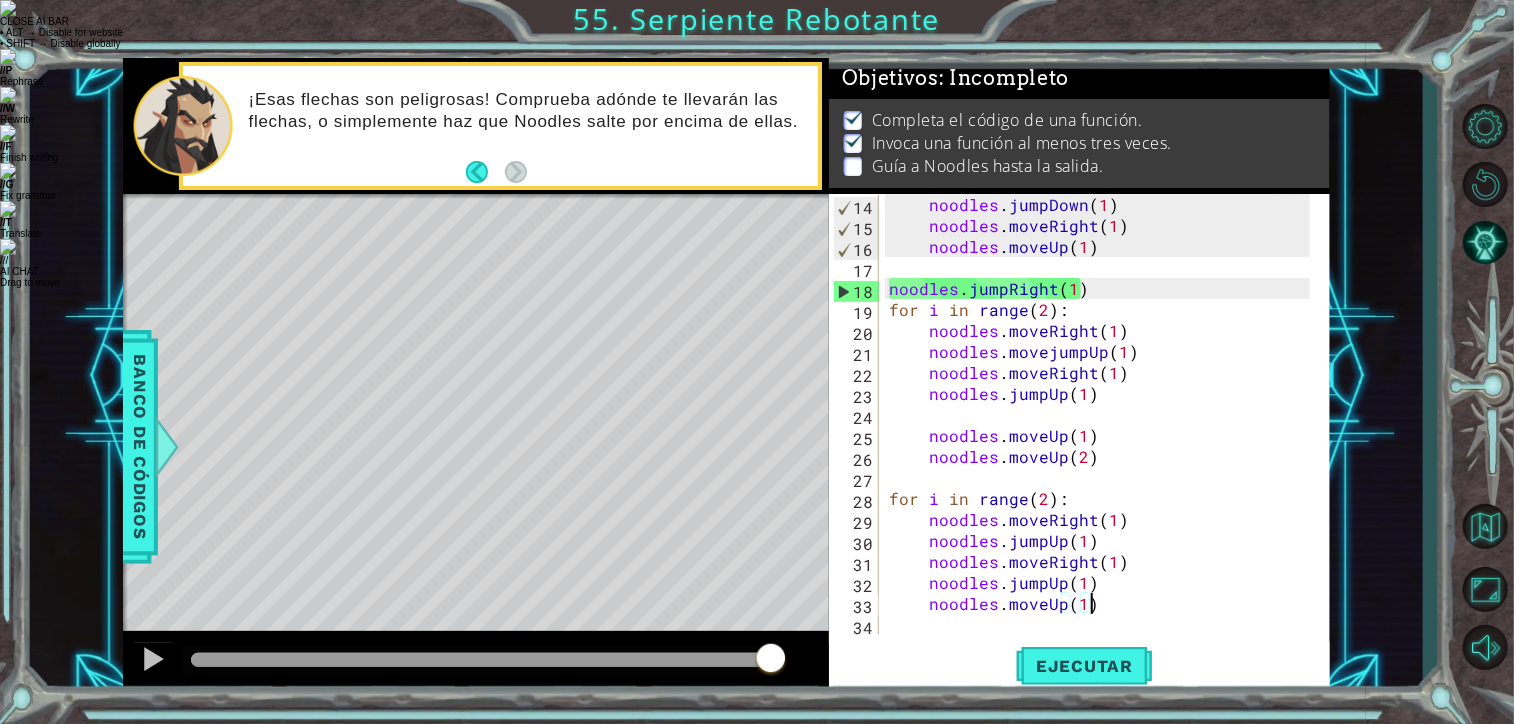 type on "noodles.moveUp(1" 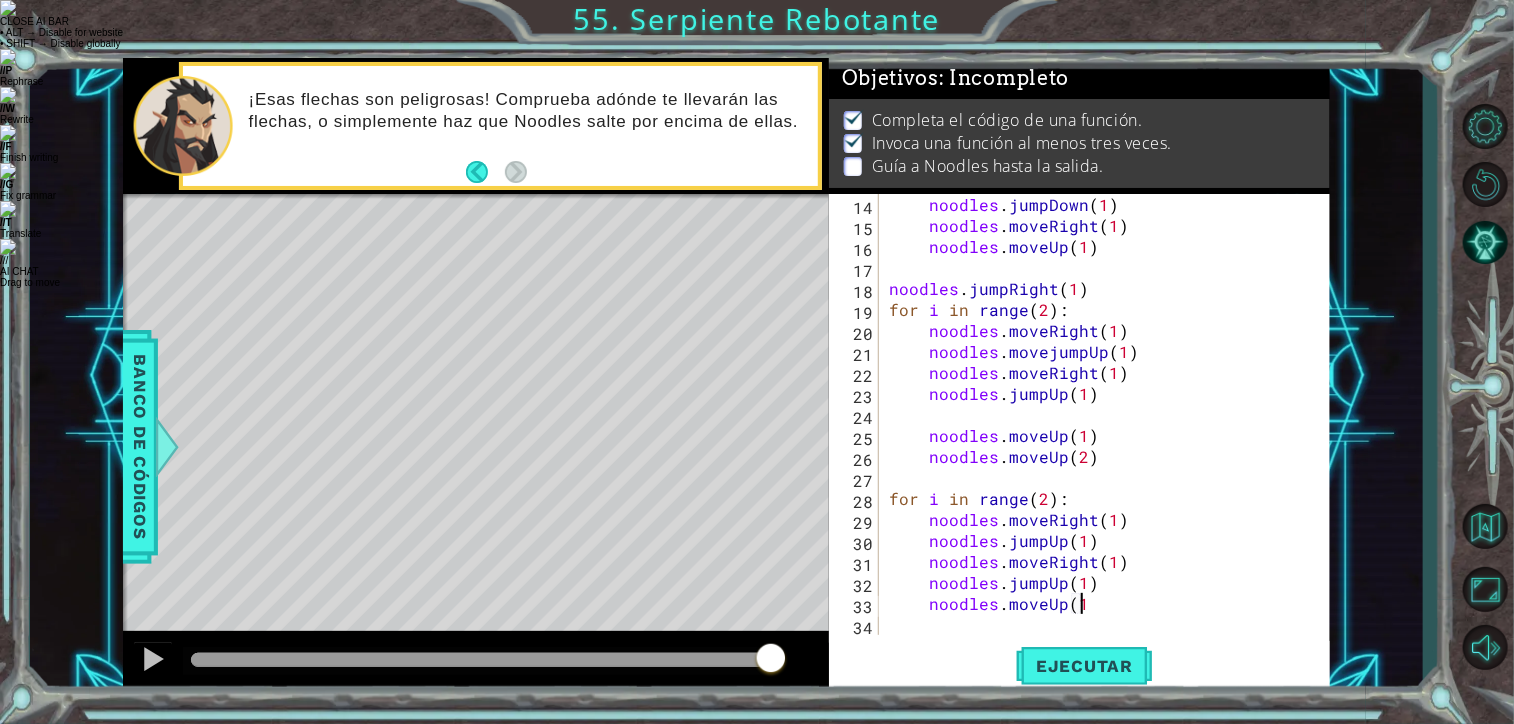 scroll, scrollTop: 0, scrollLeft: 0, axis: both 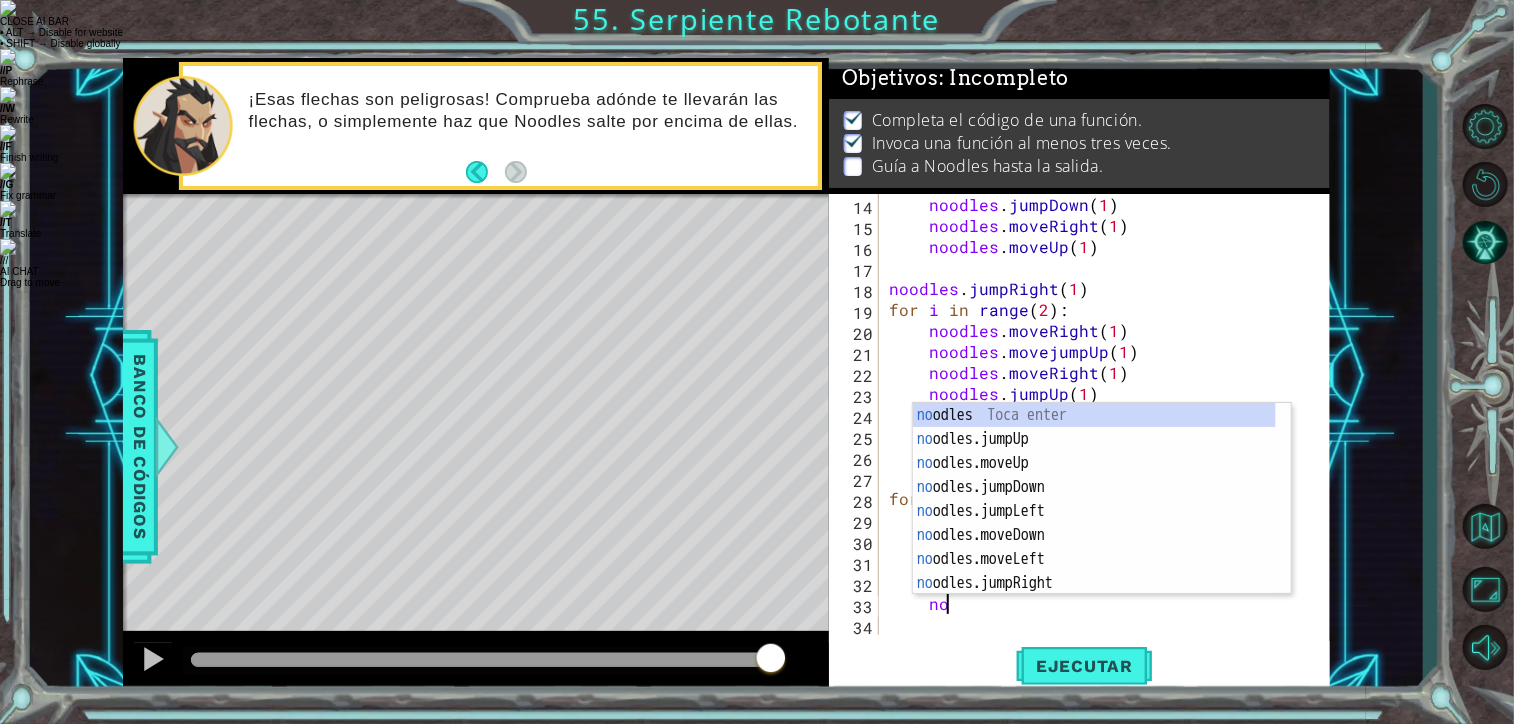 type on "n" 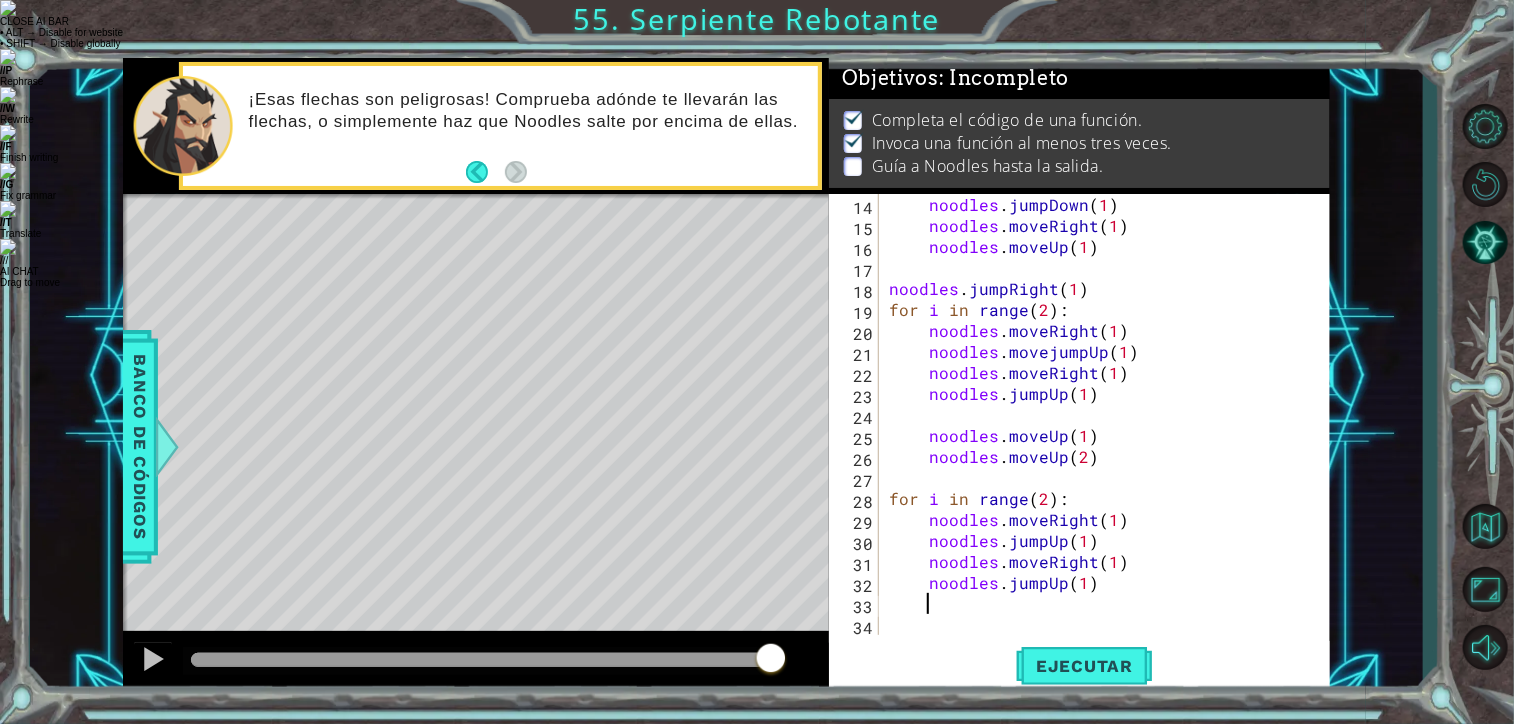 scroll, scrollTop: 0, scrollLeft: 1, axis: horizontal 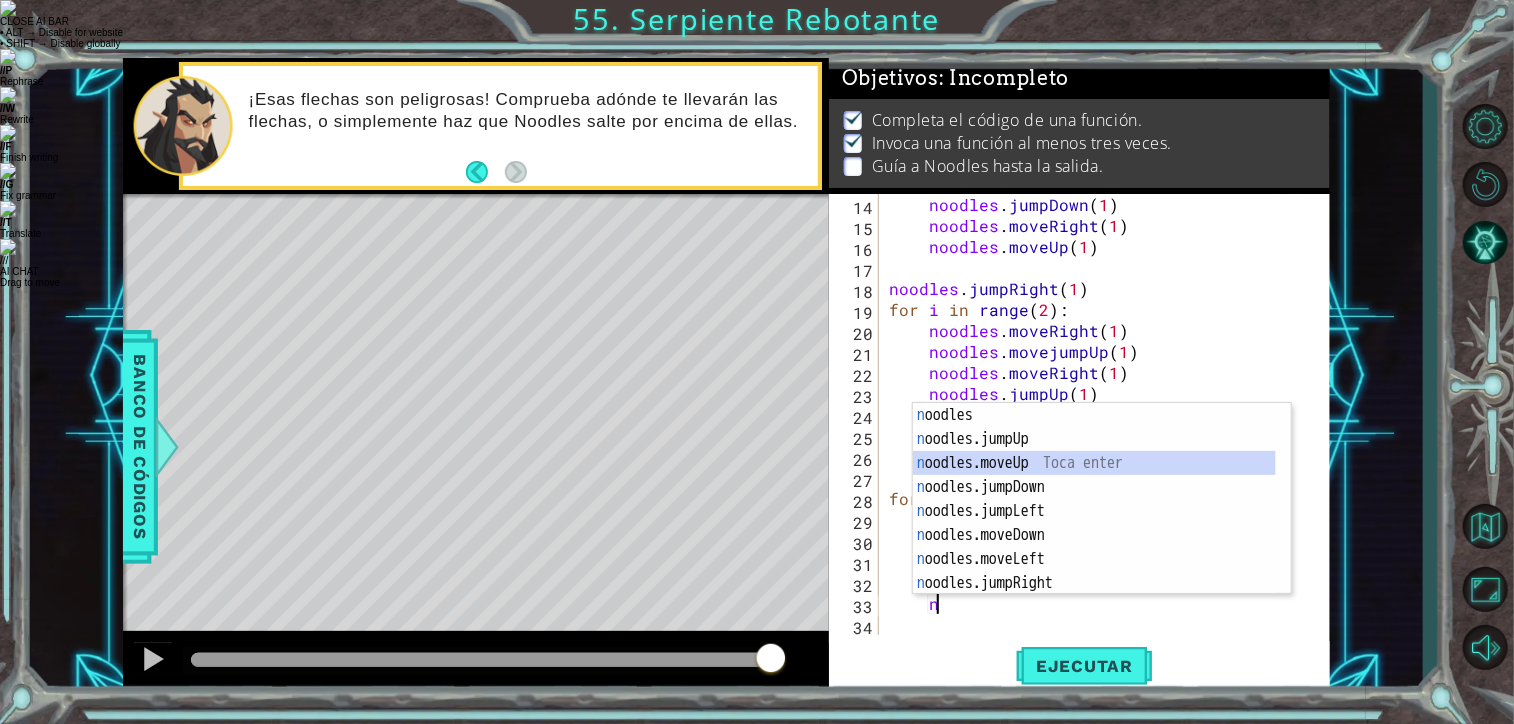 click on "n oodles Toca enter n oodles.jumpUp Toca enter n oodles.moveUp Toca enter n oodles.jumpDown Toca enter n oodles.jumpLeft Toca enter n oodles.moveDown Toca enter n oodles.moveLeft Toca enter n oodles.jumpRight Toca enter n oodles.moveRight Toca enter" at bounding box center (1094, 523) 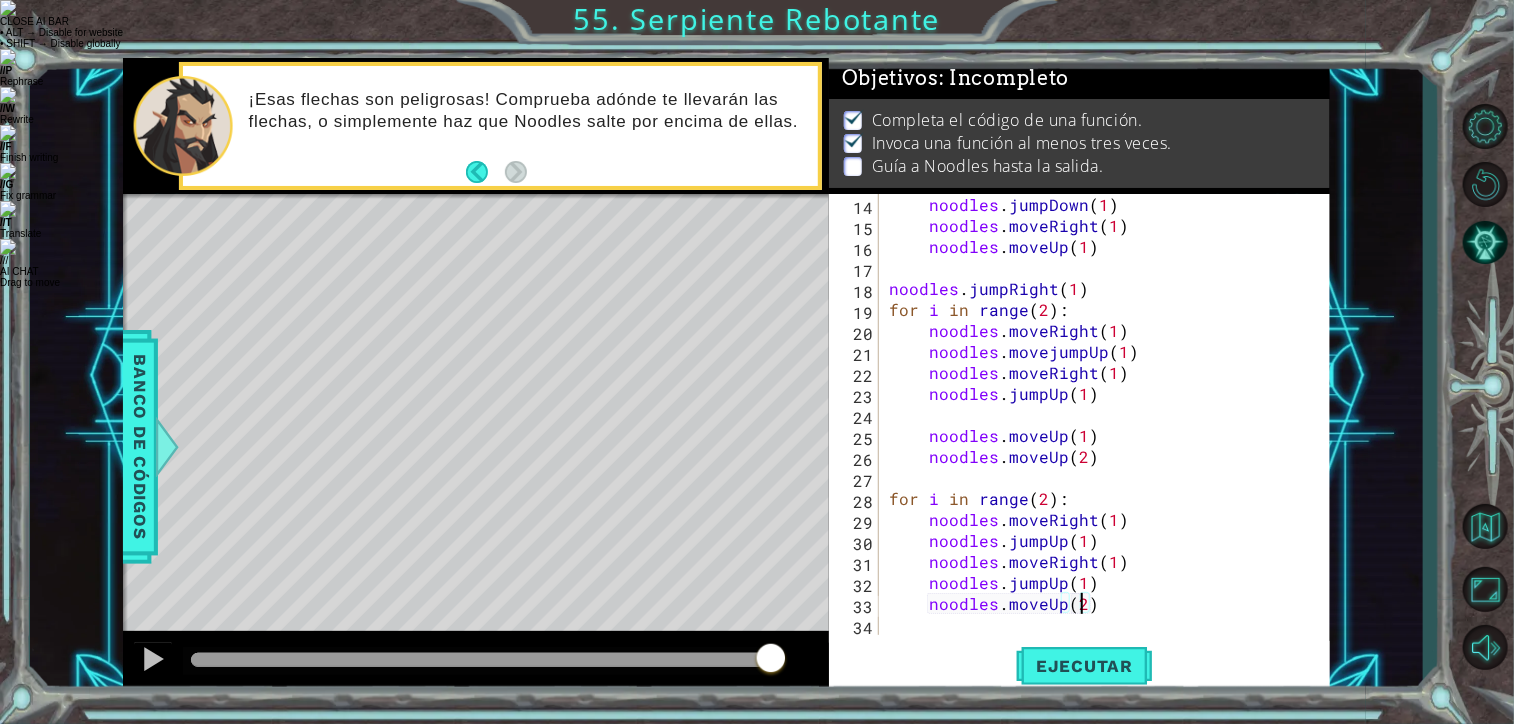 scroll, scrollTop: 0, scrollLeft: 11, axis: horizontal 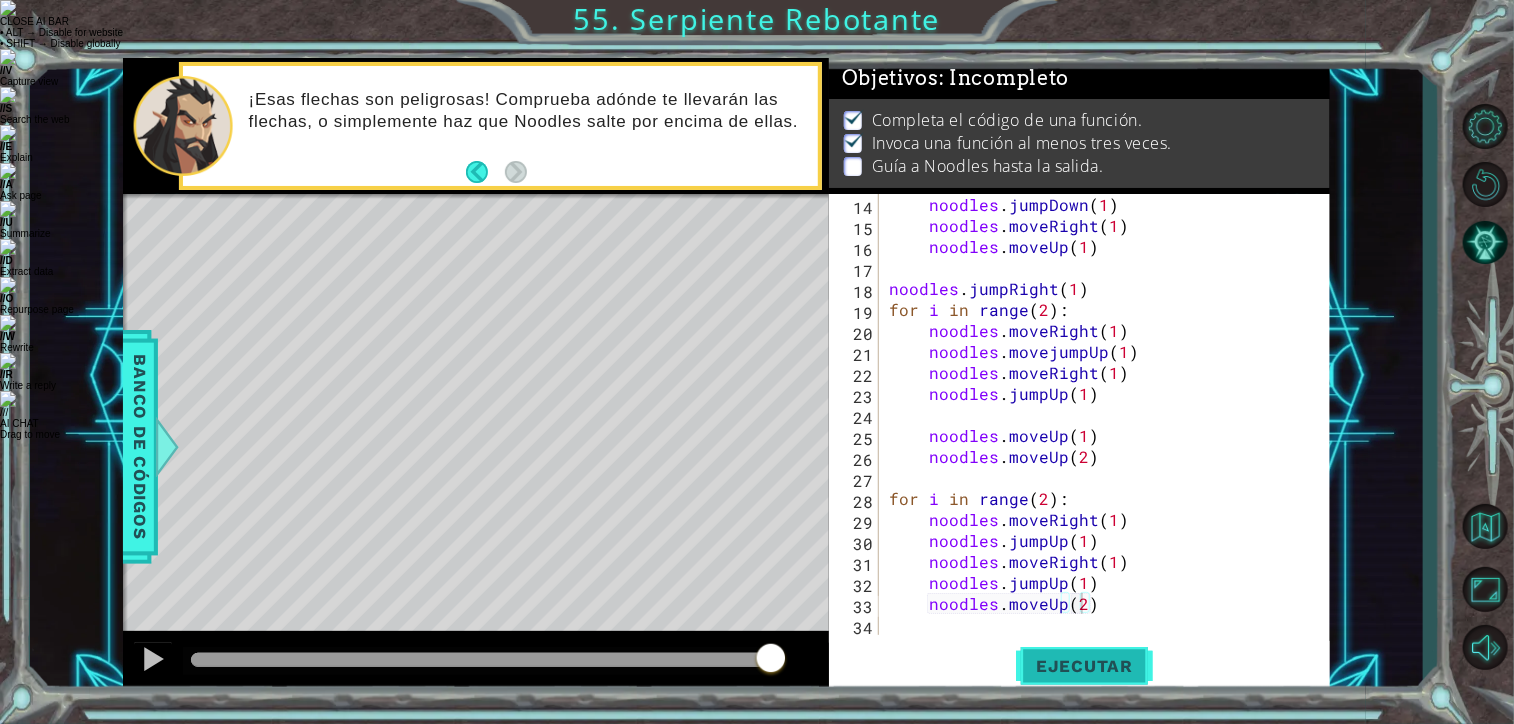 click on "Ejecutar" at bounding box center (1084, 666) 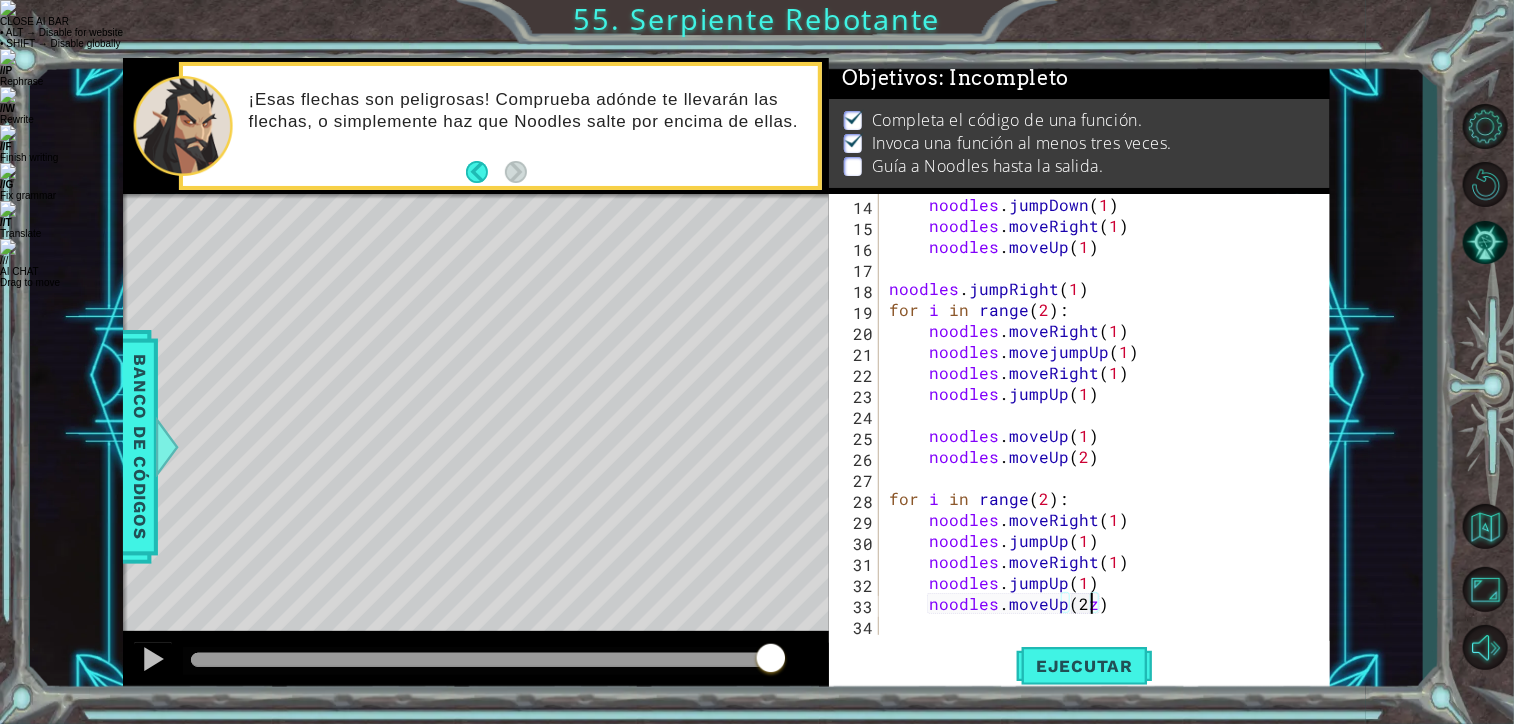 scroll, scrollTop: 0, scrollLeft: 11, axis: horizontal 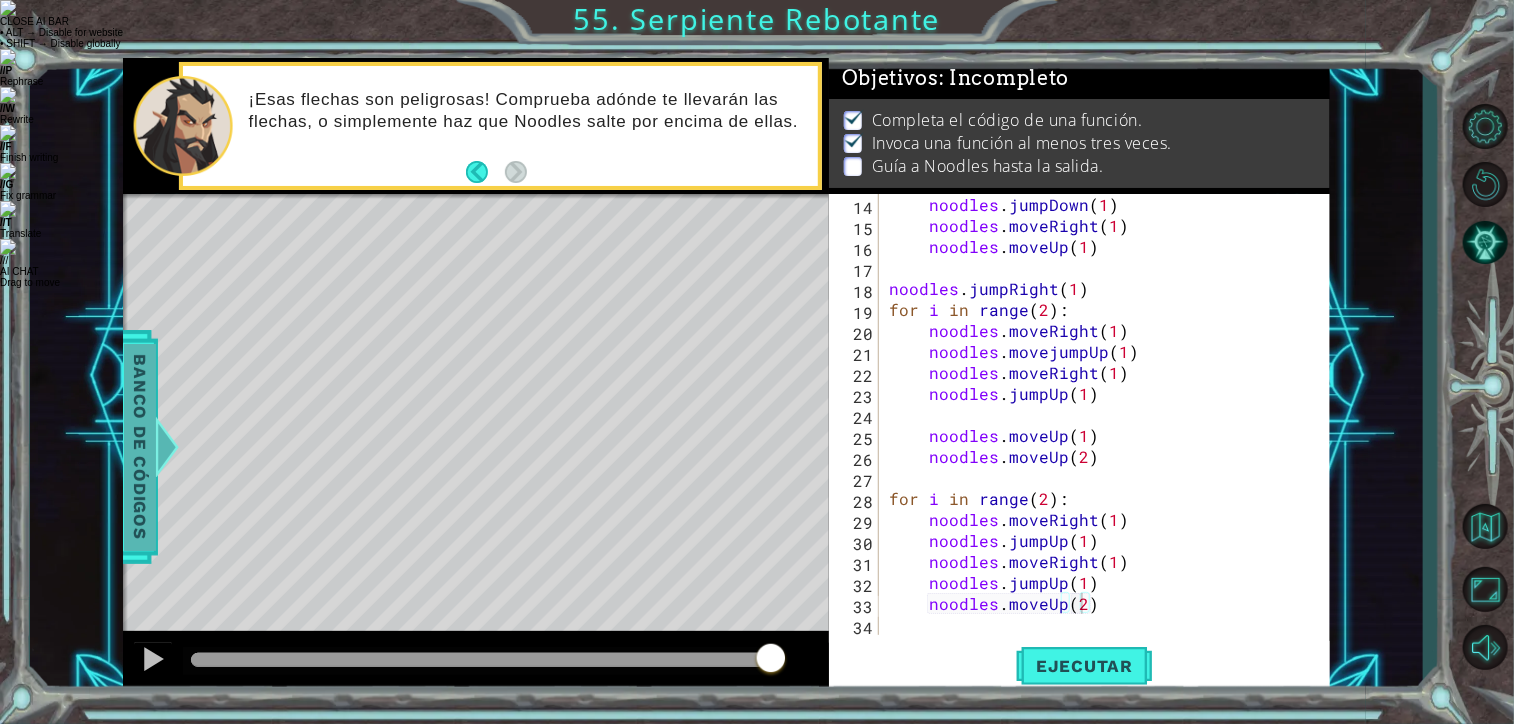 click on "Banco de códigos" at bounding box center (140, 447) 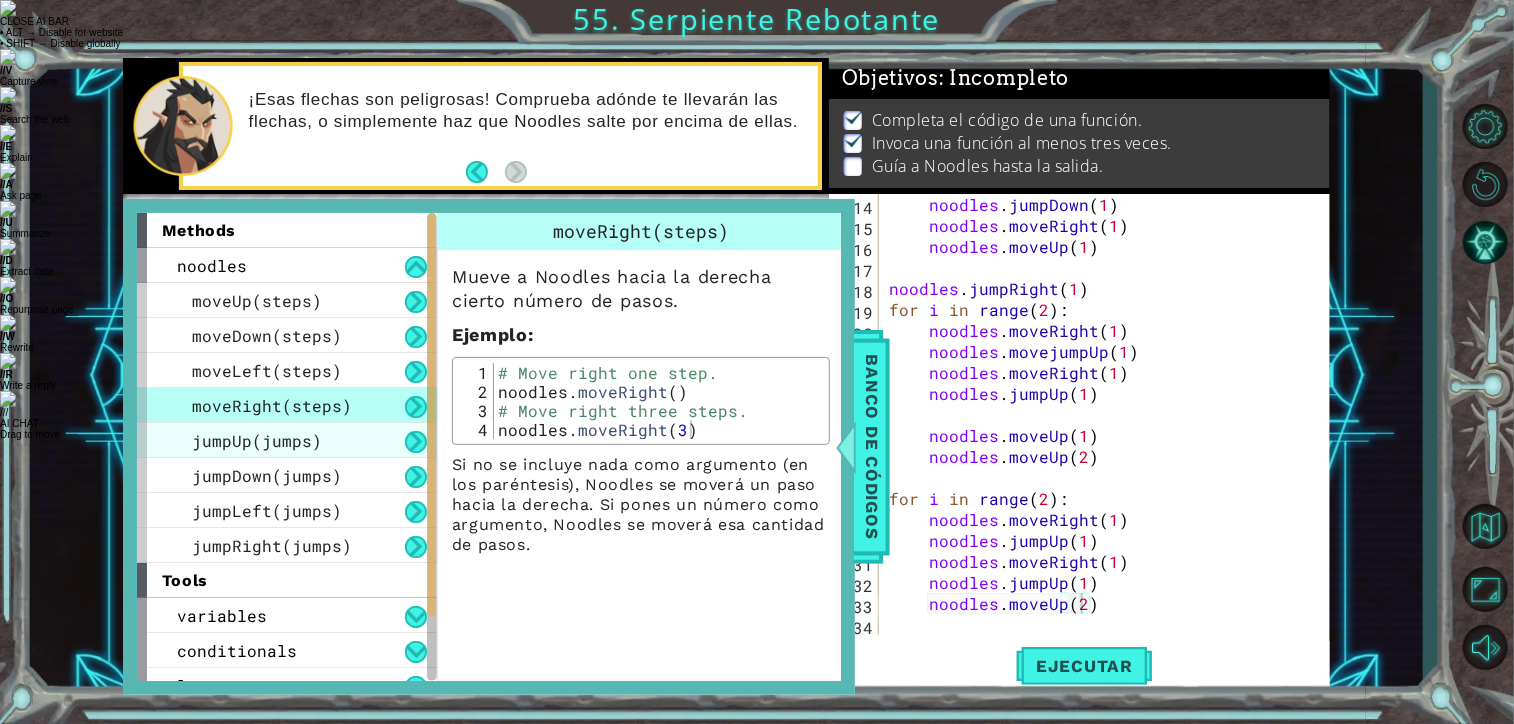 click on "jumpUp(jumps)" at bounding box center [257, 440] 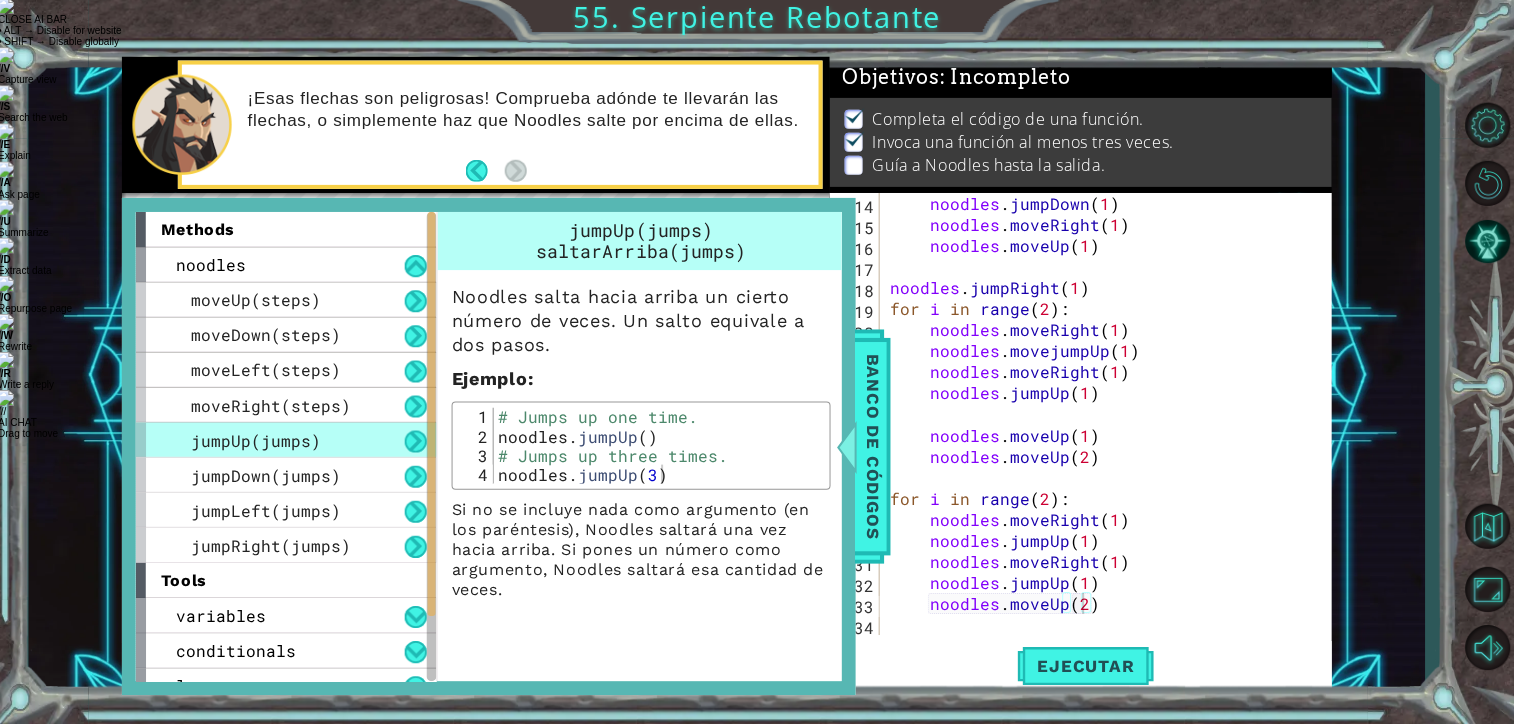 scroll, scrollTop: 0, scrollLeft: 0, axis: both 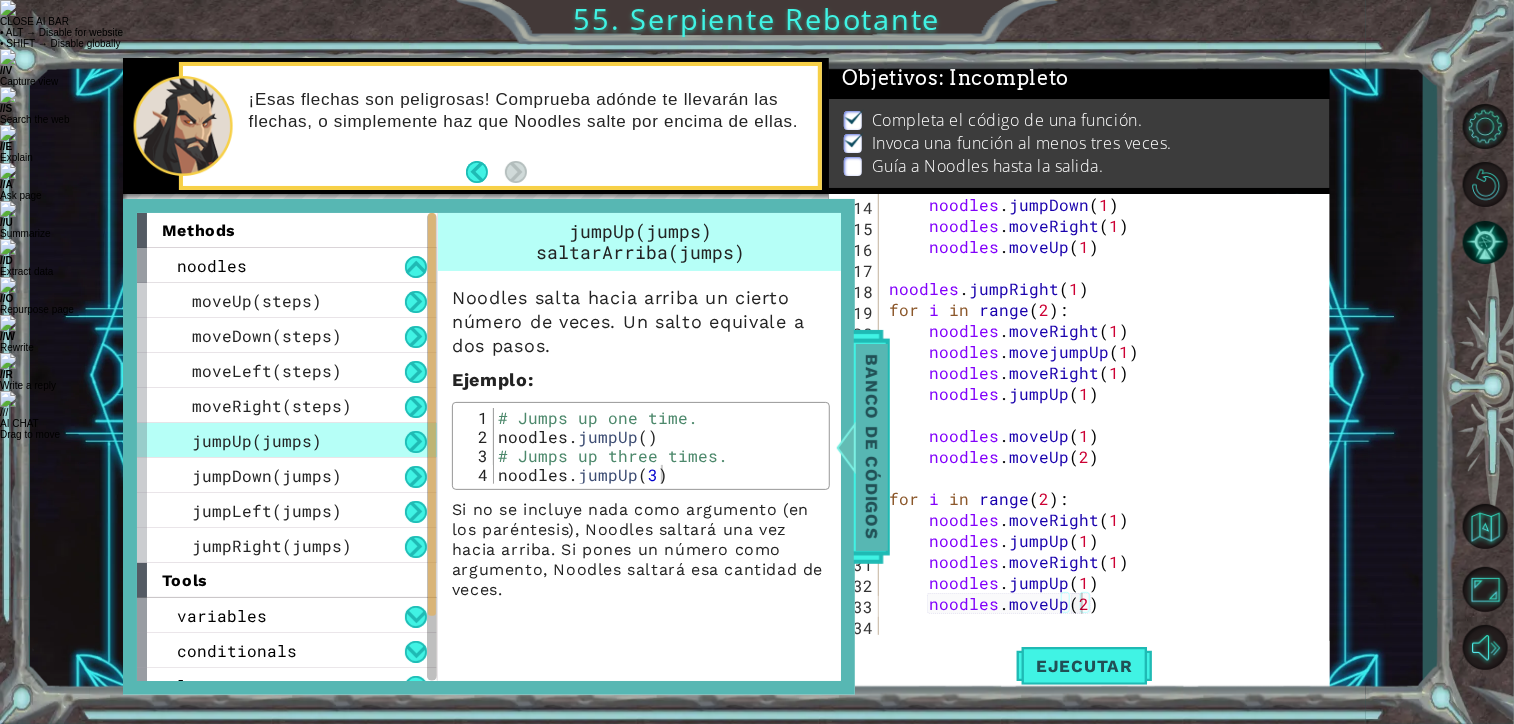 click on "Banco de códigos" at bounding box center (872, 447) 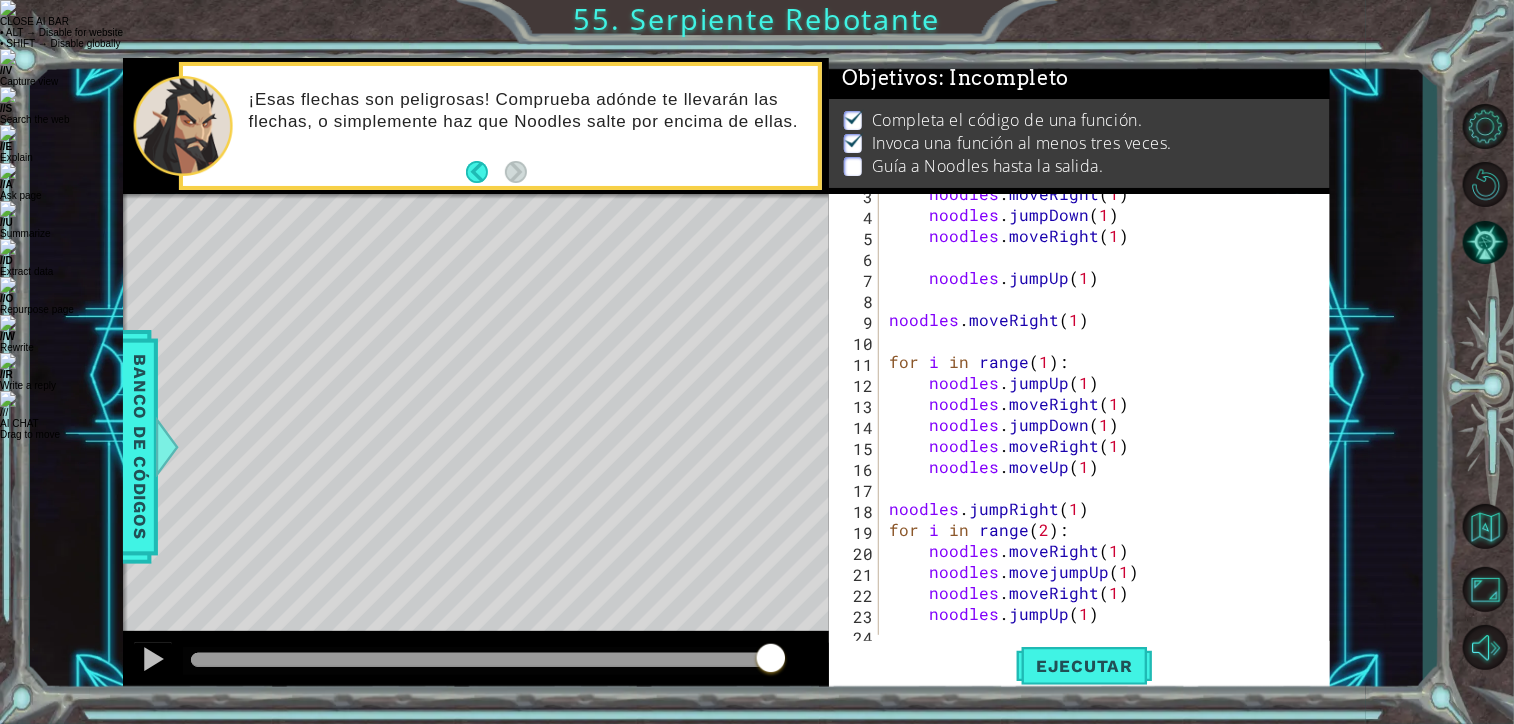 scroll, scrollTop: 272, scrollLeft: 0, axis: vertical 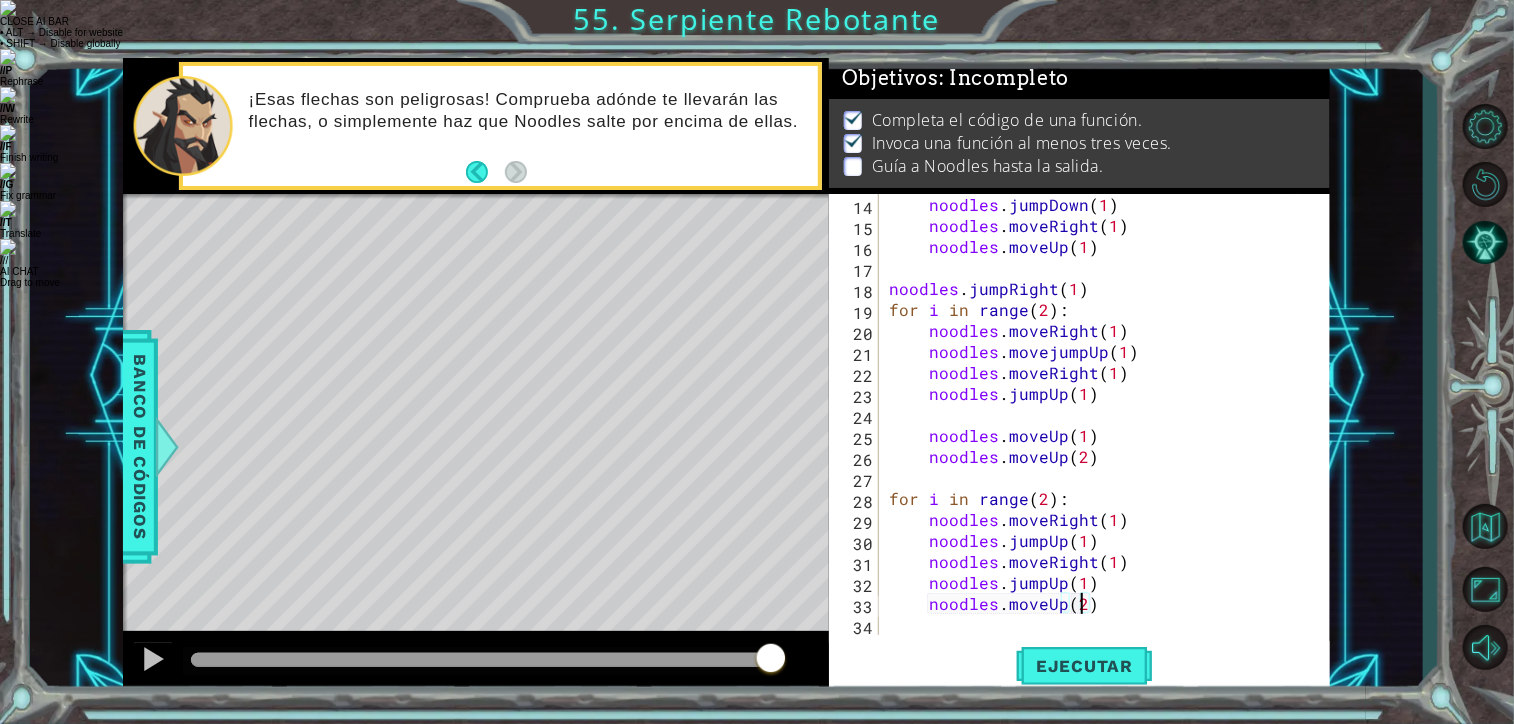 click on "noodles . jumpDown ( 1 )      noodles . moveRight ( 1 )      noodles . moveUp ( 1 ) noodles . jumpRight ( 1 ) for   i   in   range ( 2 ) :      noodles . moveRight ( 1 )      noodles . movejumpUp ( 1 )      noodles . moveRight ( 1 )      noodles . jumpUp ( 1 )          noodles . moveUp ( 1 )      noodles . moveUp ( 2 )      for   i   in   range ( 2 ) :      noodles . moveRight ( 1 )      noodles . jumpUp ( 1 )      noodles . moveRight ( 1 )      noodles . jumpUp ( 1 )      noodles . moveUp ( 2 )" at bounding box center (1103, 435) 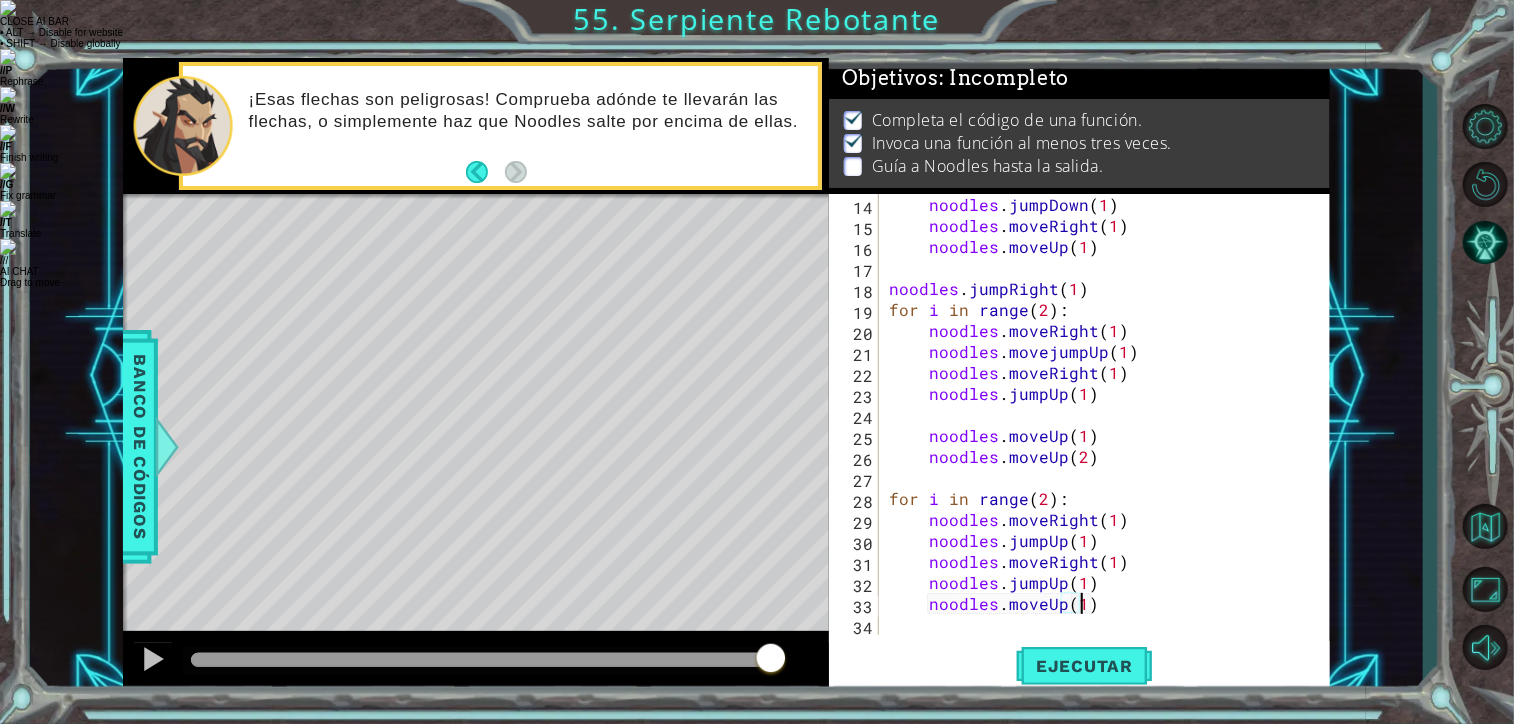 scroll, scrollTop: 0, scrollLeft: 11, axis: horizontal 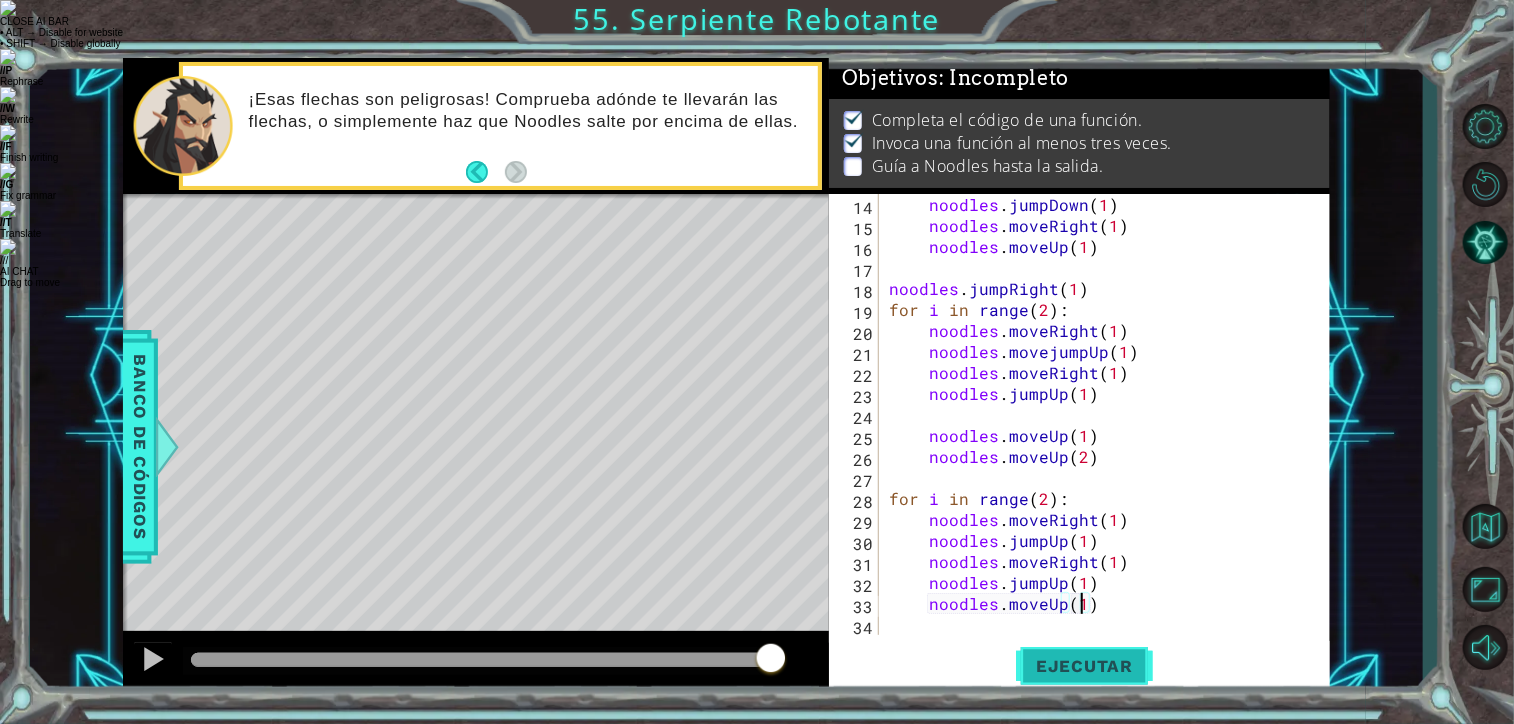 click on "Ejecutar" at bounding box center [1084, 666] 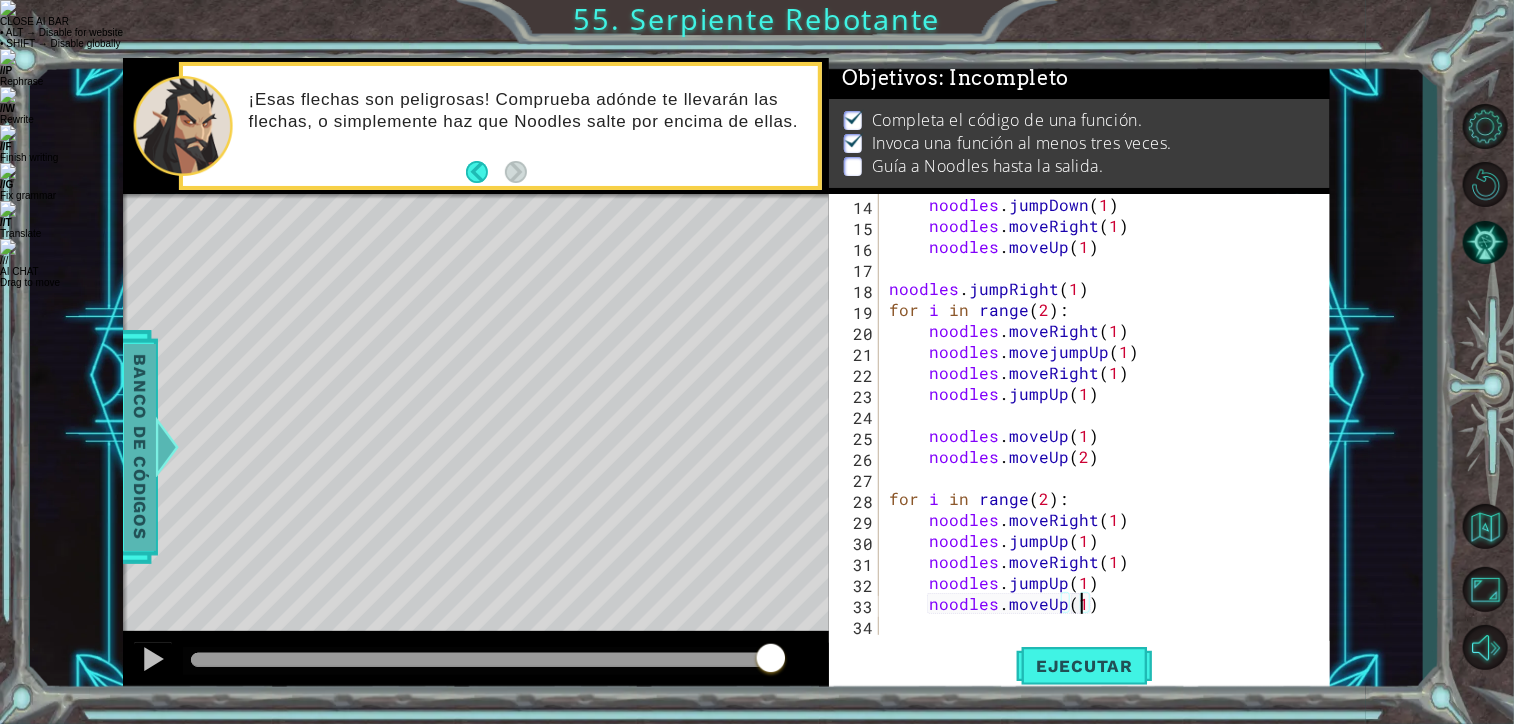 click on "Banco de códigos" at bounding box center (140, 447) 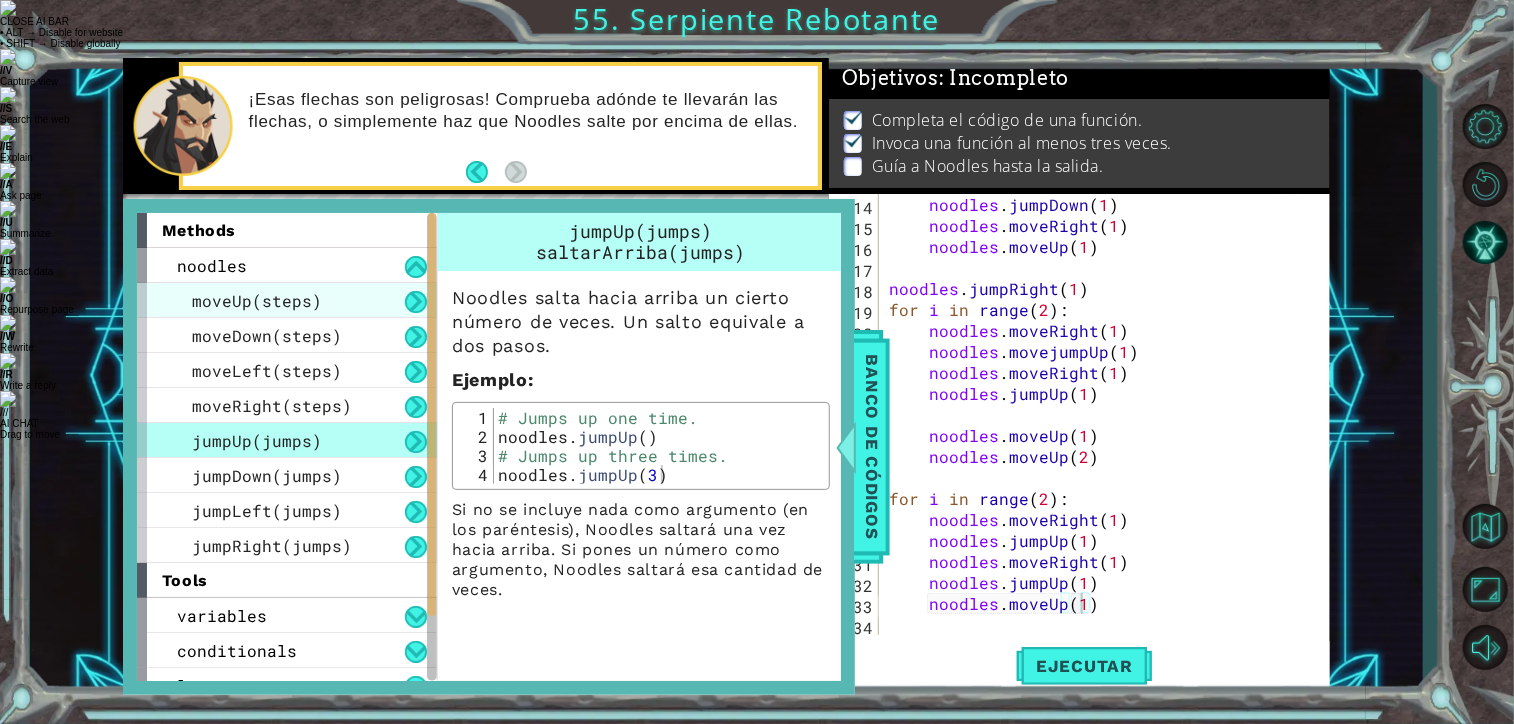 click on "moveUp(steps)" at bounding box center (287, 300) 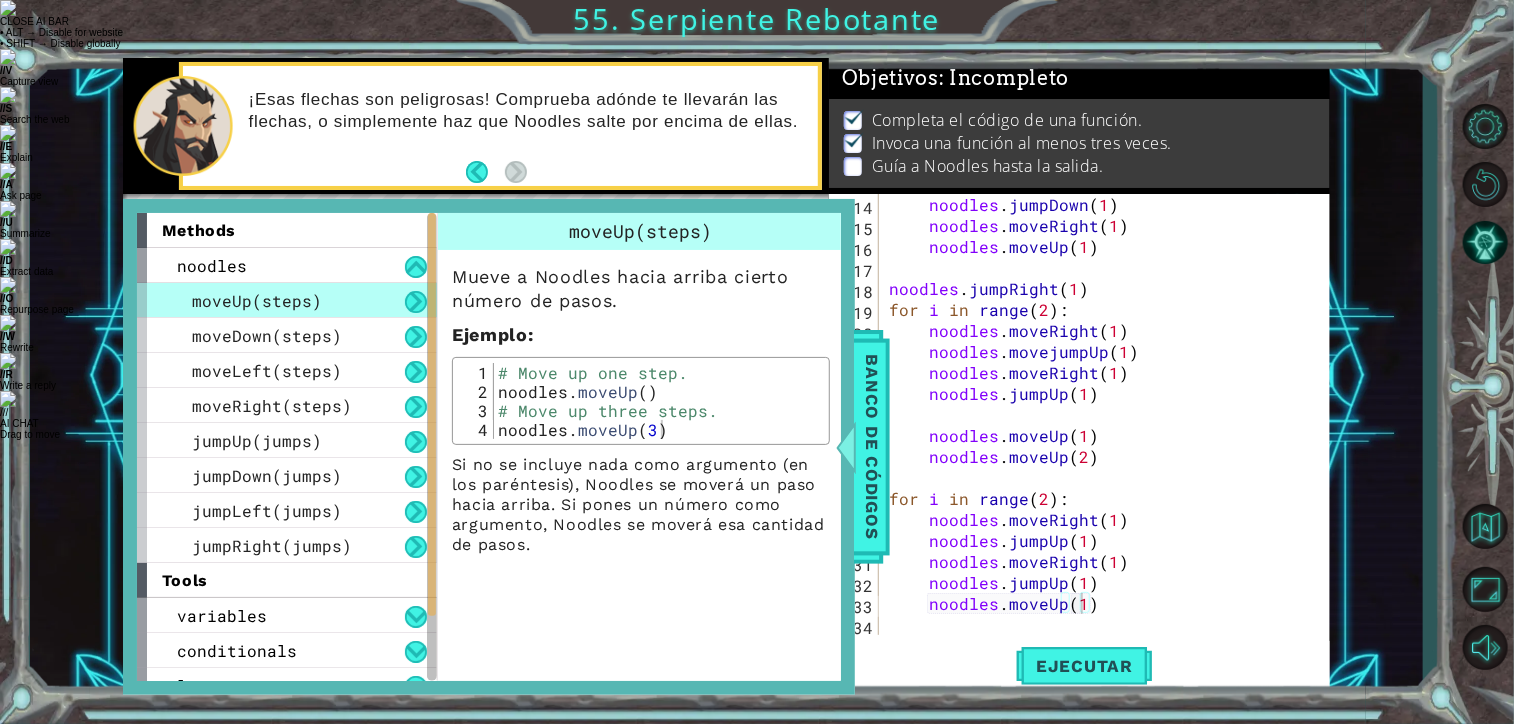 click on "Mueve a Noodles hacia arriba cierto número de pasos." at bounding box center [641, 289] 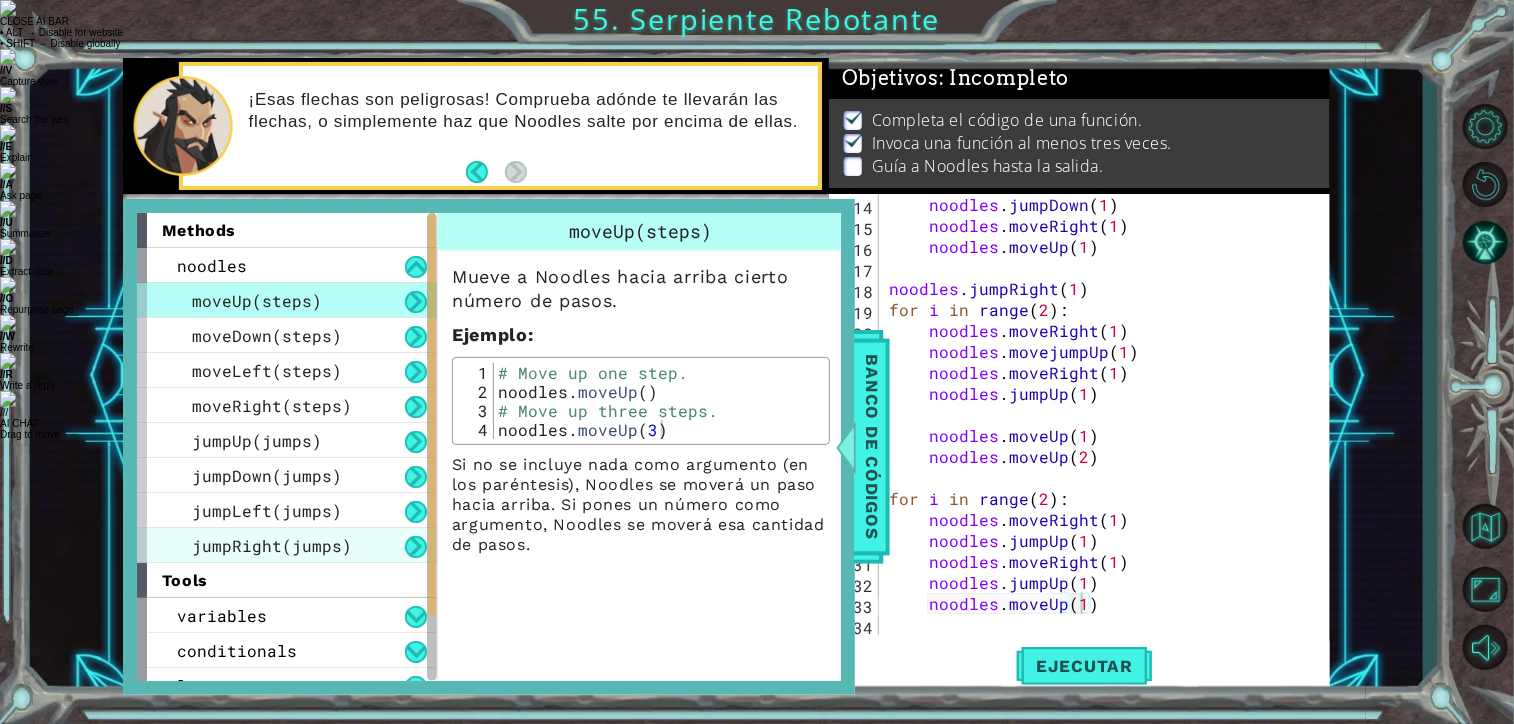 click on "jumpRight(jumps)" at bounding box center (272, 545) 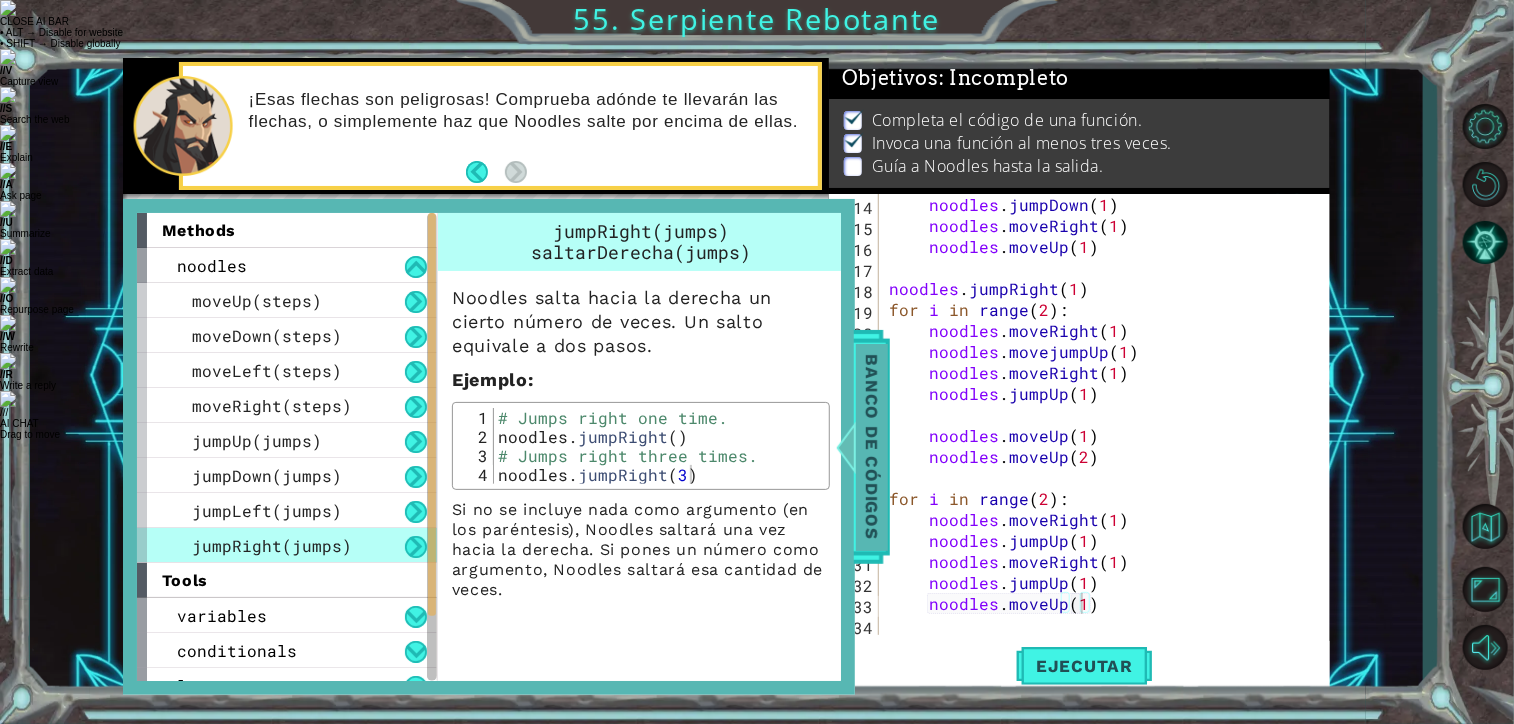 click on "Banco de códigos" at bounding box center (872, 447) 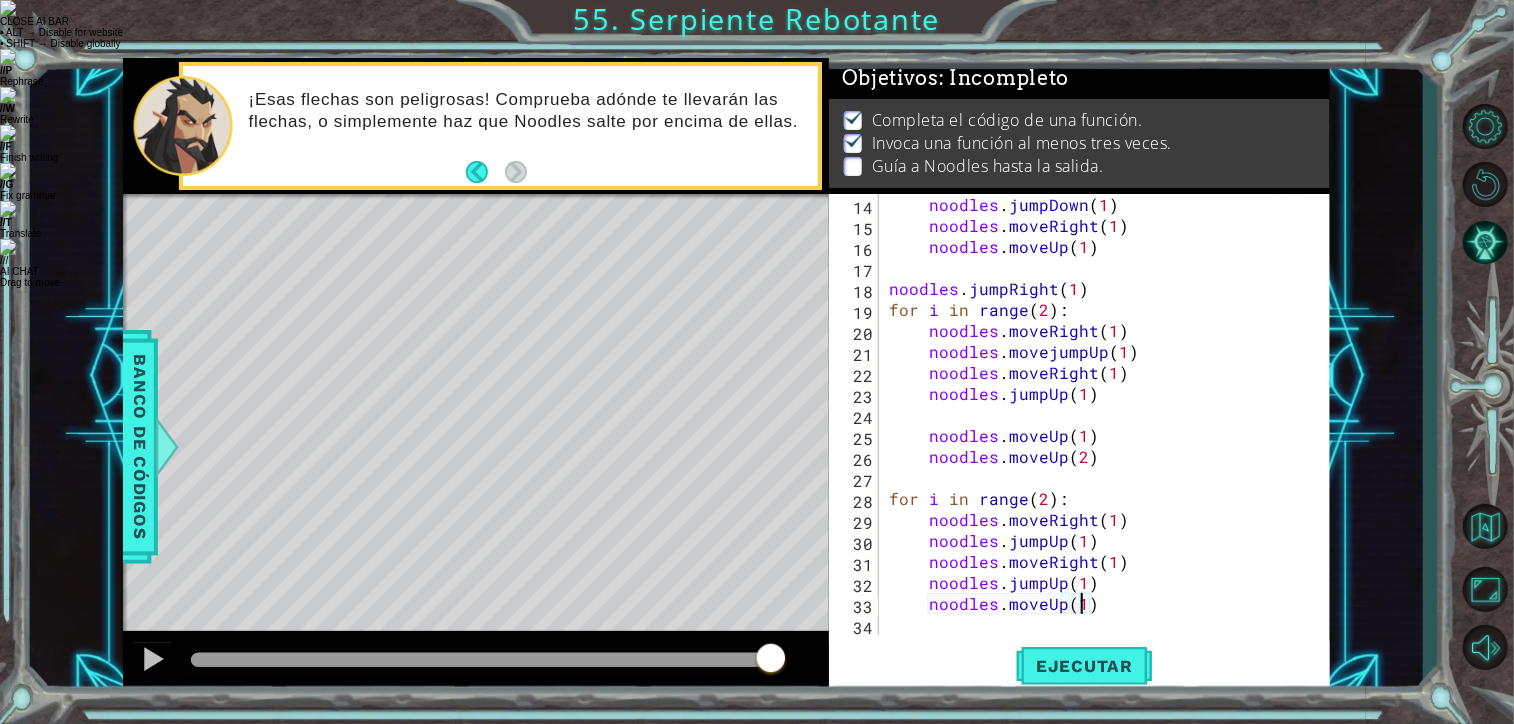 scroll, scrollTop: 0, scrollLeft: 10, axis: horizontal 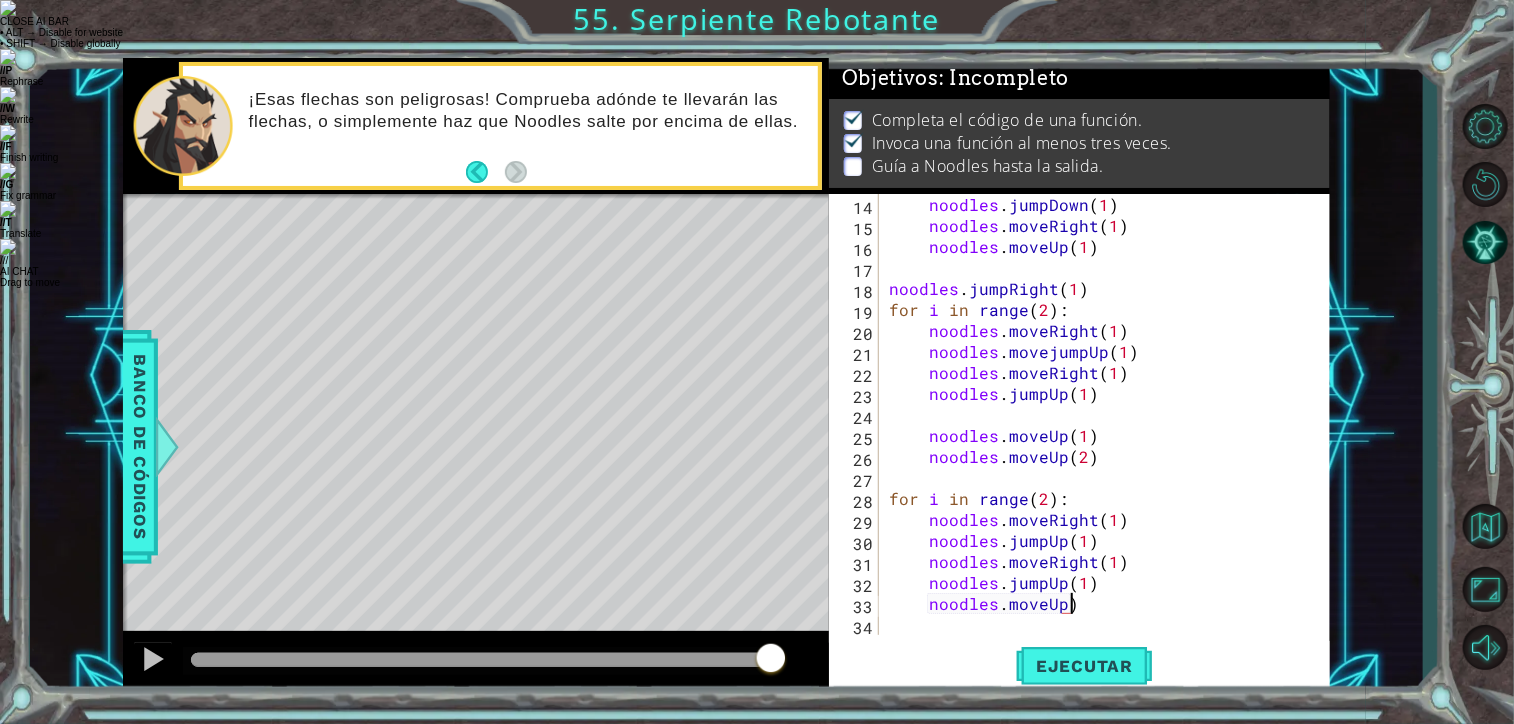 click on "noodles . jumpDown ( 1 )      noodles . moveRight ( 1 )      noodles . moveUp ( 1 ) noodles . jumpRight ( 1 ) for   i   in   range ( 2 ) :      noodles . moveRight ( 1 )      noodles . movejumpUp ( 1 )      noodles . moveRight ( 1 )      noodles . jumpUp ( 1 )          noodles . moveUp ( 1 )      noodles . moveUp ( 2 )      for   i   in   range ( 2 ) :      noodles . moveRight ( 1 )      noodles . jumpUp ( 1 )      noodles . moveRight ( 1 )      noodles . jumpUp ( 1 )      noodles . moveUp )" at bounding box center [1103, 435] 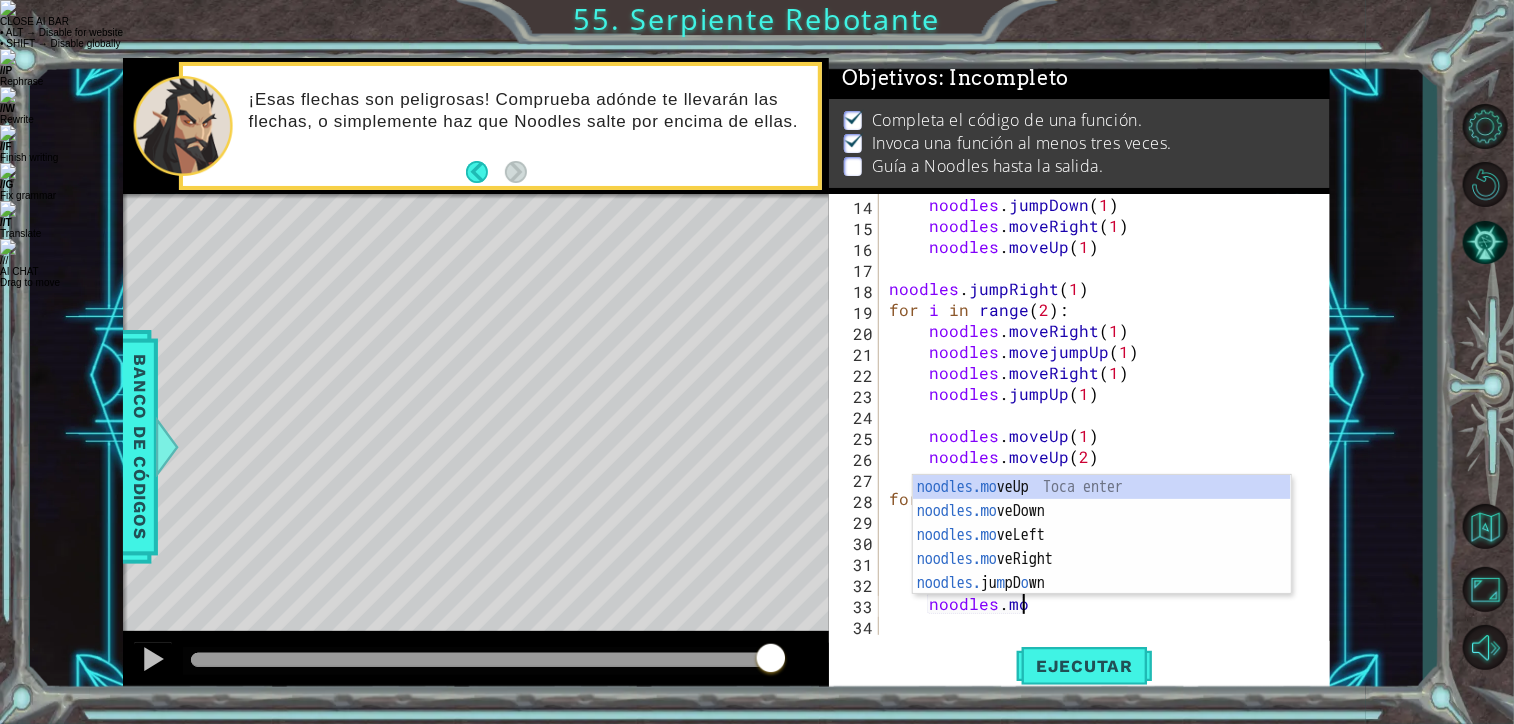 scroll, scrollTop: 0, scrollLeft: 3, axis: horizontal 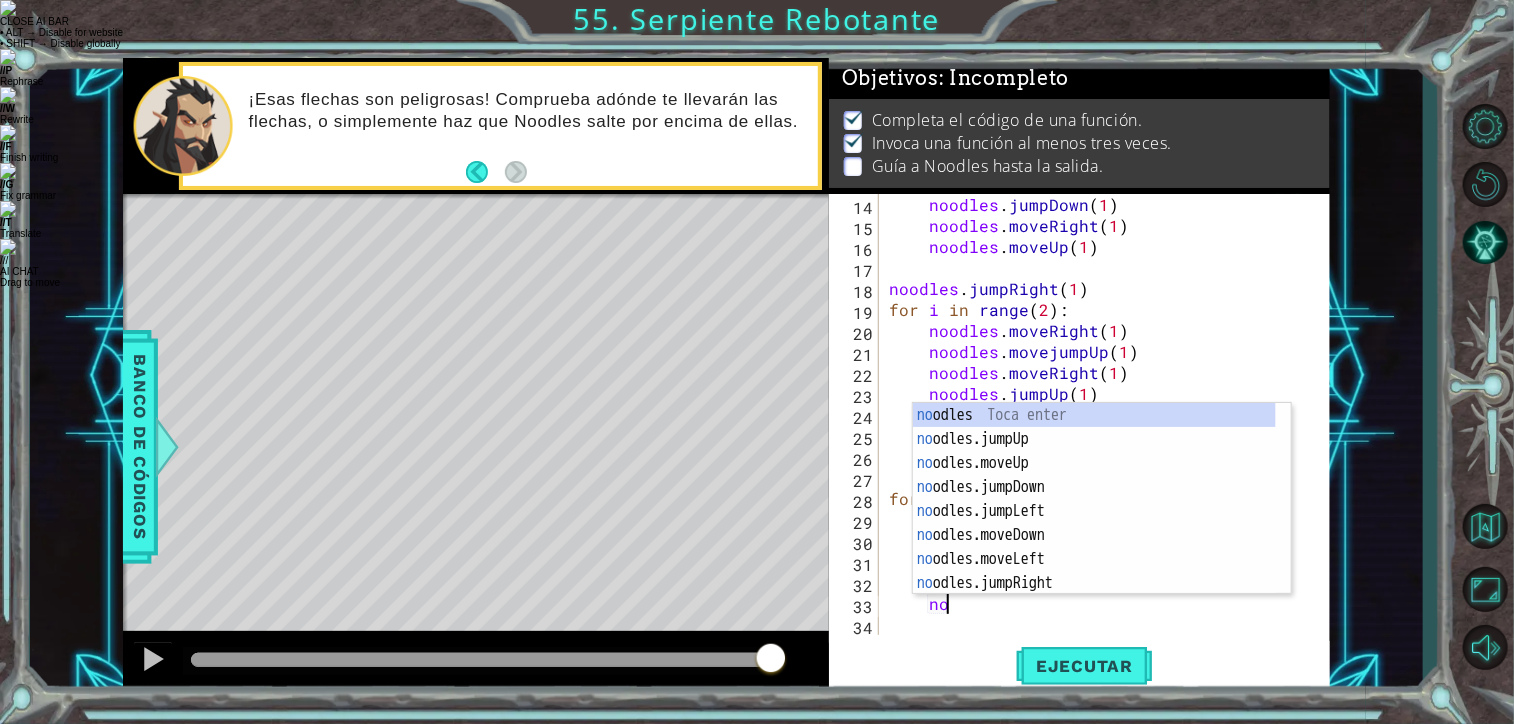type on "n" 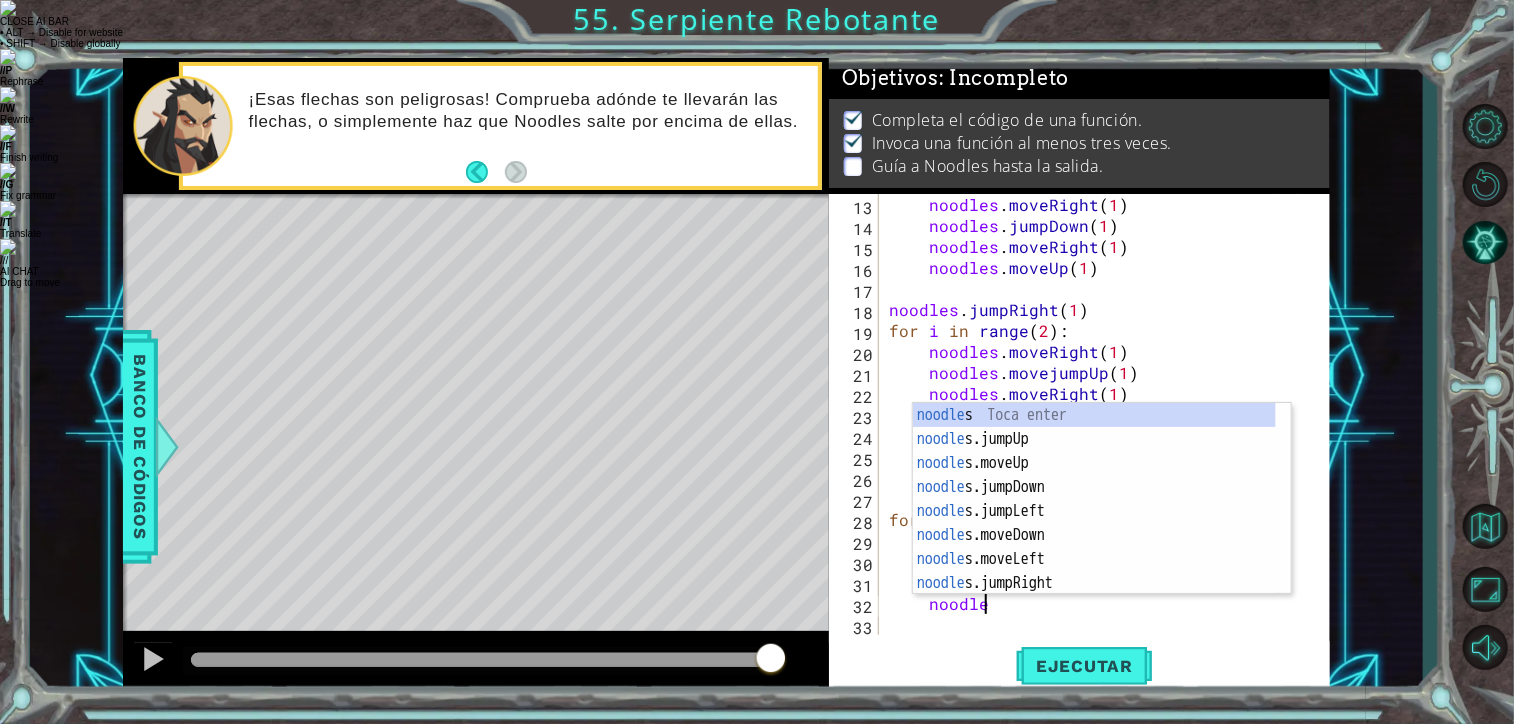 type on "n" 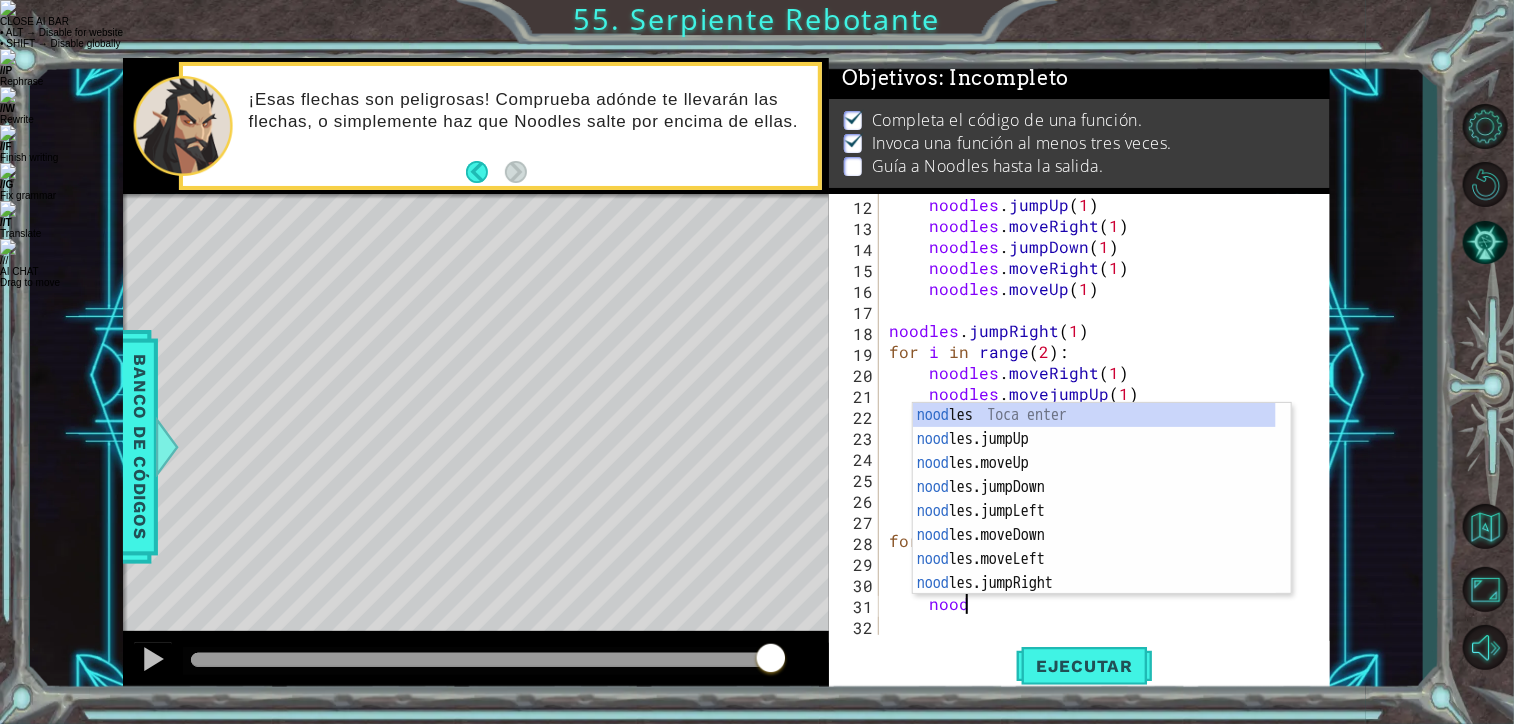 type on "n" 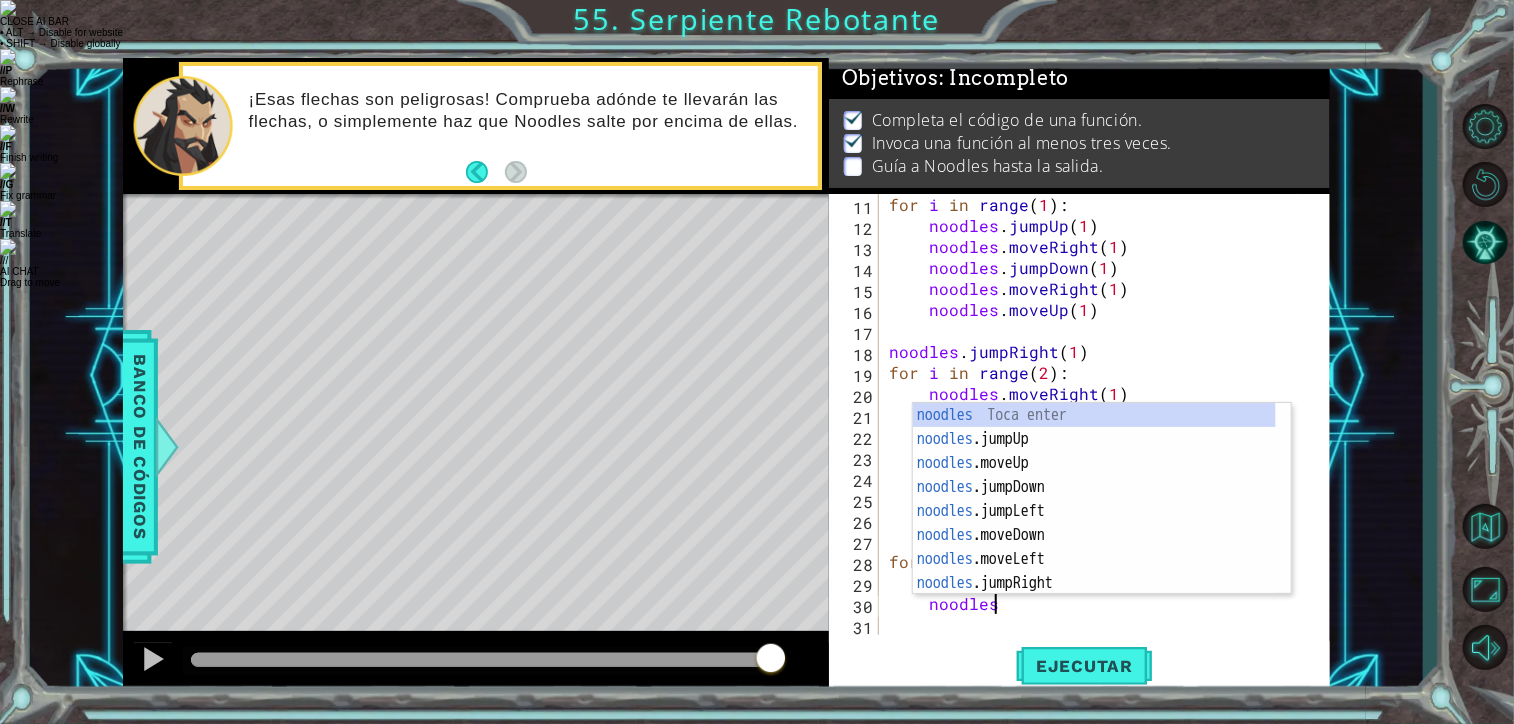 type on "n" 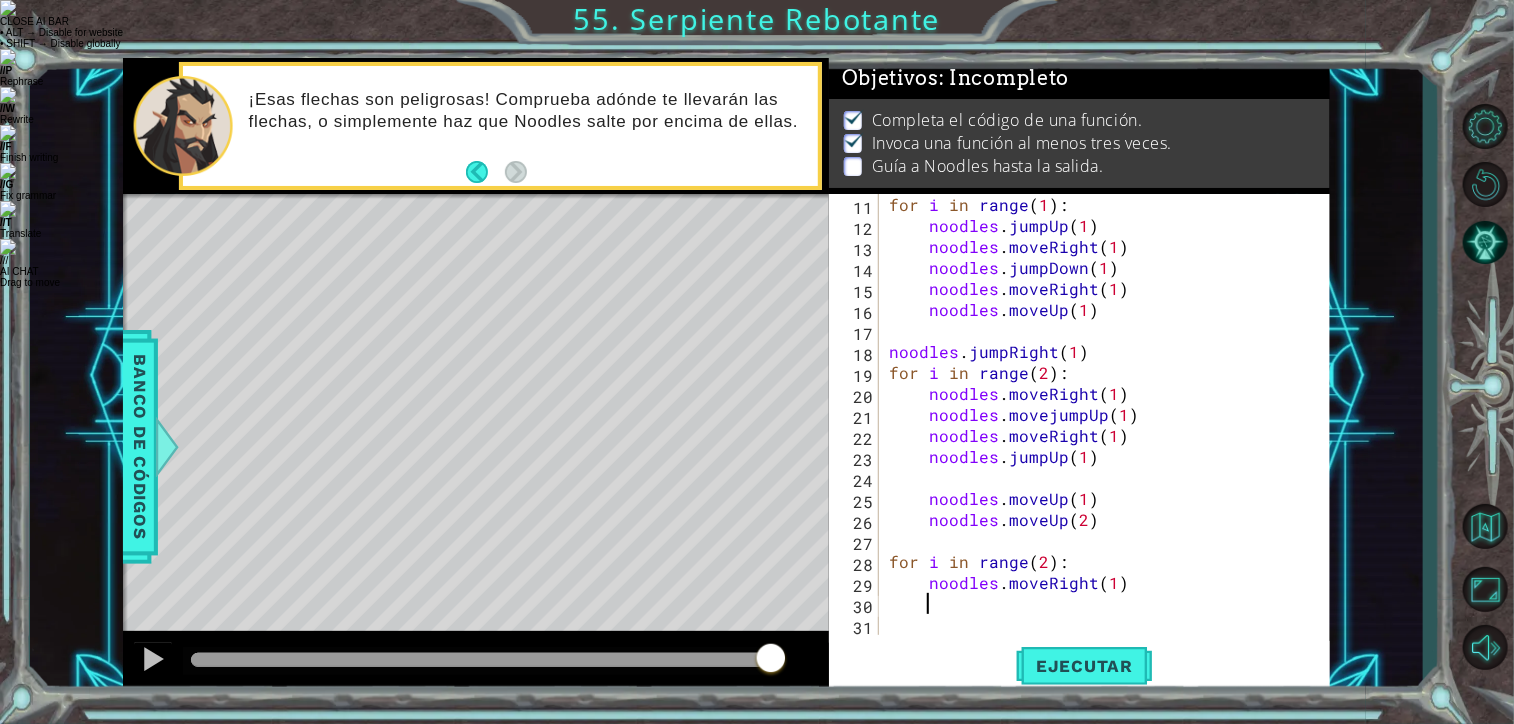 scroll, scrollTop: 188, scrollLeft: 0, axis: vertical 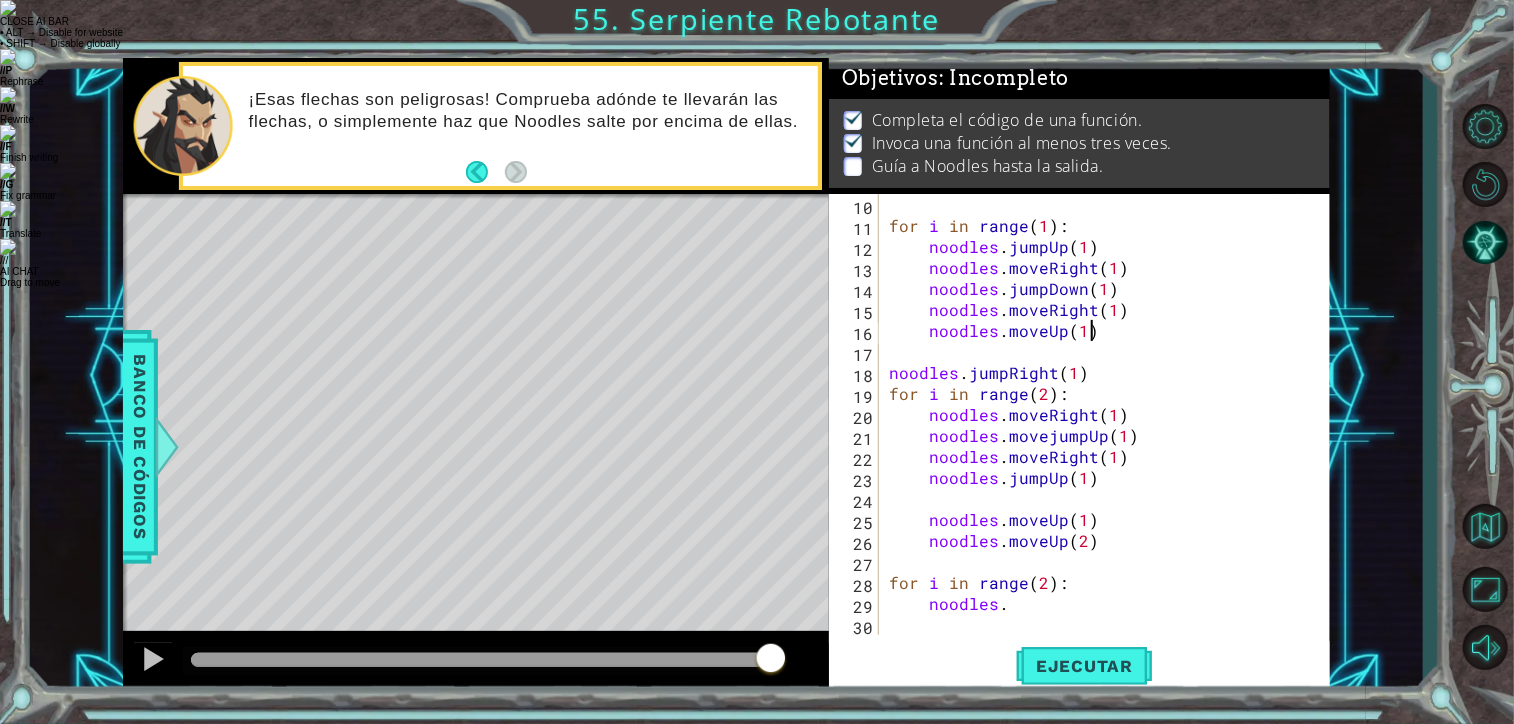 click on "for   i   in   range ( 1 ) :      noodles . jumpUp ( 1 )      noodles . moveRight ( 1 )      noodles . jumpDown ( 1 )      noodles . moveRight ( 1 )      noodles . moveUp ( 1 ) noodles . jumpRight ( 1 ) for   i   in   range ( 2 ) :      noodles . moveRight ( 1 )      noodles . movejumpUp ( 1 )      noodles . moveRight ( 1 )      noodles . jumpUp ( 1 )          noodles . moveUp ( 1 )      noodles . moveUp ( 2 )      for   i   in   range ( 2 ) :      noodles ." at bounding box center (1103, 435) 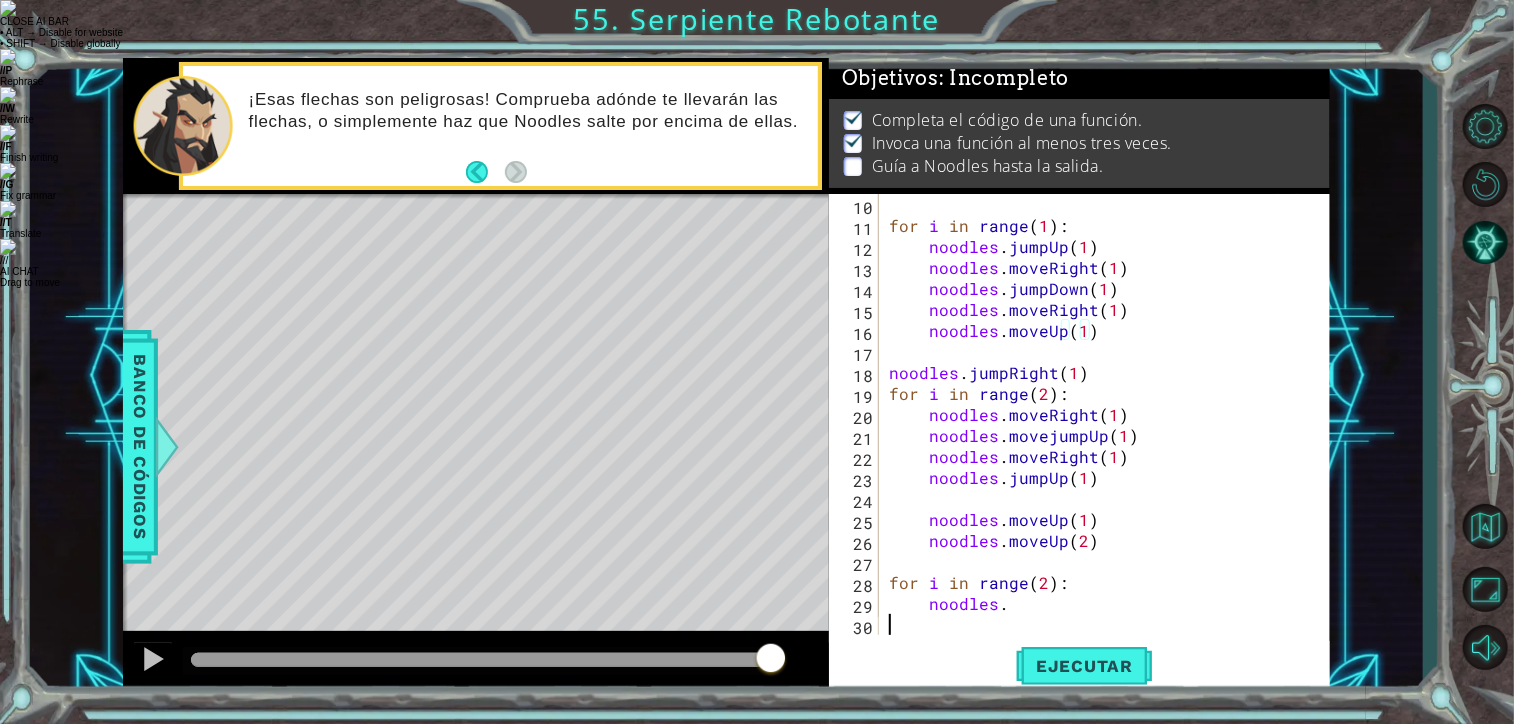 click on "for   i   in   range ( 1 ) :      noodles . jumpUp ( 1 )      noodles . moveRight ( 1 )      noodles . jumpDown ( 1 )      noodles . moveRight ( 1 )      noodles . moveUp ( 1 ) noodles . jumpRight ( 1 ) for   i   in   range ( 2 ) :      noodles . moveRight ( 1 )      noodles . movejumpUp ( 1 )      noodles . moveRight ( 1 )      noodles . jumpUp ( 1 )          noodles . moveUp ( 1 )      noodles . moveUp ( 2 )      for   i   in   range ( 2 ) :      noodles ." at bounding box center [1103, 435] 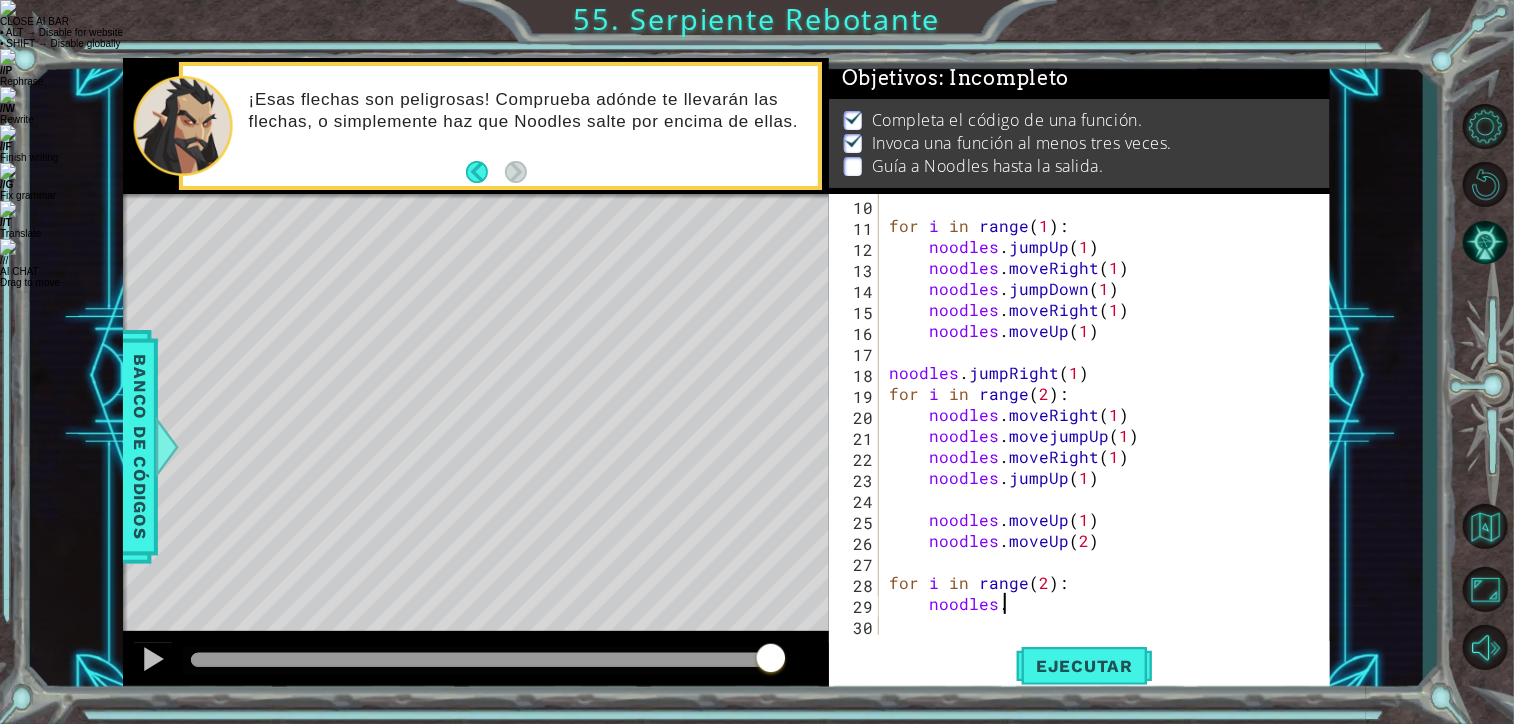 click on "for   i   in   range ( 1 ) :      noodles . jumpUp ( 1 )      noodles . moveRight ( 1 )      noodles . jumpDown ( 1 )      noodles . moveRight ( 1 )      noodles . moveUp ( 1 ) noodles . jumpRight ( 1 ) for   i   in   range ( 2 ) :      noodles . moveRight ( 1 )      noodles . movejumpUp ( 1 )      noodles . moveRight ( 1 )      noodles . jumpUp ( 1 )          noodles . moveUp ( 1 )      noodles . moveUp ( 2 )      for   i   in   range ( 2 ) :      noodles ." at bounding box center [1103, 435] 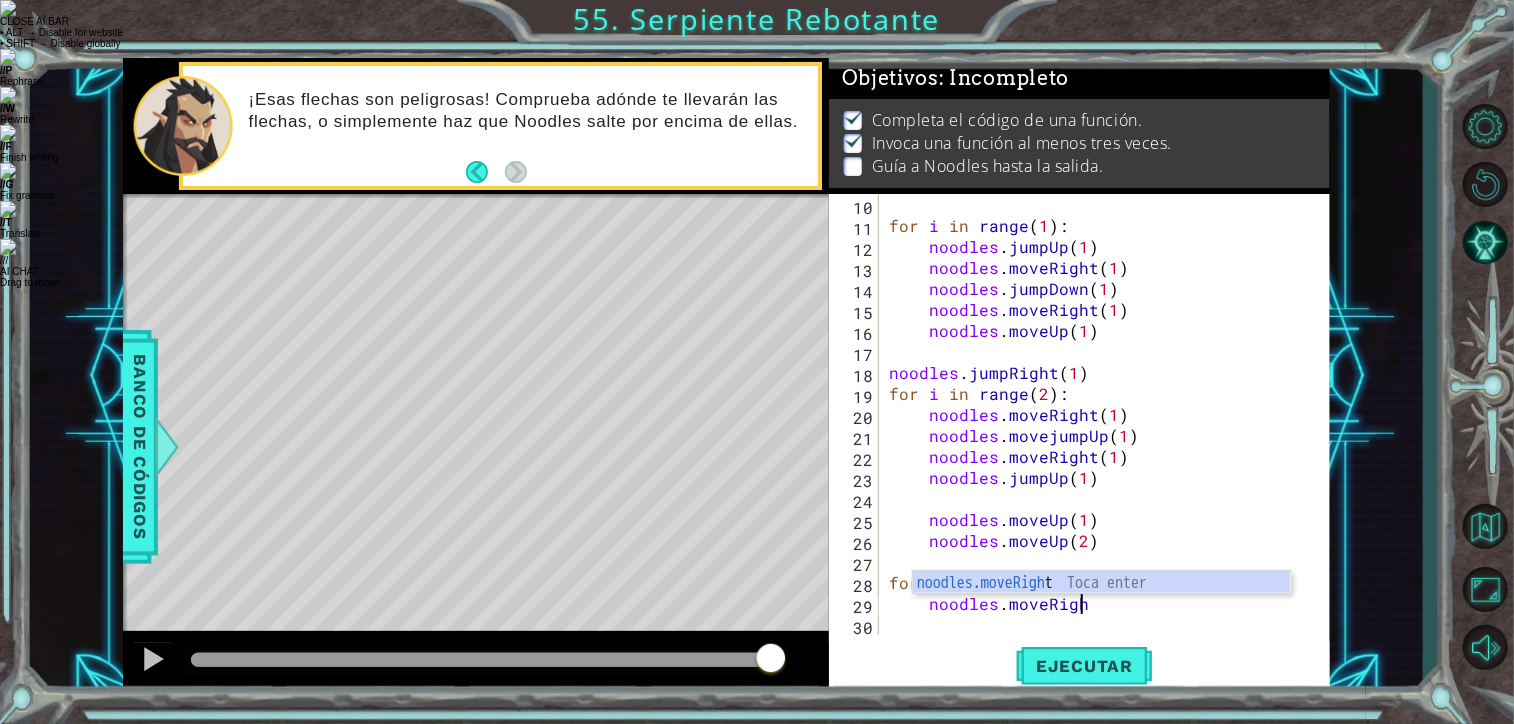 scroll, scrollTop: 0, scrollLeft: 11, axis: horizontal 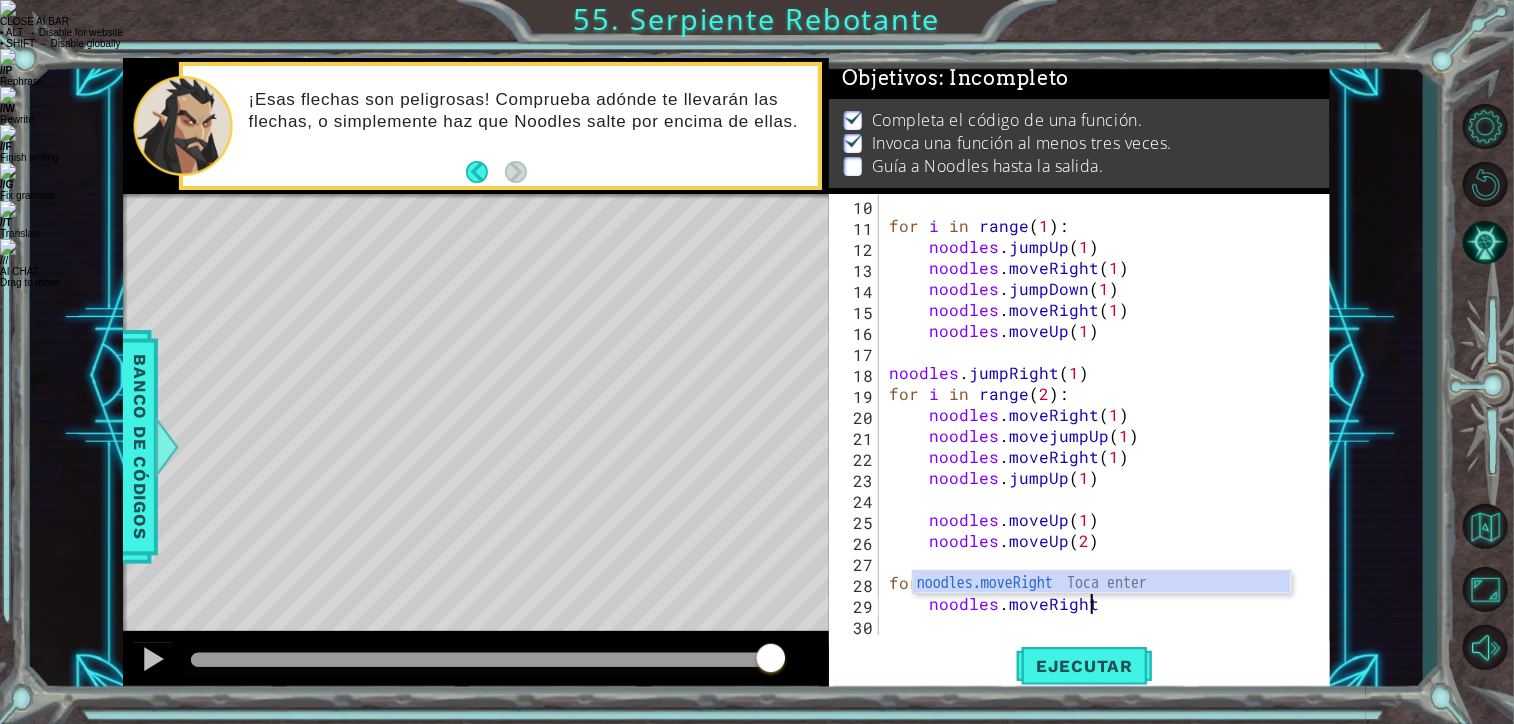 click on "noodles.moveRight Toca enter" at bounding box center [1102, 607] 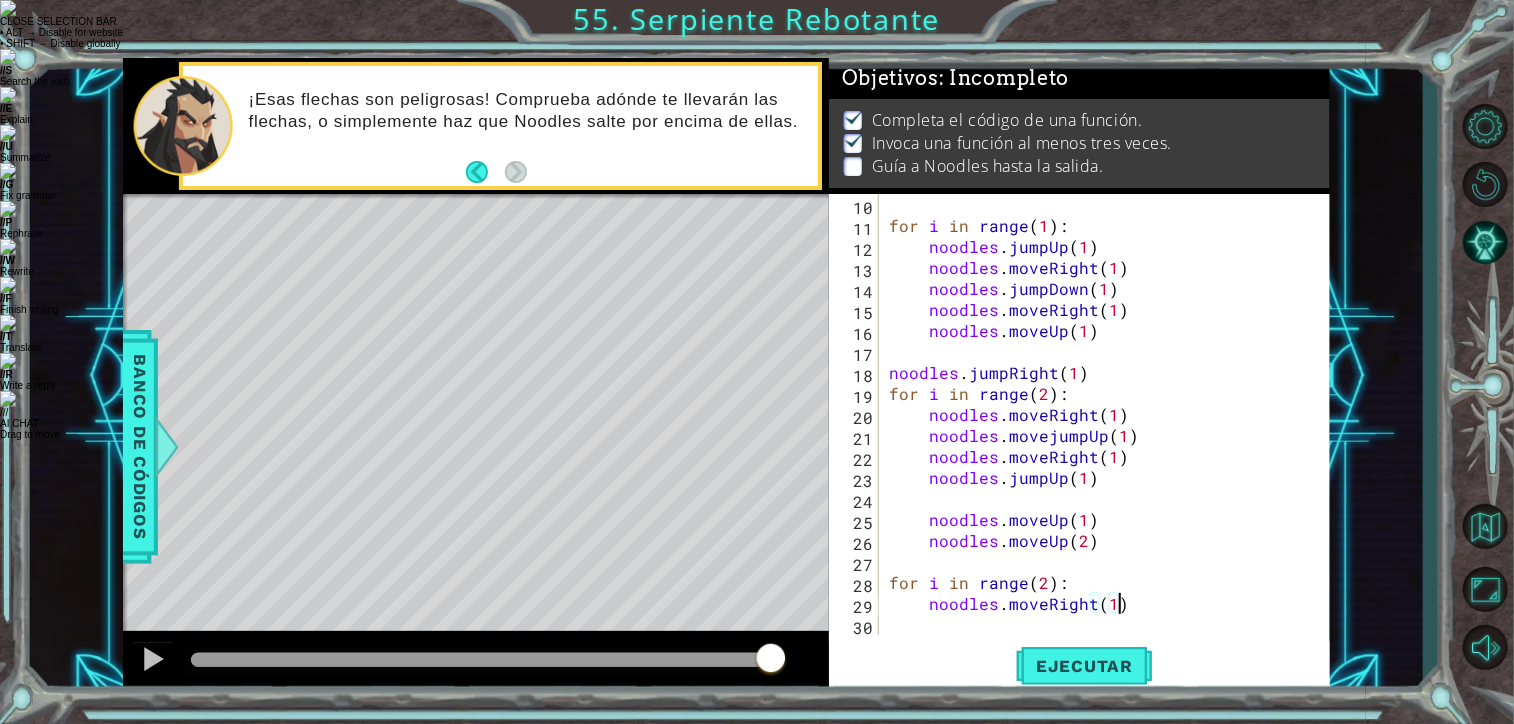 click on "for   i   in   range ( 1 ) :      noodles . jumpUp ( 1 )      noodles . moveRight ( 1 )      noodles . jumpDown ( 1 )      noodles . moveRight ( 1 )      noodles . moveUp ( 1 ) noodles . jumpRight ( 1 ) for   i   in   range ( 2 ) :      noodles . moveRight ( 1 )      noodles . movejumpUp ( 1 )      noodles . moveRight ( 1 )      noodles . jumpUp ( 1 )          noodles . moveUp ( 1 )      noodles . moveUp ( 2 )      for   i   in   range ( 2 ) :      noodles . moveRight ( 1 )" at bounding box center [1103, 435] 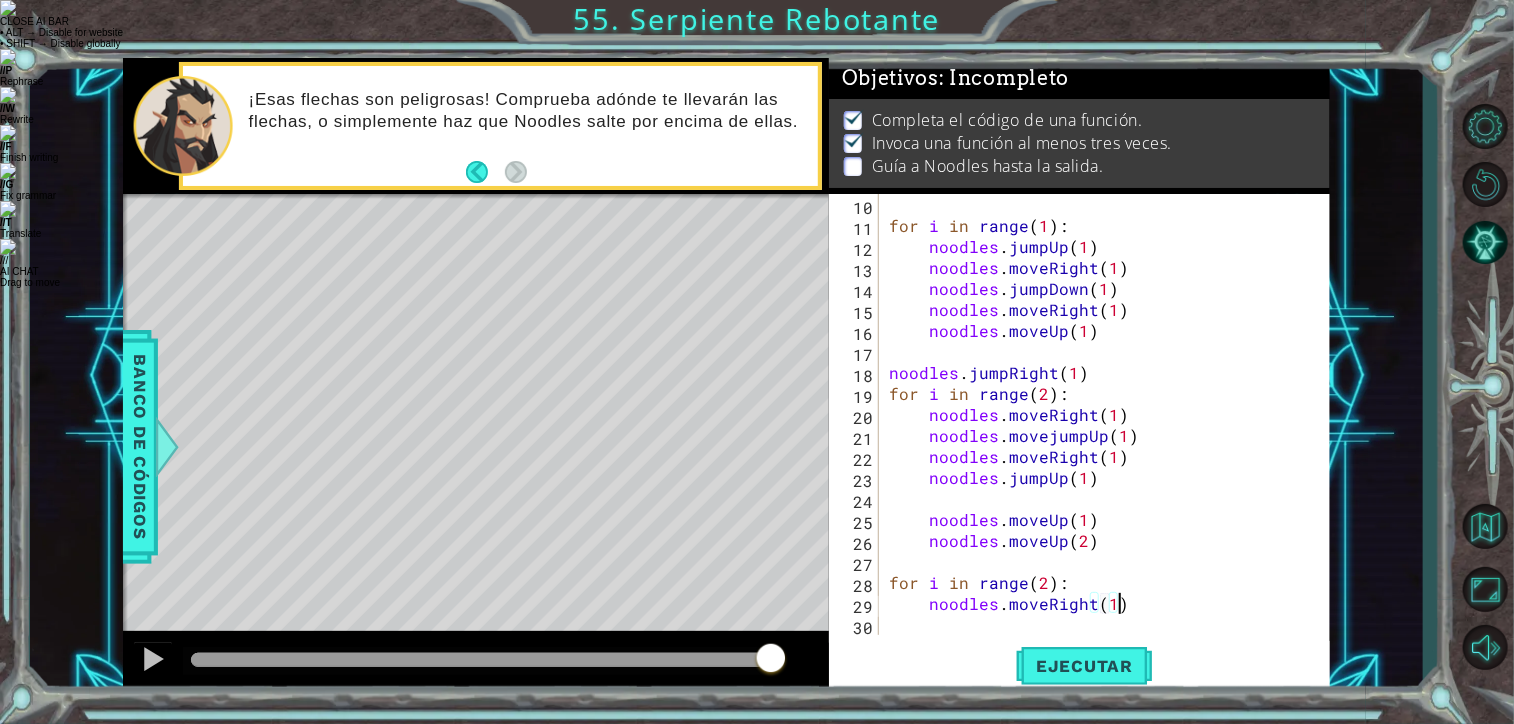 scroll, scrollTop: 0, scrollLeft: 0, axis: both 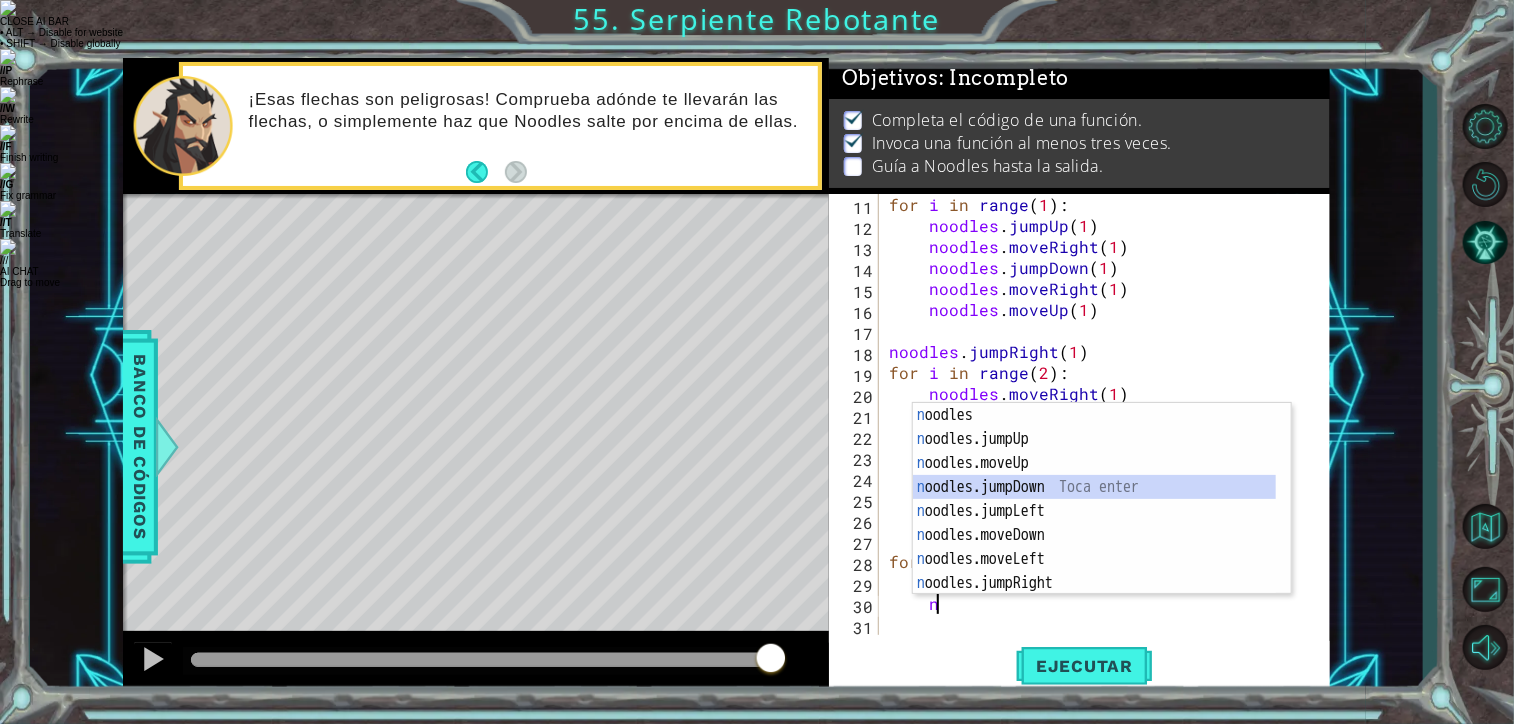 click on "n oodles Toca enter n oodles.jumpUp Toca enter n oodles.moveUp Toca enter n oodles.jumpDown Toca enter n oodles.jumpLeft Toca enter n oodles.moveDown Toca enter n oodles.moveLeft Toca enter n oodles.jumpRight Toca enter n oodles.moveRight Toca enter" at bounding box center (1102, 523) 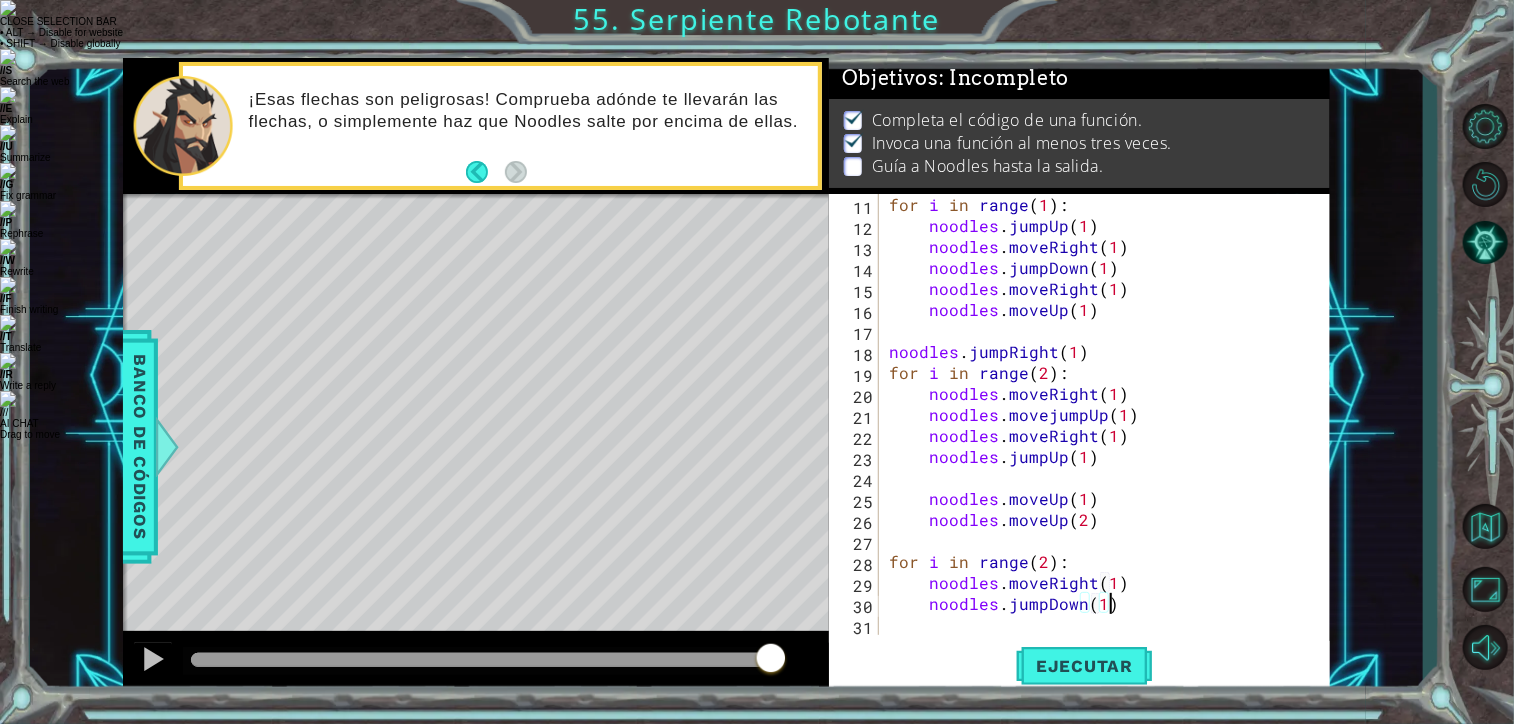 click on "for   i   in   range ( 1 ) :      noodles . jumpUp ( 1 )      noodles . moveRight ( 1 )      noodles . jumpDown ( 1 )      noodles . moveRight ( 1 )      noodles . moveUp ( 1 ) noodles . jumpRight ( 1 ) for   i   in   range ( 2 ) :      noodles . moveRight ( 1 )      noodles . movejumpUp ( 1 )      noodles . moveRight ( 1 )      noodles . jumpUp ( 1 )          noodles . moveUp ( 1 )      noodles . moveUp ( 2 )      for   i   in   range ( 2 ) :      noodles . moveRight ( 1 )      noodles . jumpDown ( 1 )" at bounding box center [1103, 435] 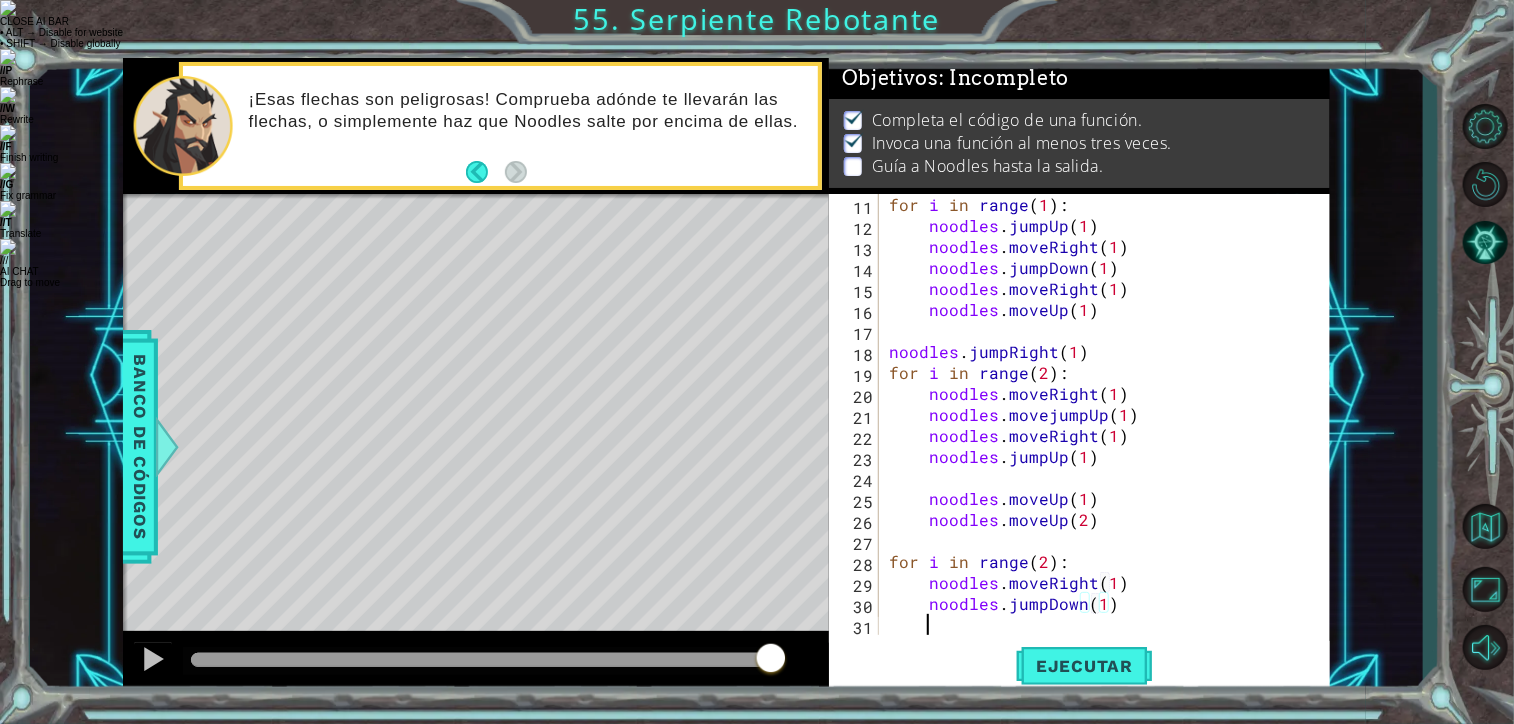 scroll, scrollTop: 0, scrollLeft: 0, axis: both 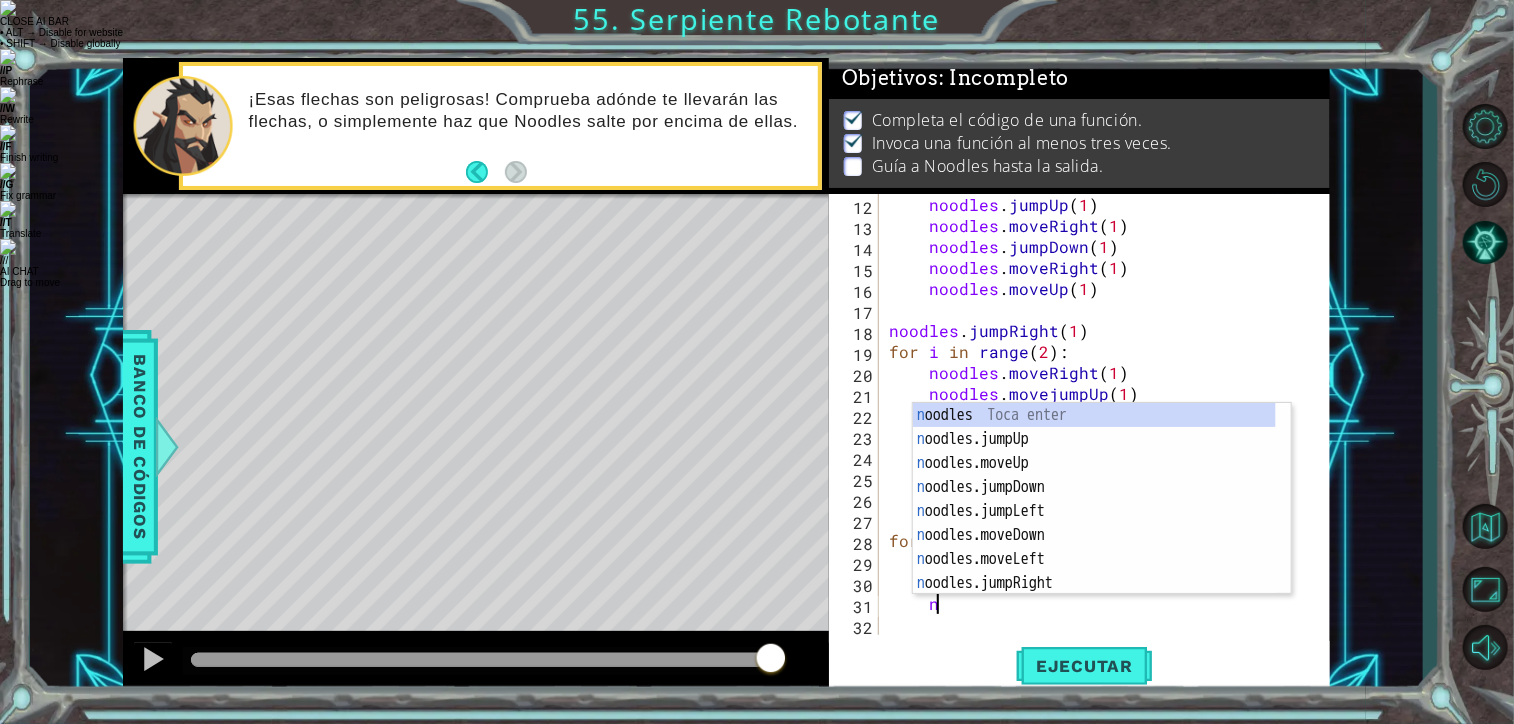 type on "n" 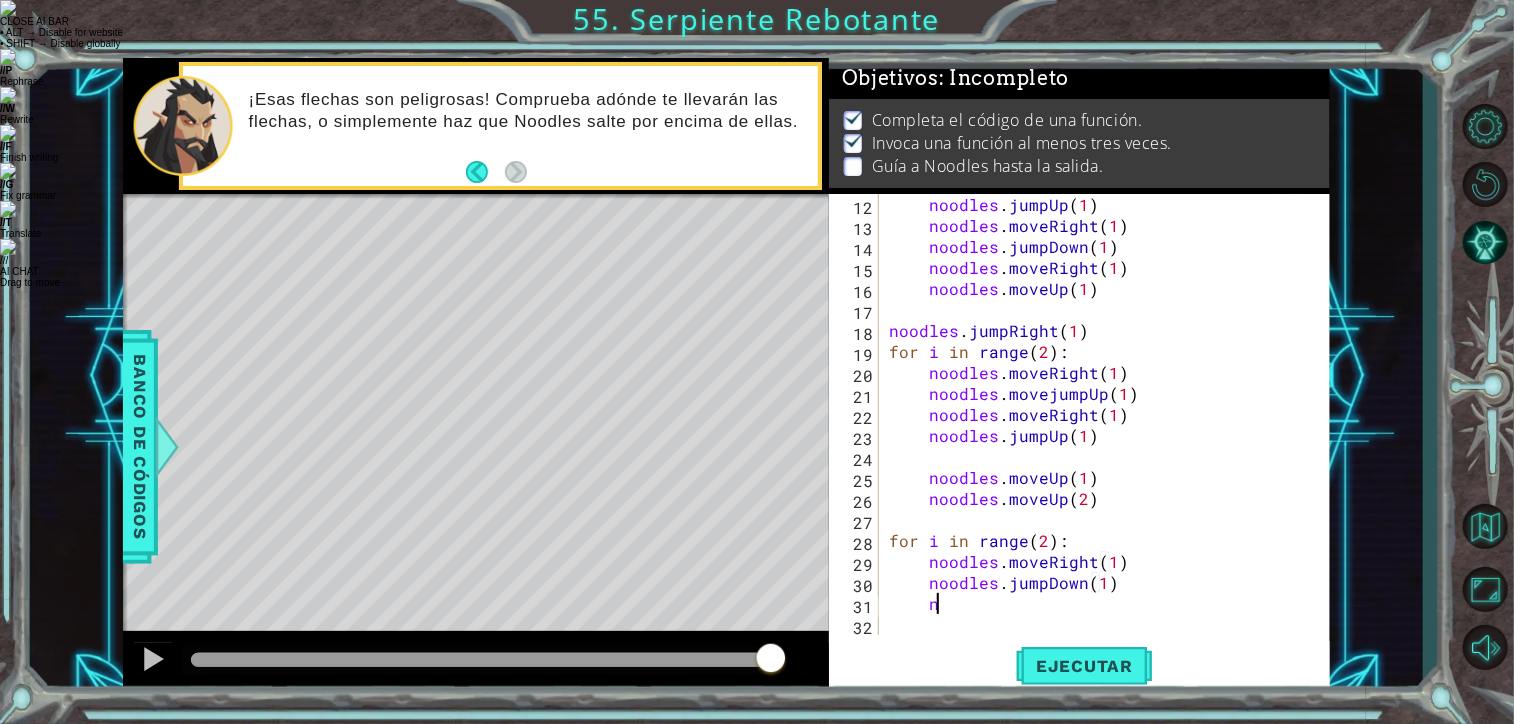 click on "noodles . jumpUp ( 1 )      noodles . moveRight ( 1 )      noodles . jumpDown ( 1 )      noodles . moveRight ( 1 )      noodles . moveUp ( 1 ) noodles . jumpRight ( 1 ) for   i   in   range ( 2 ) :      noodles . moveRight ( 1 )      noodles . movejumpUp ( 1 )      noodles . moveRight ( 1 )      noodles . jumpUp ( 1 )          noodles . moveUp ( 1 )      noodles . moveUp ( 2 )      for   i   in   range ( 2 ) :      noodles . moveRight ( 1 )      noodles . jumpDown ( 1 )      n" at bounding box center [1103, 435] 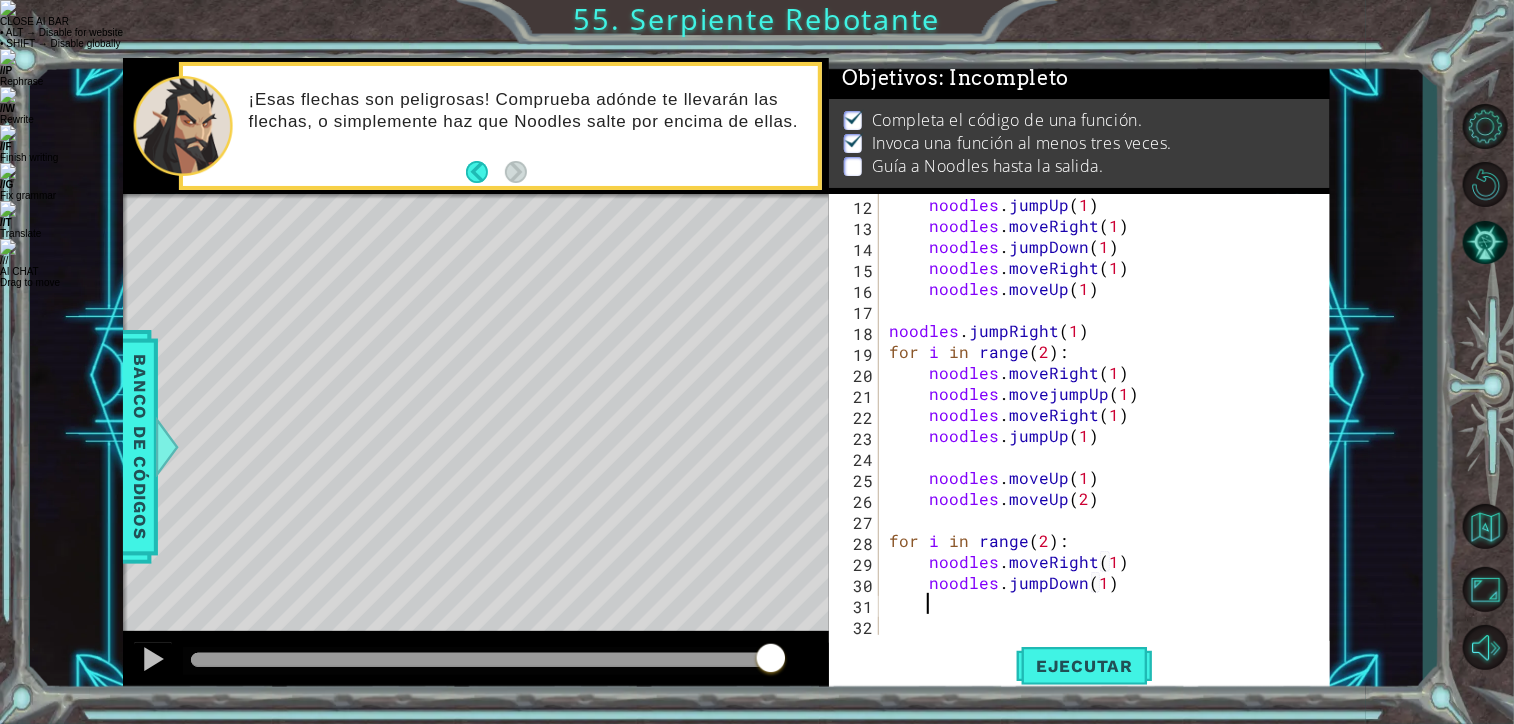 scroll, scrollTop: 0, scrollLeft: 1, axis: horizontal 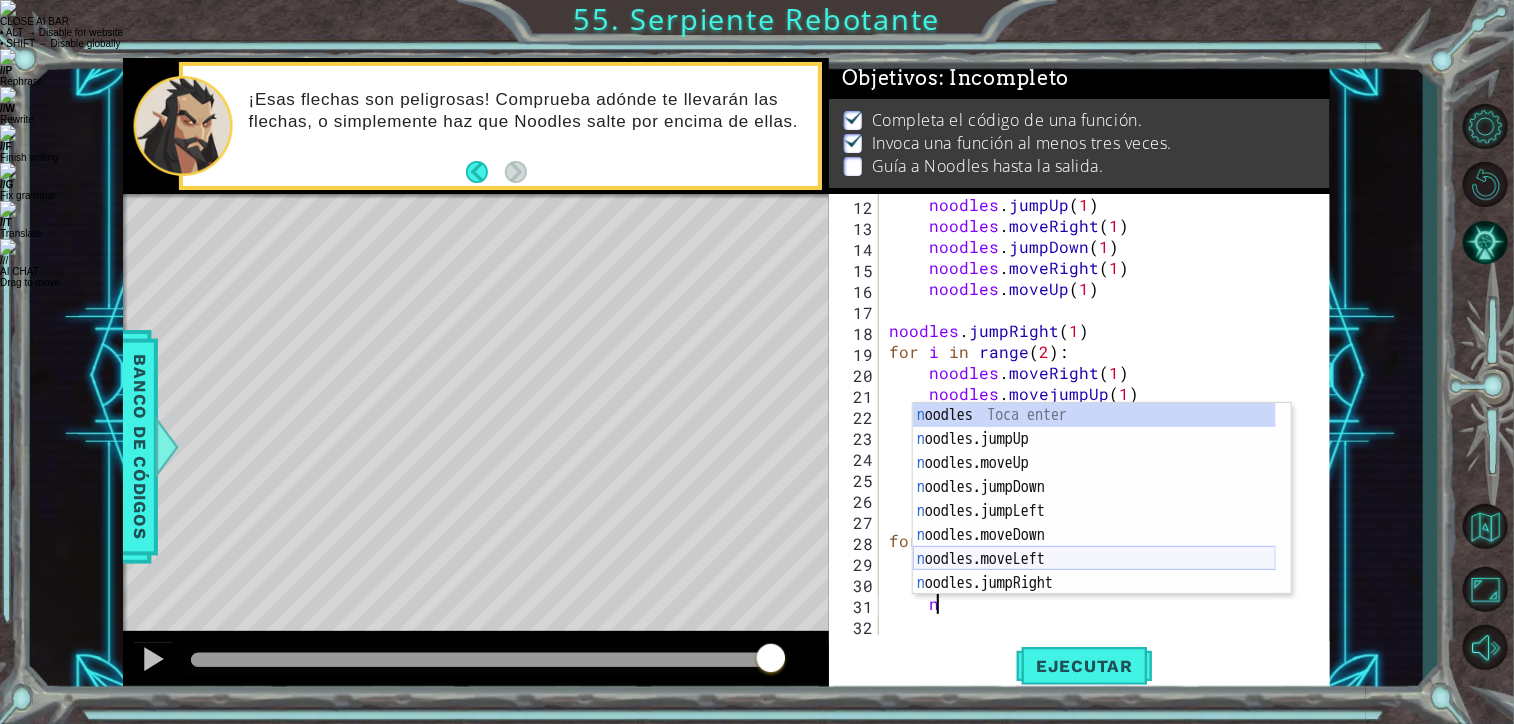 click on "n oodles Toca enter n oodles.jumpUp Toca enter n oodles.moveUp Toca enter n oodles.jumpDown Toca enter n oodles.jumpLeft Toca enter n oodles.moveDown Toca enter n oodles.moveLeft Toca enter n oodles.jumpRight Toca enter n oodles.moveRight Toca enter" at bounding box center [1094, 523] 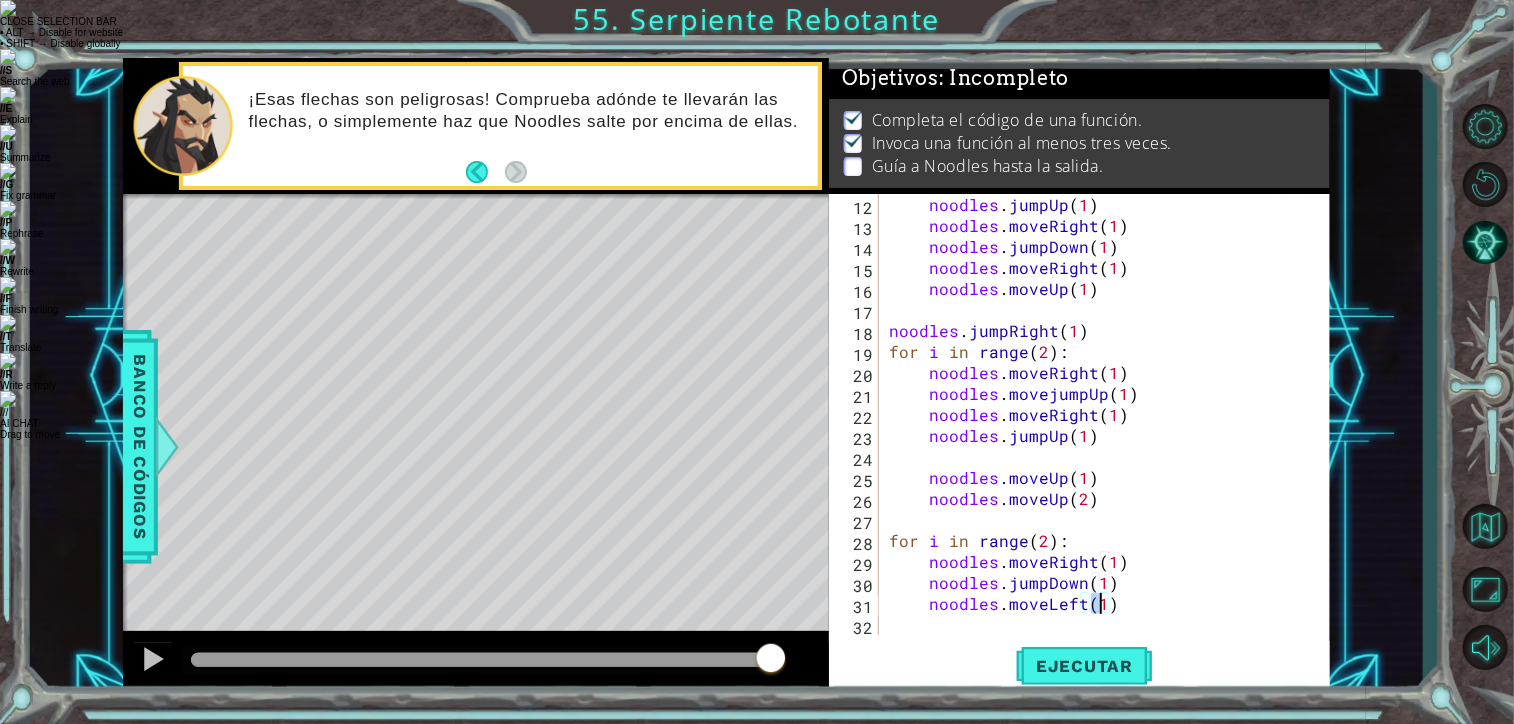 click on "noodles . jumpUp ( 1 )      noodles . moveRight ( 1 )      noodles . jumpDown ( 1 )      noodles . moveRight ( 1 )      noodles . moveUp ( 1 ) noodles . jumpRight ( 1 ) for   i   in   range ( 2 ) :      noodles . moveRight ( 1 )      noodles . movejumpUp ( 1 )      noodles . moveRight ( 1 )      noodles . jumpUp ( 1 )          noodles . moveUp ( 1 )      noodles . moveUp ( 2 )      for   i   in   range ( 2 ) :      noodles . moveRight ( 1 )      noodles . jumpDown ( 1 )      noodles . moveLeft ( 1 )" at bounding box center [1103, 435] 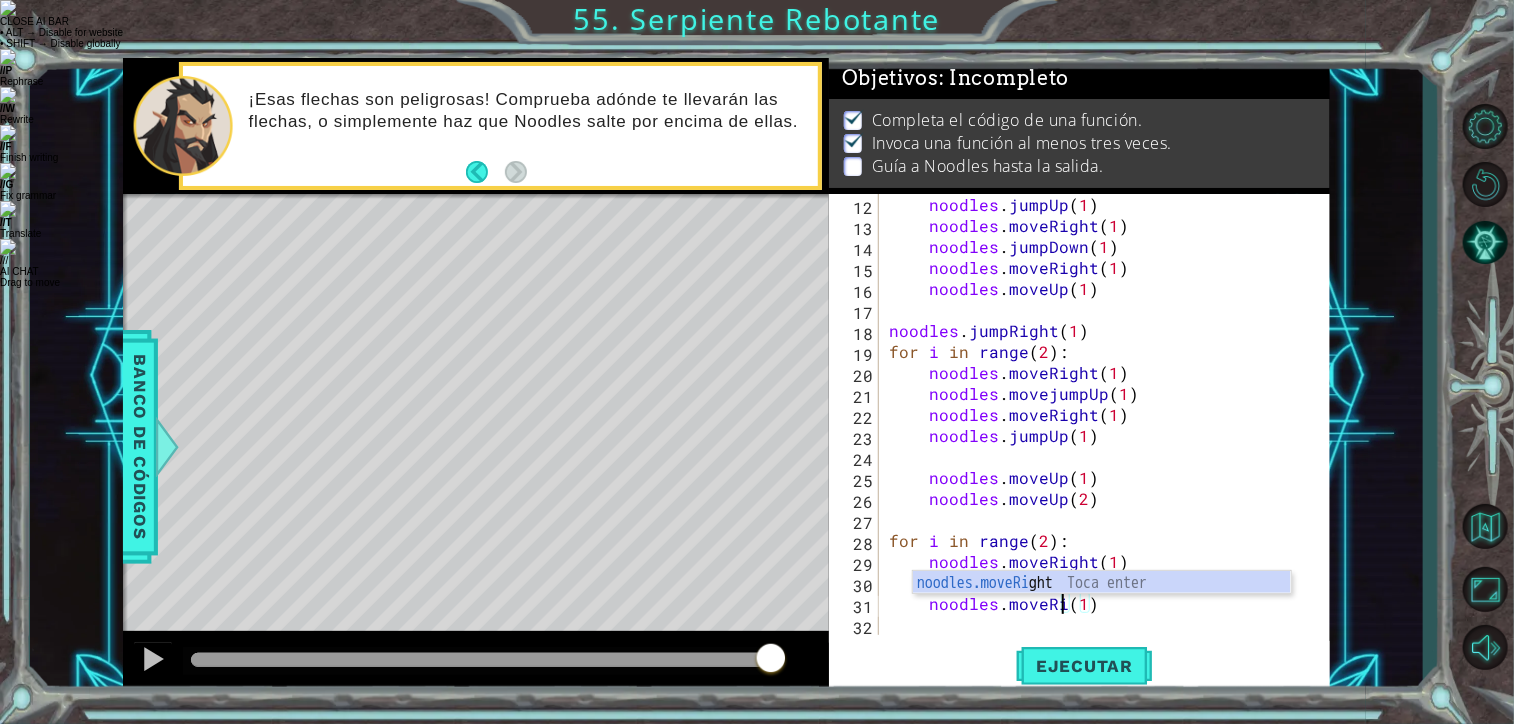 scroll, scrollTop: 0, scrollLeft: 12, axis: horizontal 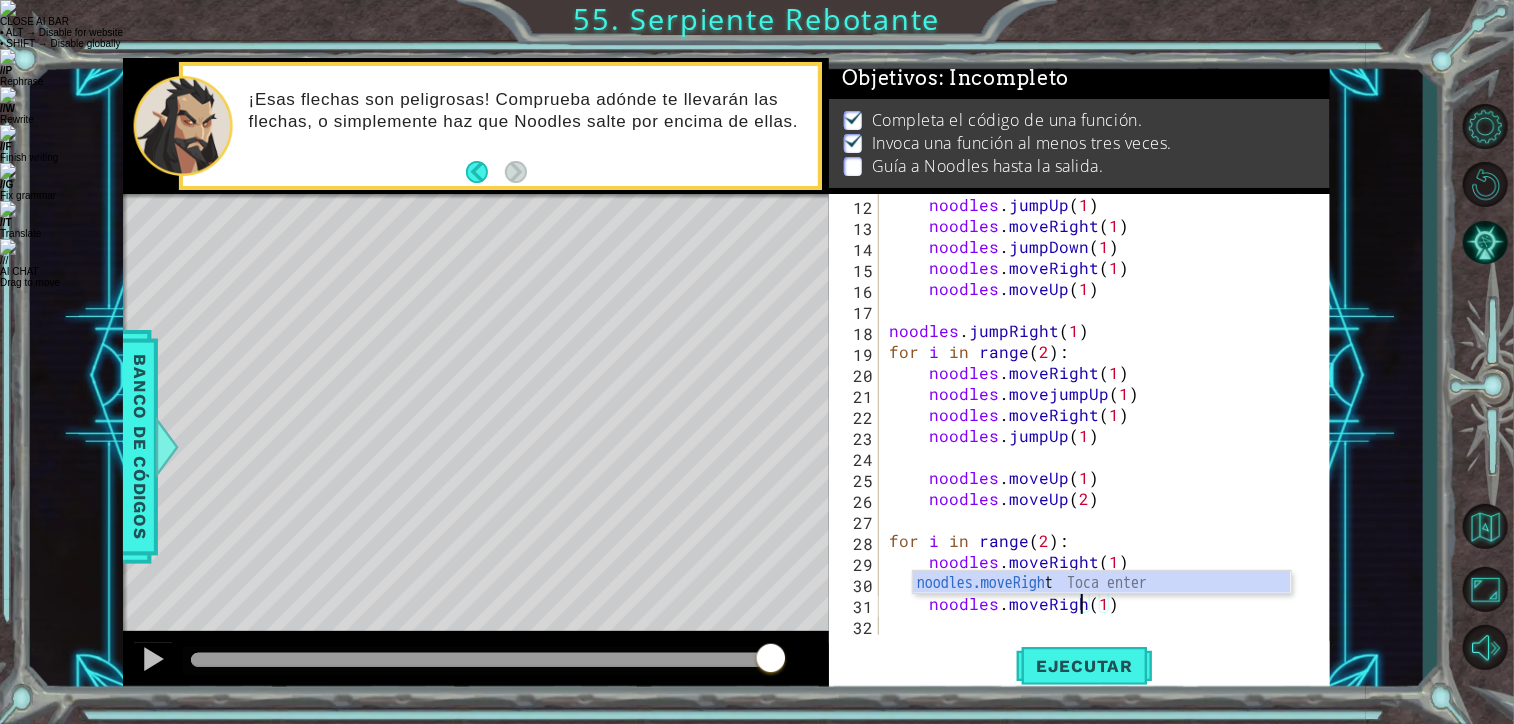 type on "noodles.moveRight(1)" 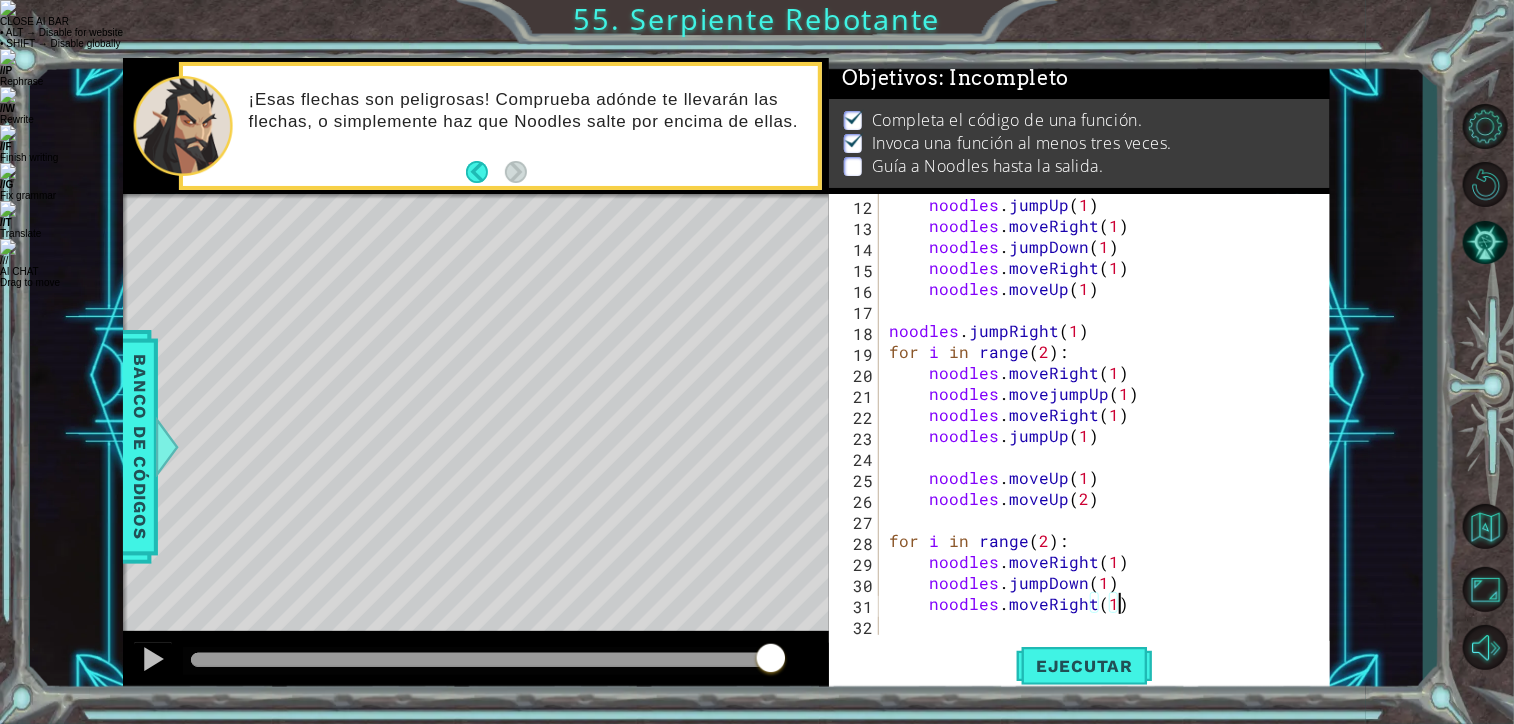 click on "noodles . jumpUp ( 1 )      noodles . moveRight ( 1 )      noodles . jumpDown ( 1 )      noodles . moveRight ( 1 )      noodles . moveUp ( 1 ) noodles . jumpRight ( 1 ) for   i   in   range ( 2 ) :      noodles . moveRight ( 1 )      noodles . movejumpUp ( 1 )      noodles . moveRight ( 1 )      noodles . jumpUp ( 1 )          noodles . moveUp ( 1 )      noodles . moveUp ( 2 )      for   i   in   range ( 2 ) :      noodles . moveRight ( 1 )      noodles . jumpDown ( 1 )      noodles . moveRight ( 1 )" at bounding box center (1103, 435) 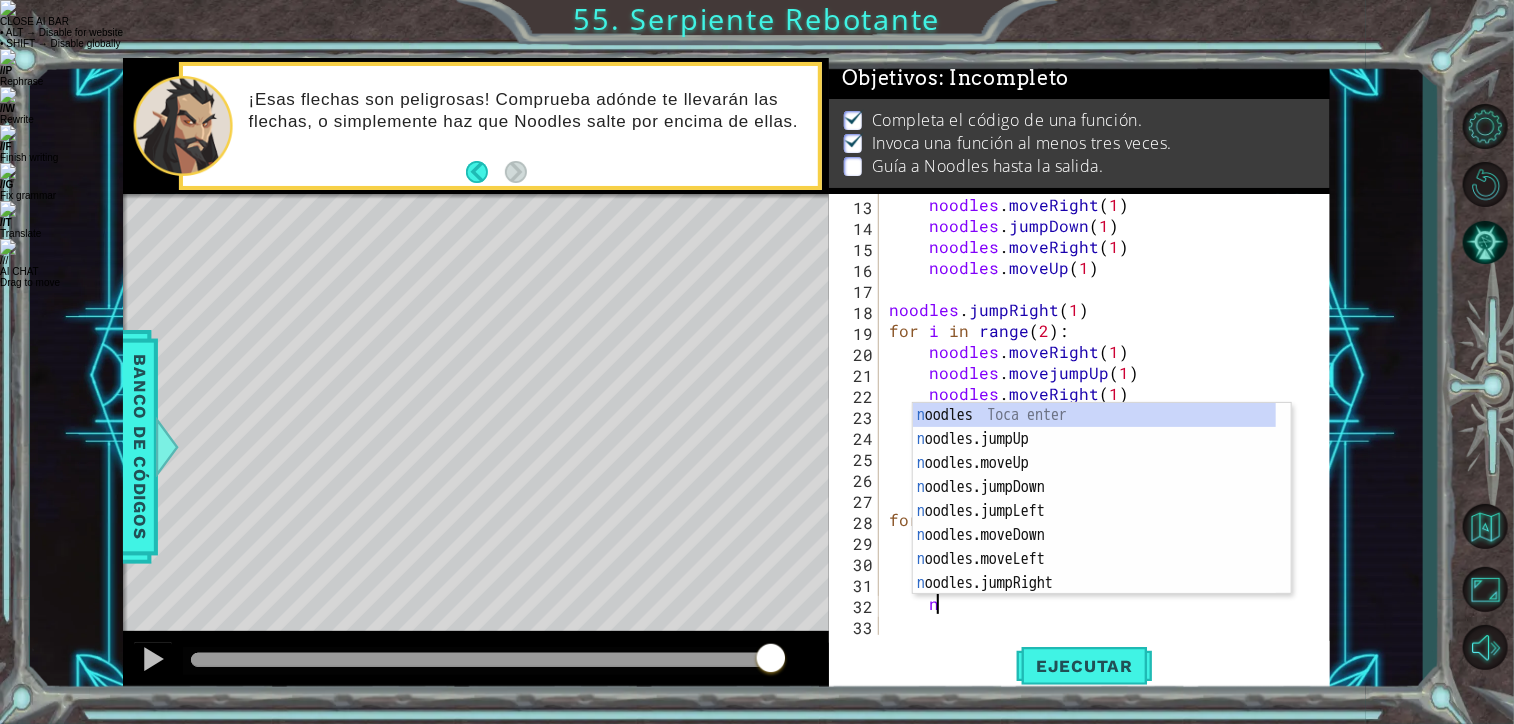 scroll, scrollTop: 0, scrollLeft: 2, axis: horizontal 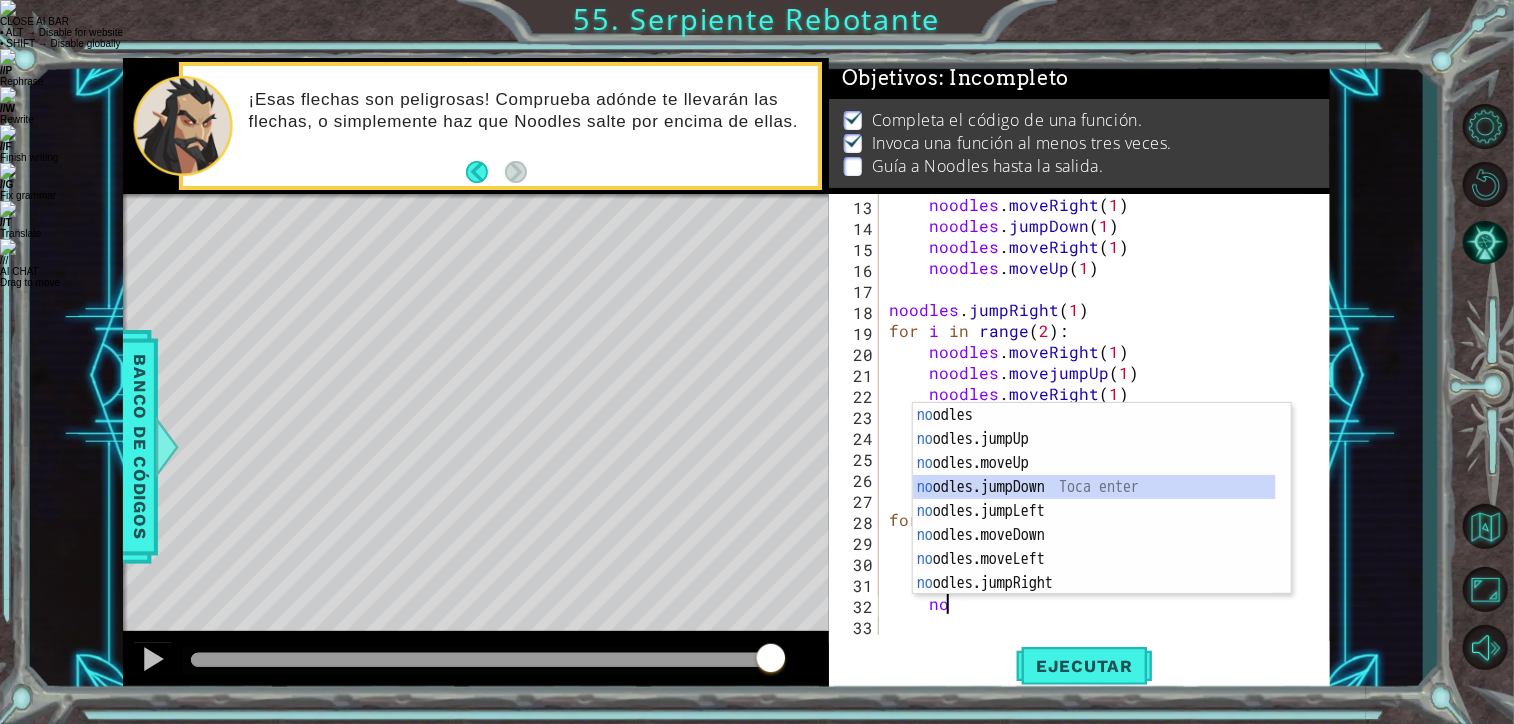 click on "no odles Toca enter no odles.jumpUp Toca enter no odles.moveUp Toca enter no odles.jumpDown Toca enter no odles.jumpLeft Toca enter no odles.moveDown Toca enter no odles.moveLeft Toca enter no odles.jumpRight Toca enter no odles.moveRight Toca enter" at bounding box center (1094, 523) 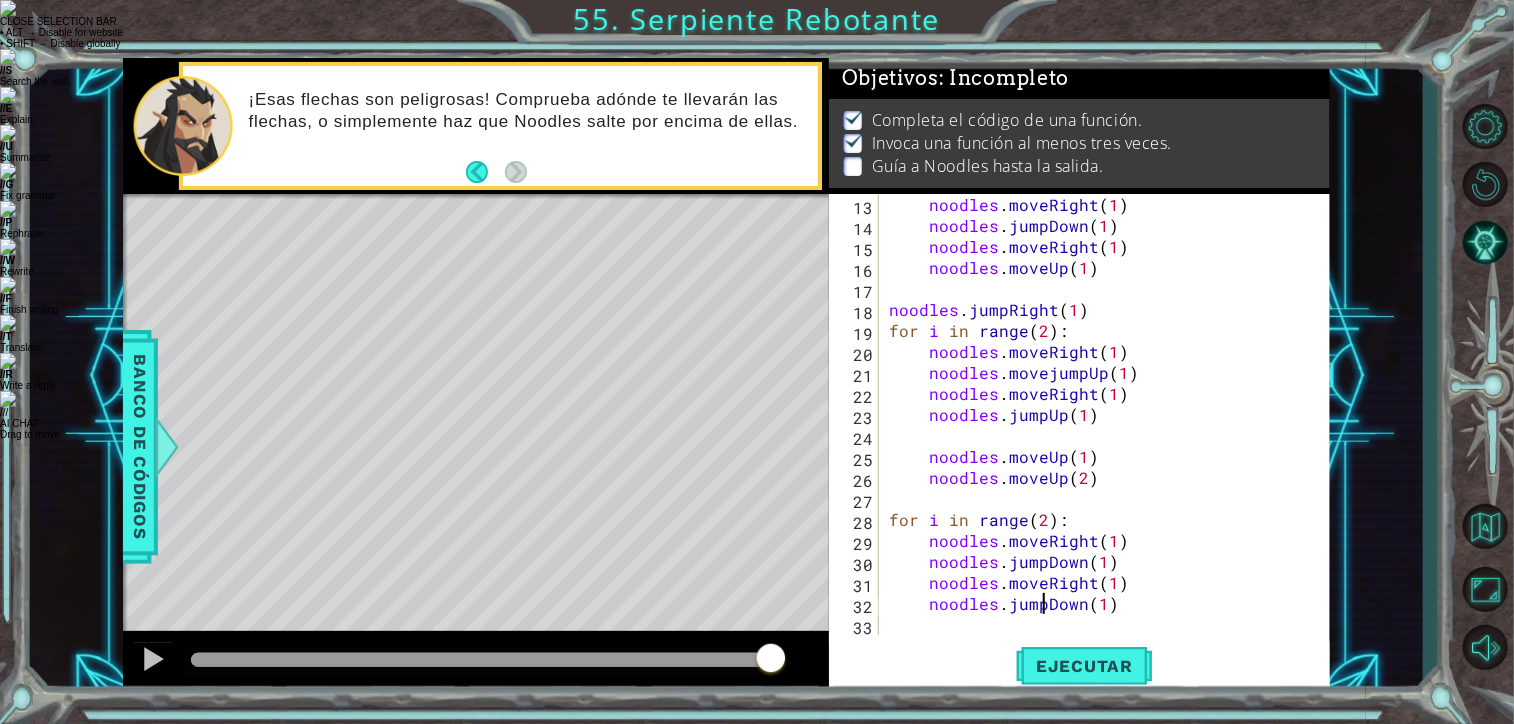 click on "noodles . moveRight ( 1 )      noodles . jumpDown ( 1 )      noodles . moveRight ( 1 )      noodles . moveUp ( 1 ) noodles . jumpRight ( 1 ) for   i   in   range ( 2 ) :      noodles . moveRight ( 1 )      noodles . movejumpUp ( 1 )      noodles . moveRight ( 1 )      noodles . jumpUp ( 1 )          noodles . moveUp ( 1 )      noodles . moveUp ( 2 )      for   i   in   range ( 2 ) :      noodles . moveRight ( 1 )      noodles . jumpDown ( 1 )      noodles . moveRight ( 1 )      noodles . jumpDown ( 1 )" at bounding box center [1103, 435] 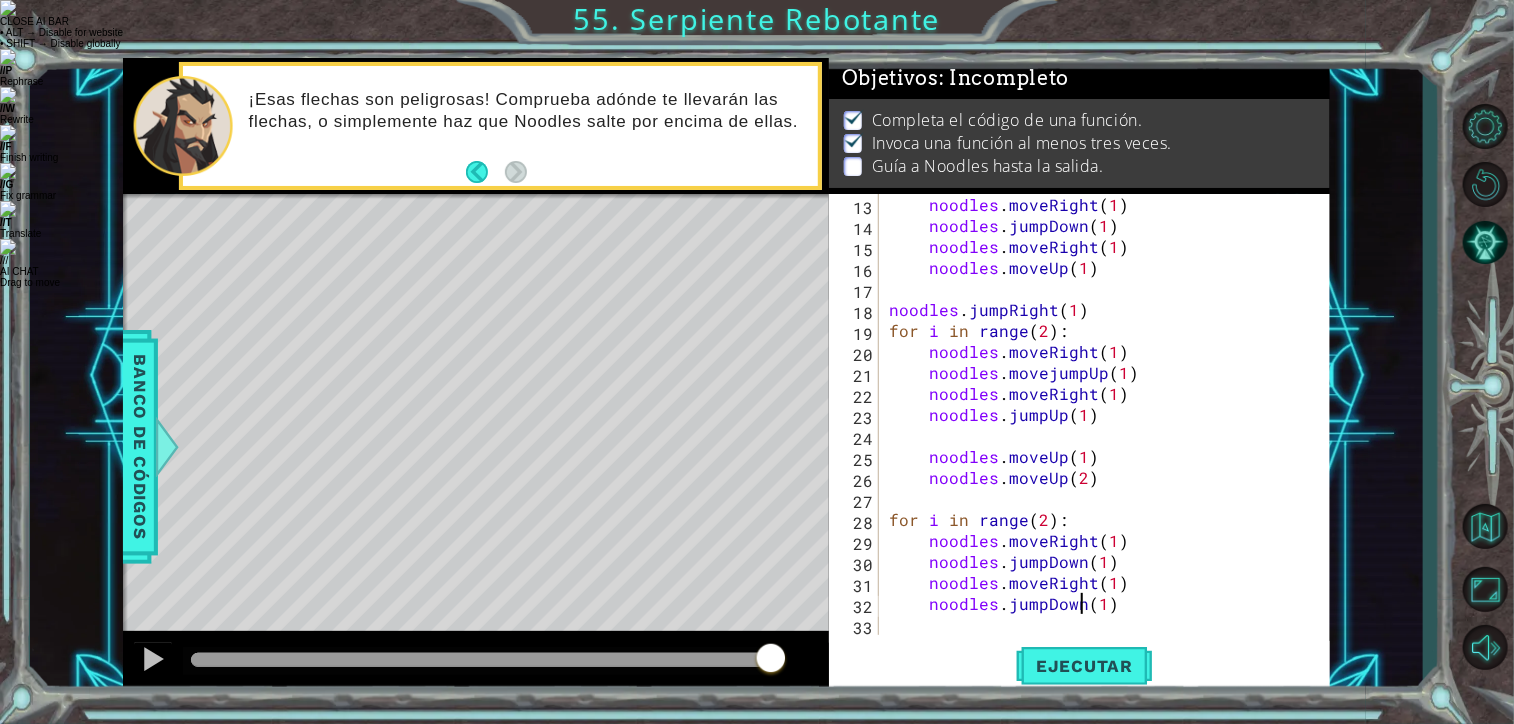 click on "noodles . moveRight ( 1 )      noodles . jumpDown ( 1 )      noodles . moveRight ( 1 )      noodles . moveUp ( 1 ) noodles . jumpRight ( 1 ) for   i   in   range ( 2 ) :      noodles . moveRight ( 1 )      noodles . movejumpUp ( 1 )      noodles . moveRight ( 1 )      noodles . jumpUp ( 1 )          noodles . moveUp ( 1 )      noodles . moveUp ( 2 )      for   i   in   range ( 2 ) :      noodles . moveRight ( 1 )      noodles . jumpDown ( 1 )      noodles . moveRight ( 1 )      noodles . jumpDown ( 1 )" at bounding box center [1103, 435] 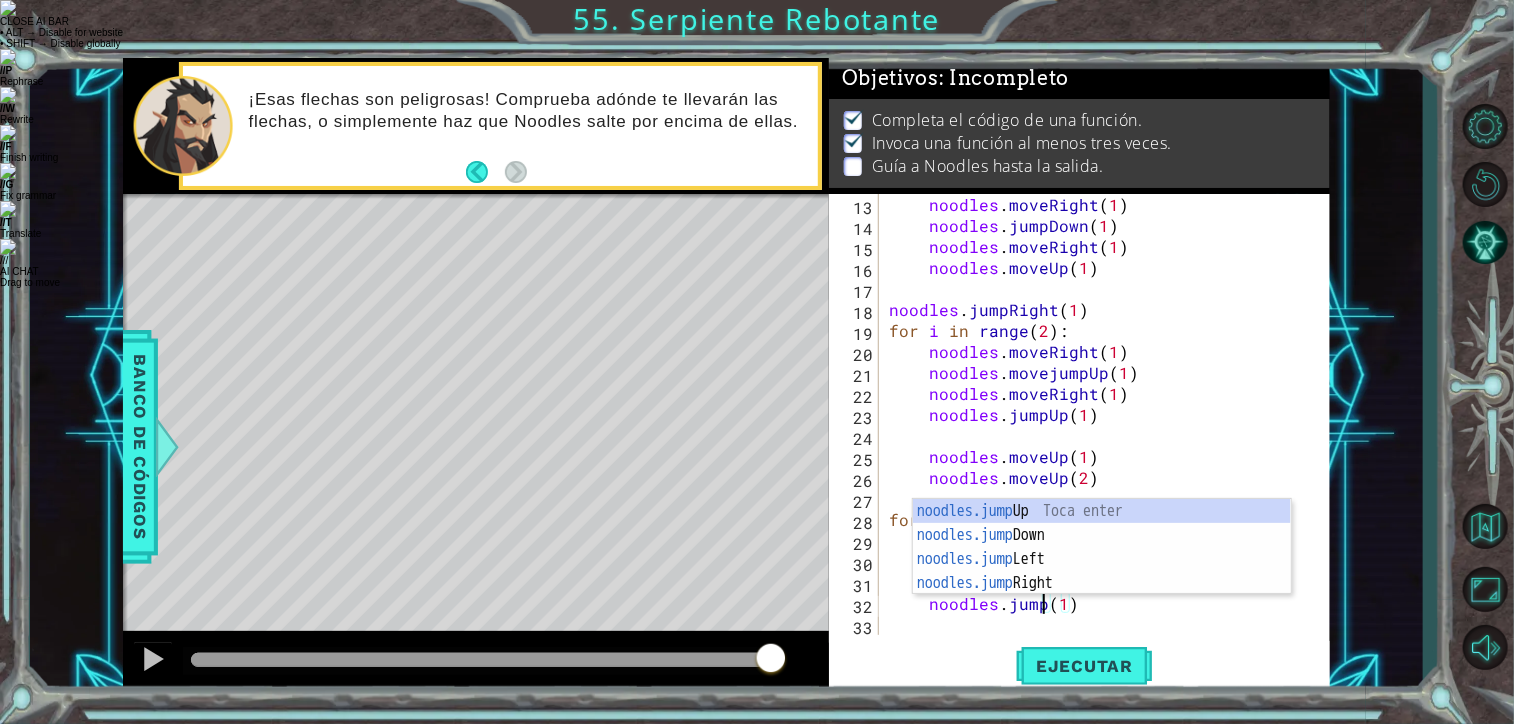 scroll, scrollTop: 0, scrollLeft: 10, axis: horizontal 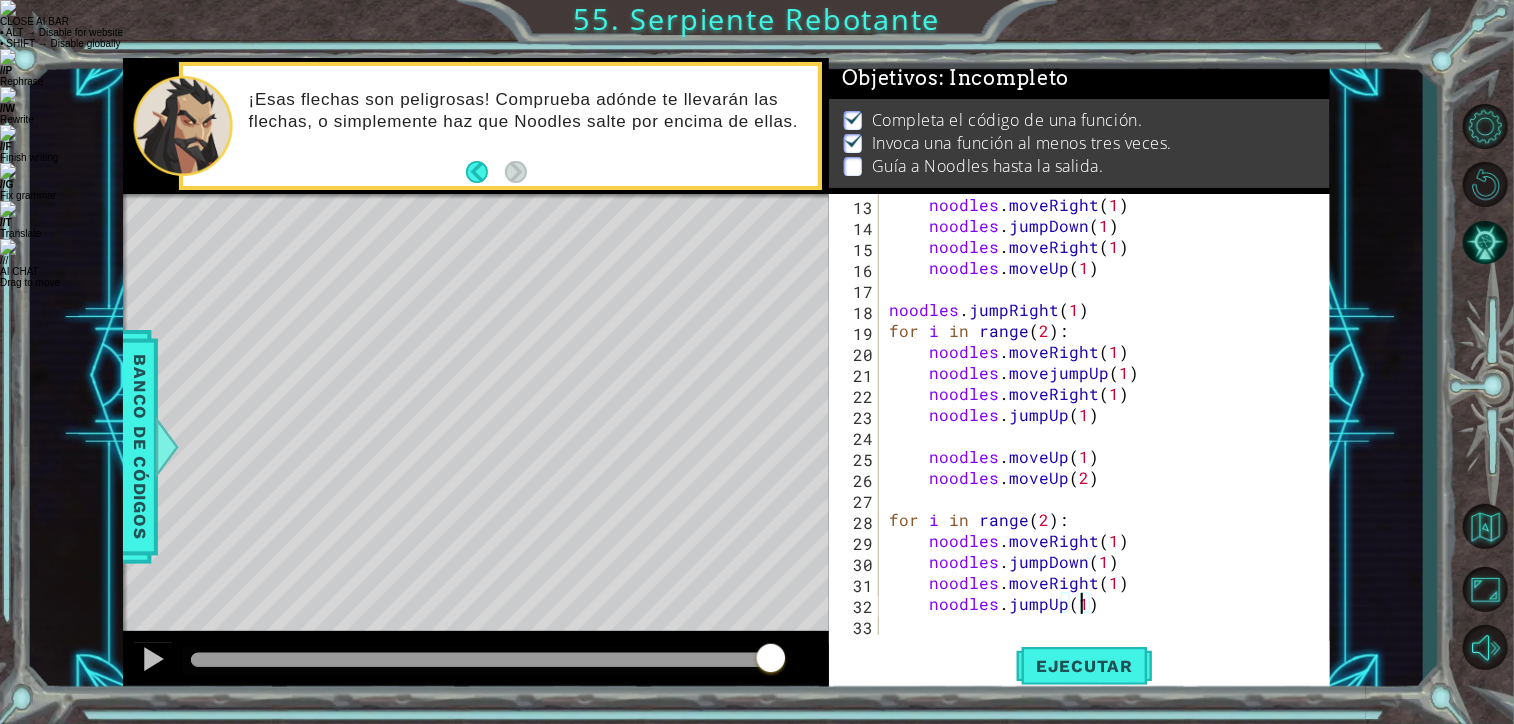 click on "noodles . moveRight ( 1 )      noodles . jumpDown ( 1 )      noodles . moveRight ( 1 )      noodles . moveUp ( 1 ) noodles . jumpRight ( 1 ) for   i   in   range ( 2 ) :      noodles . moveRight ( 1 )      noodles . movejumpUp ( 1 )      noodles . moveRight ( 1 )      noodles . jumpUp ( 1 )          noodles . moveUp ( 1 )      noodles . moveUp ( 2 )      for   i   in   range ( 2 ) :      noodles . moveRight ( 1 )      noodles . jumpDown ( 1 )      noodles . moveRight ( 1 )      noodles . jumpUp ( 1 )" at bounding box center (1103, 435) 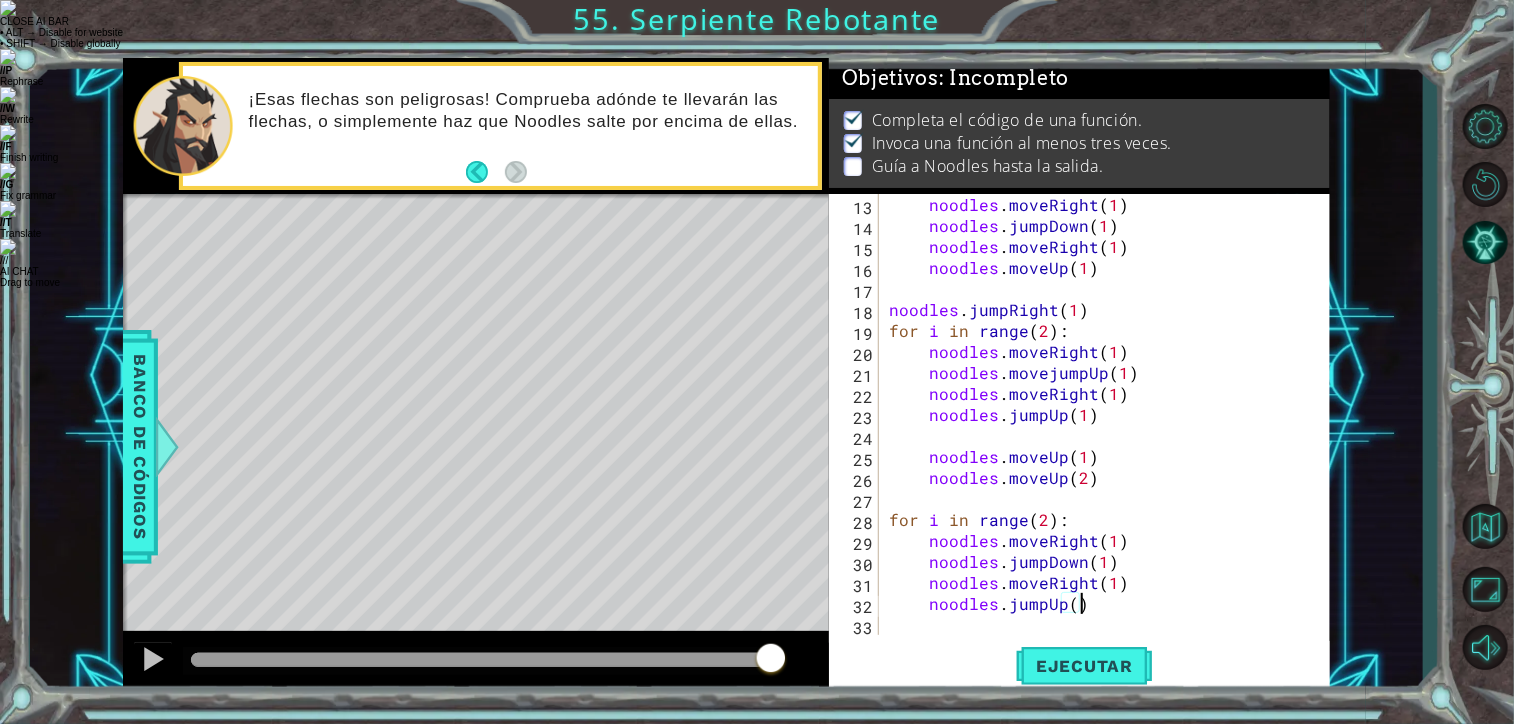 click on "noodles . moveRight ( 1 )      noodles . jumpDown ( 1 )      noodles . moveRight ( 1 )      noodles . moveUp ( 1 ) noodles . jumpRight ( 1 ) for   i   in   range ( 2 ) :      noodles . moveRight ( 1 )      noodles . movejumpUp ( 1 )      noodles . moveRight ( 1 )      noodles . jumpUp ( 1 )          noodles . moveUp ( 1 )      noodles . moveUp ( 2 )      for   i   in   range ( 2 ) :      noodles . moveRight ( 1 )      noodles . jumpDown ( 1 )      noodles . moveRight ( 1 )      noodles . jumpUp ( )" at bounding box center [1103, 435] 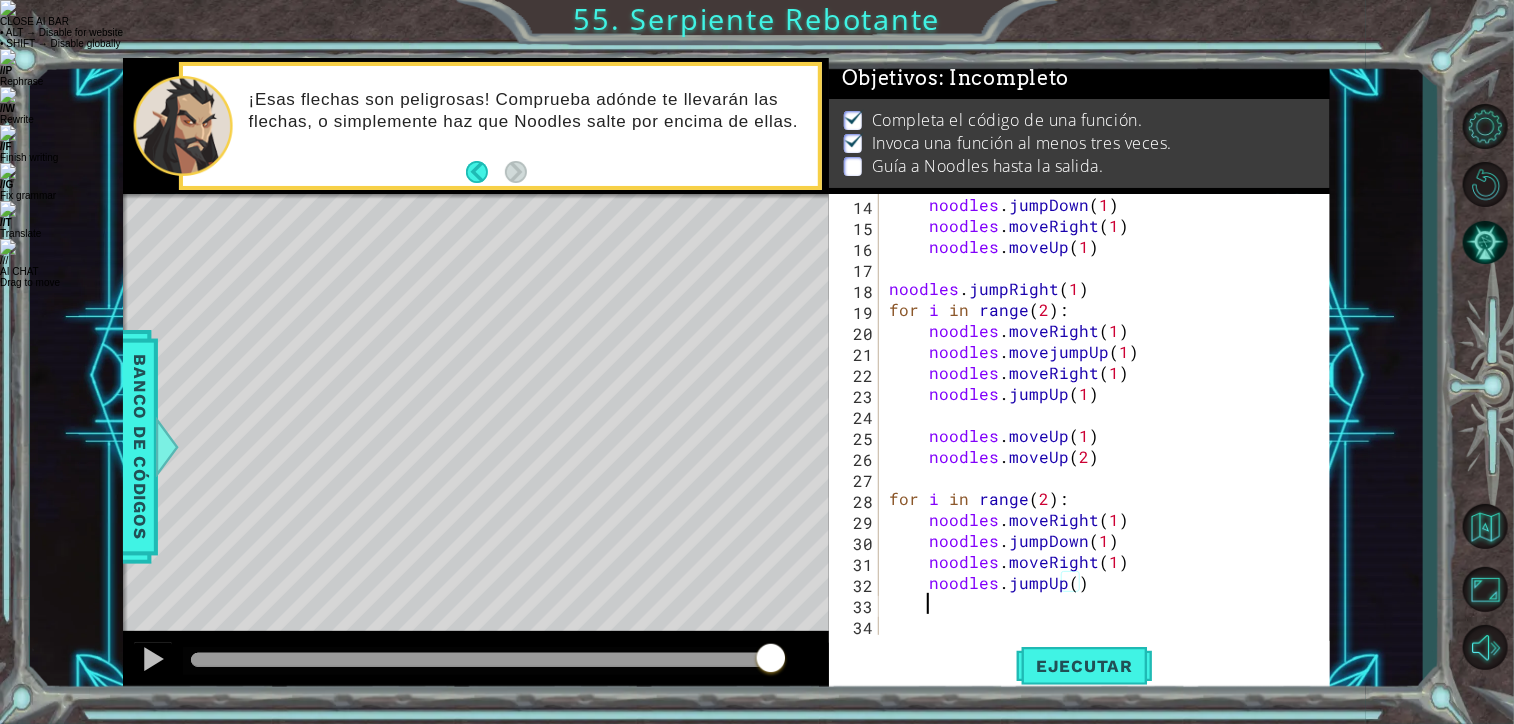 scroll, scrollTop: 0, scrollLeft: 0, axis: both 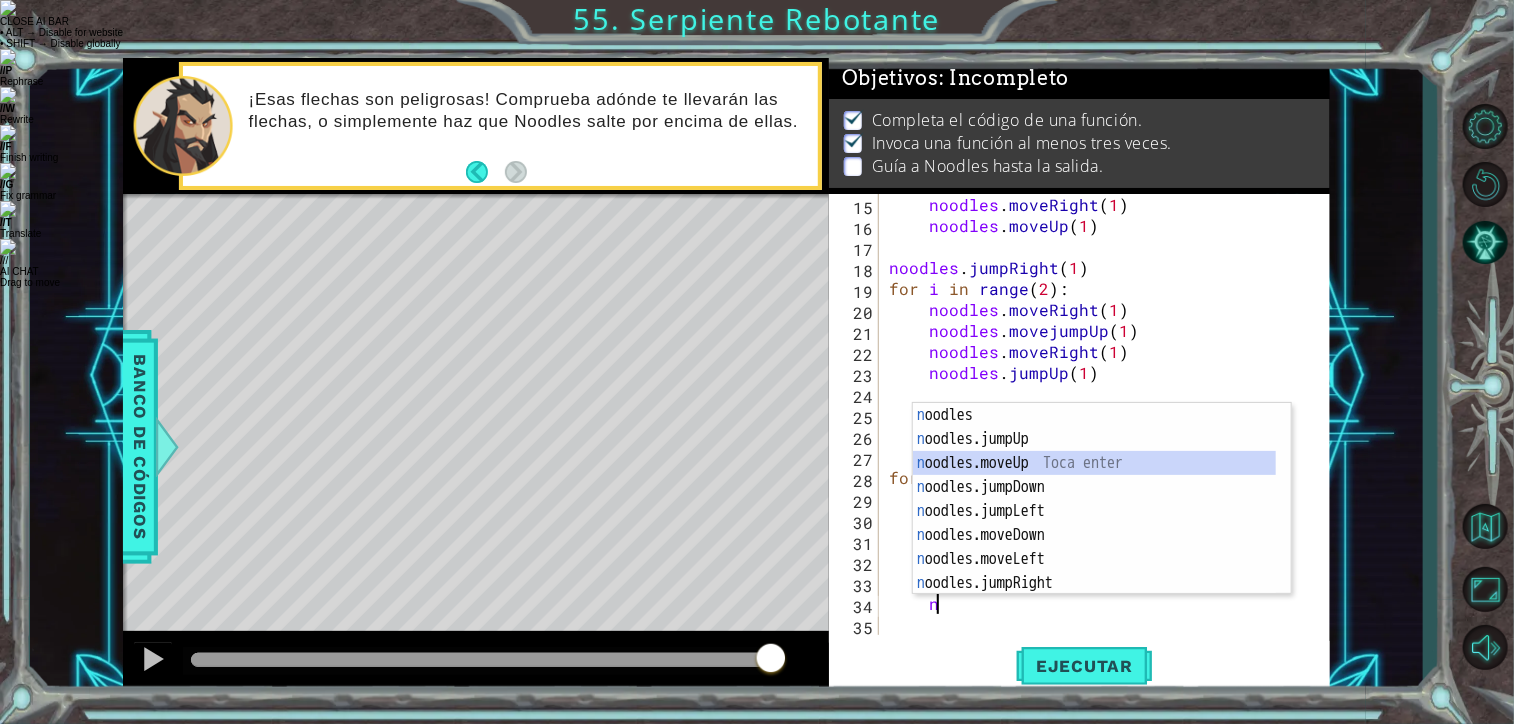 click on "n oodles Toca enter n oodles.jumpUp Toca enter n oodles.moveUp Toca enter n oodles.jumpDown Toca enter n oodles.jumpLeft Toca enter n oodles.moveDown Toca enter n oodles.moveLeft Toca enter n oodles.jumpRight Toca enter n oodles.moveRight Toca enter" at bounding box center [1102, 523] 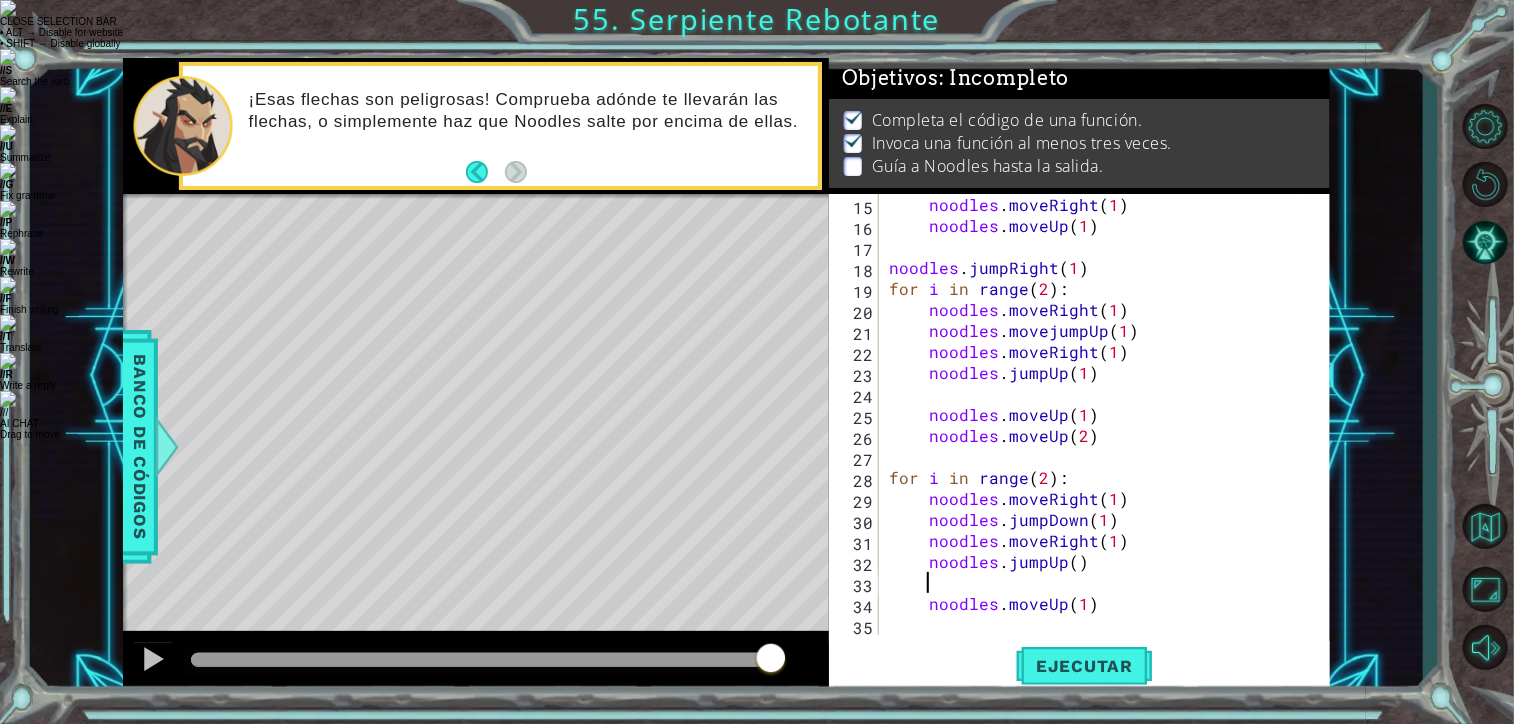click on "noodles . moveRight ( 1 )      noodles . moveUp ( 1 ) noodles . jumpRight ( 1 ) for   i   in   range ( 2 ) :      noodles . moveRight ( 1 )      noodles . movejumpUp ( 1 )      noodles . moveRight ( 1 )      noodles . jumpUp ( 1 )          noodles . moveUp ( 1 )      noodles . moveUp ( 2 )      for   i   in   range ( 2 ) :      noodles . moveRight ( 1 )      noodles . jumpDown ( 1 )      noodles . moveRight ( 1 )      noodles . jumpUp ( )           noodles . moveUp ( 1 )" at bounding box center (1103, 435) 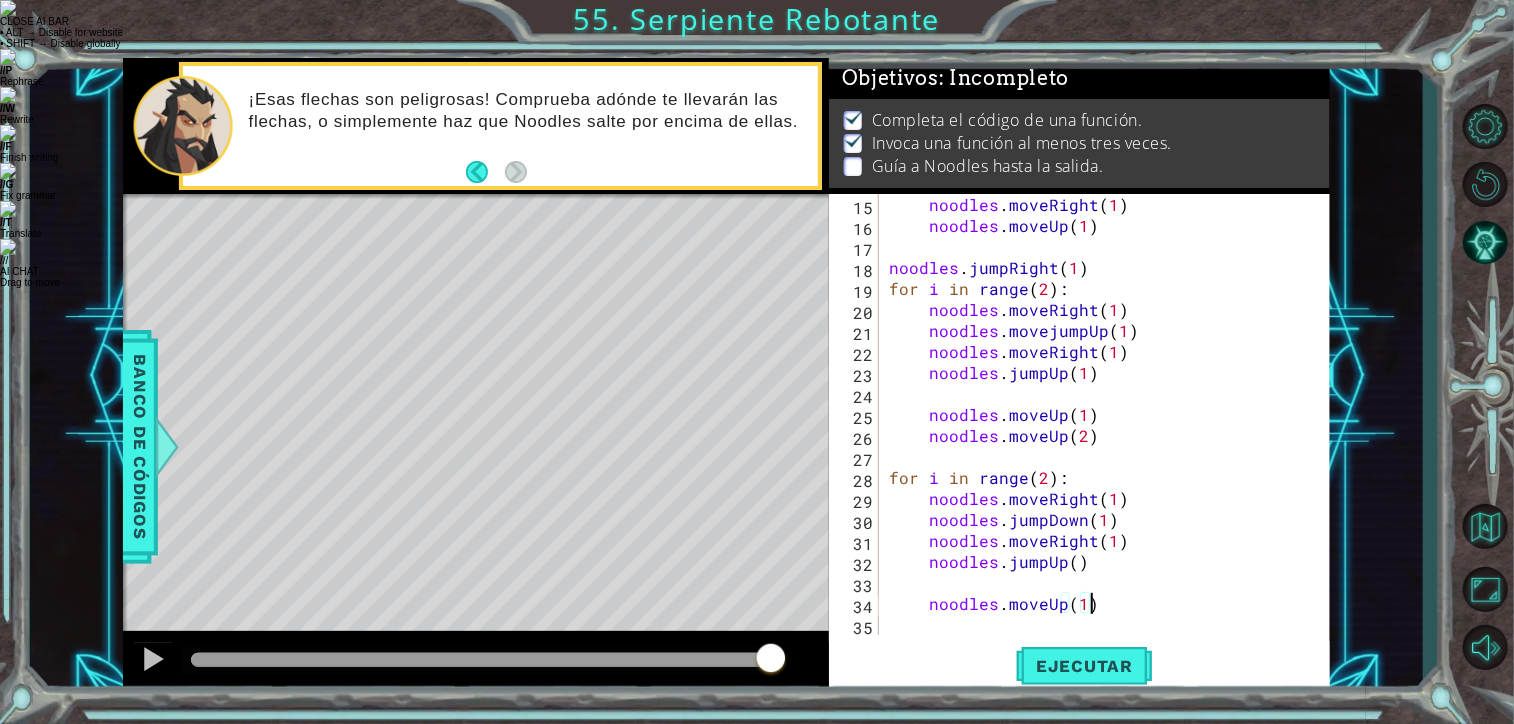 click on "noodles . moveRight ( 1 )      noodles . moveUp ( 1 ) noodles . jumpRight ( 1 ) for   i   in   range ( 2 ) :      noodles . moveRight ( 1 )      noodles . movejumpUp ( 1 )      noodles . moveRight ( 1 )      noodles . jumpUp ( 1 )          noodles . moveUp ( 1 )      noodles . moveUp ( 2 )      for   i   in   range ( 2 ) :      noodles . moveRight ( 1 )      noodles . jumpDown ( 1 )      noodles . moveRight ( 1 )      noodles . jumpUp ( )           noodles . moveUp ( 1 )" at bounding box center [1103, 435] 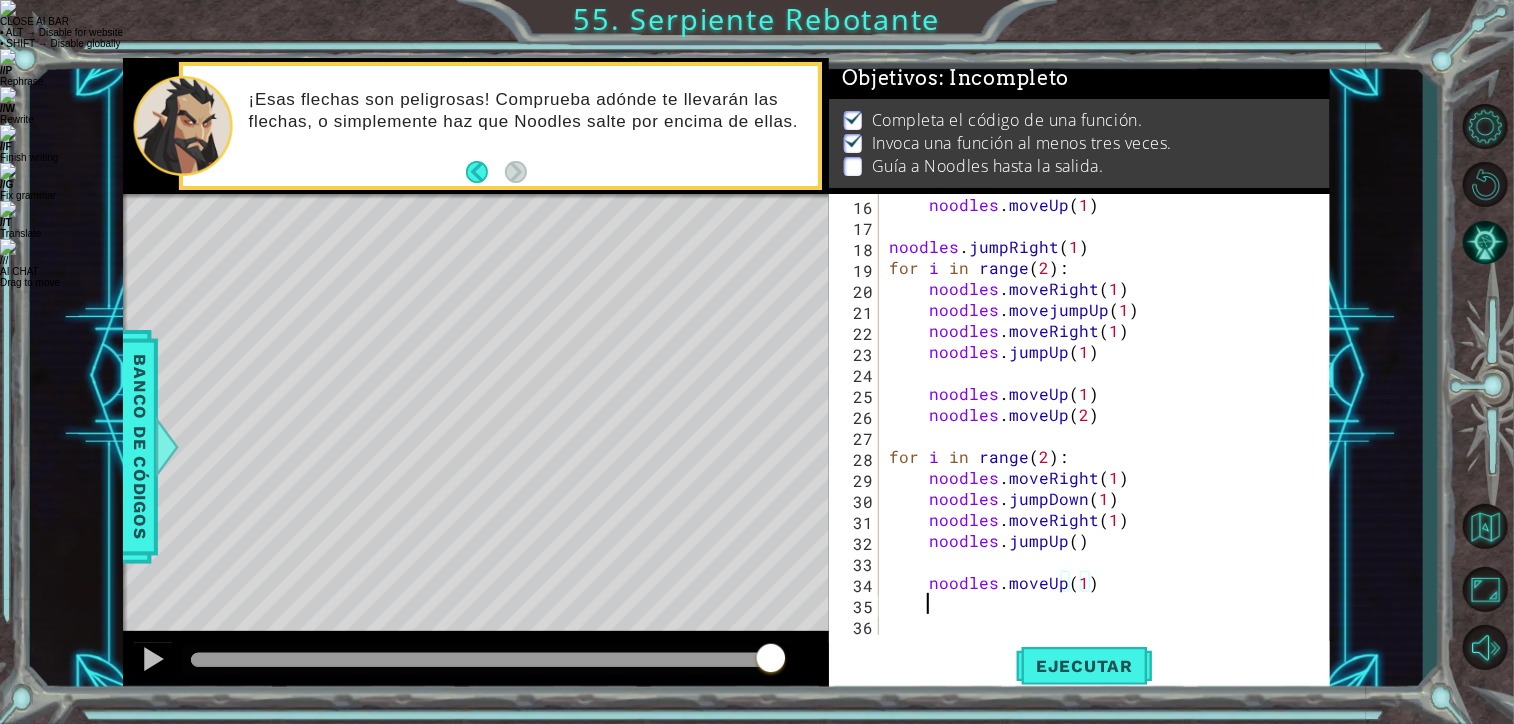 scroll, scrollTop: 315, scrollLeft: 0, axis: vertical 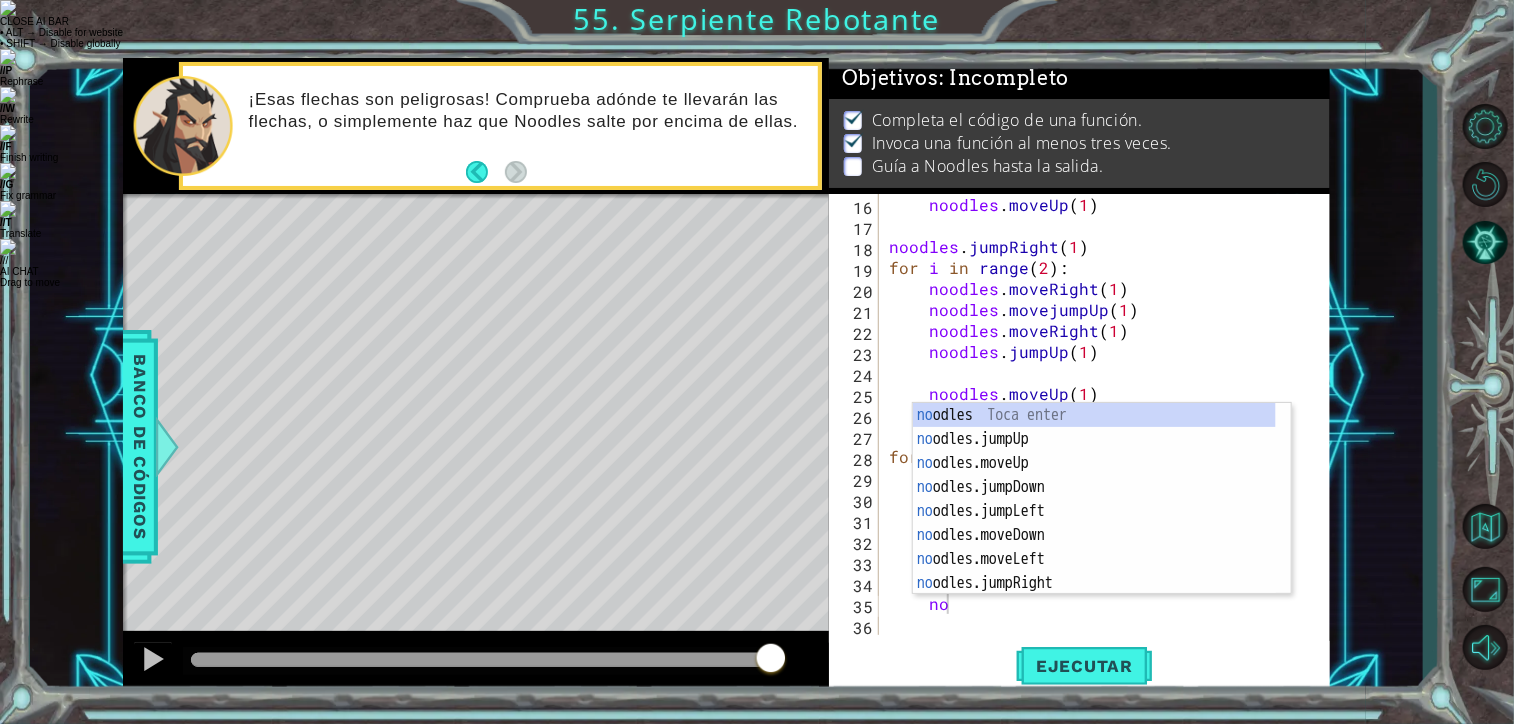 click on "noodles . moveUp ( 1 ) noodles . jumpRight ( 1 ) for   i   in   range ( 2 ) :      noodles . moveRight ( 1 )      noodles . movejumpUp ( 1 )      noodles . moveRight ( 1 )      noodles . jumpUp ( 1 )          noodles . moveUp ( 1 )      noodles . moveUp ( 2 )      for   i   in   range ( 2 ) :      noodles . moveRight ( 1 )      noodles . jumpDown ( 1 )      noodles . moveRight ( 1 )      noodles . jumpUp ( )           noodles . moveUp ( 1 )      no" at bounding box center [1103, 435] 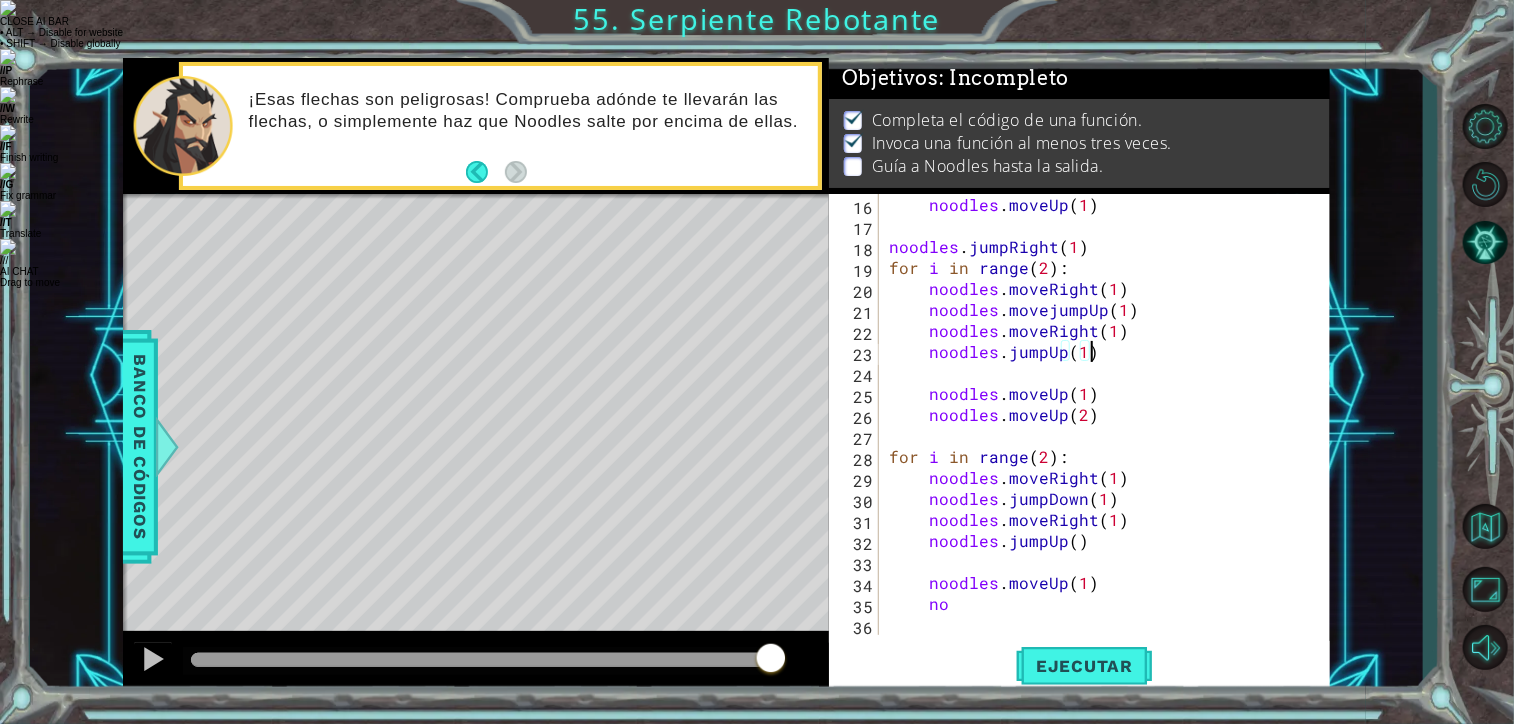 click on "noodles . moveUp ( 1 ) noodles . jumpRight ( 1 ) for   i   in   range ( 2 ) :      noodles . moveRight ( 1 )      noodles . movejumpUp ( 1 )      noodles . moveRight ( 1 )      noodles . jumpUp ( 1 )          noodles . moveUp ( 1 )      noodles . moveUp ( 2 )      for   i   in   range ( 2 ) :      noodles . moveRight ( 1 )      noodles . jumpDown ( 1 )      noodles . moveRight ( 1 )      noodles . jumpUp ( )           noodles . moveUp ( 1 )      no" at bounding box center (1103, 435) 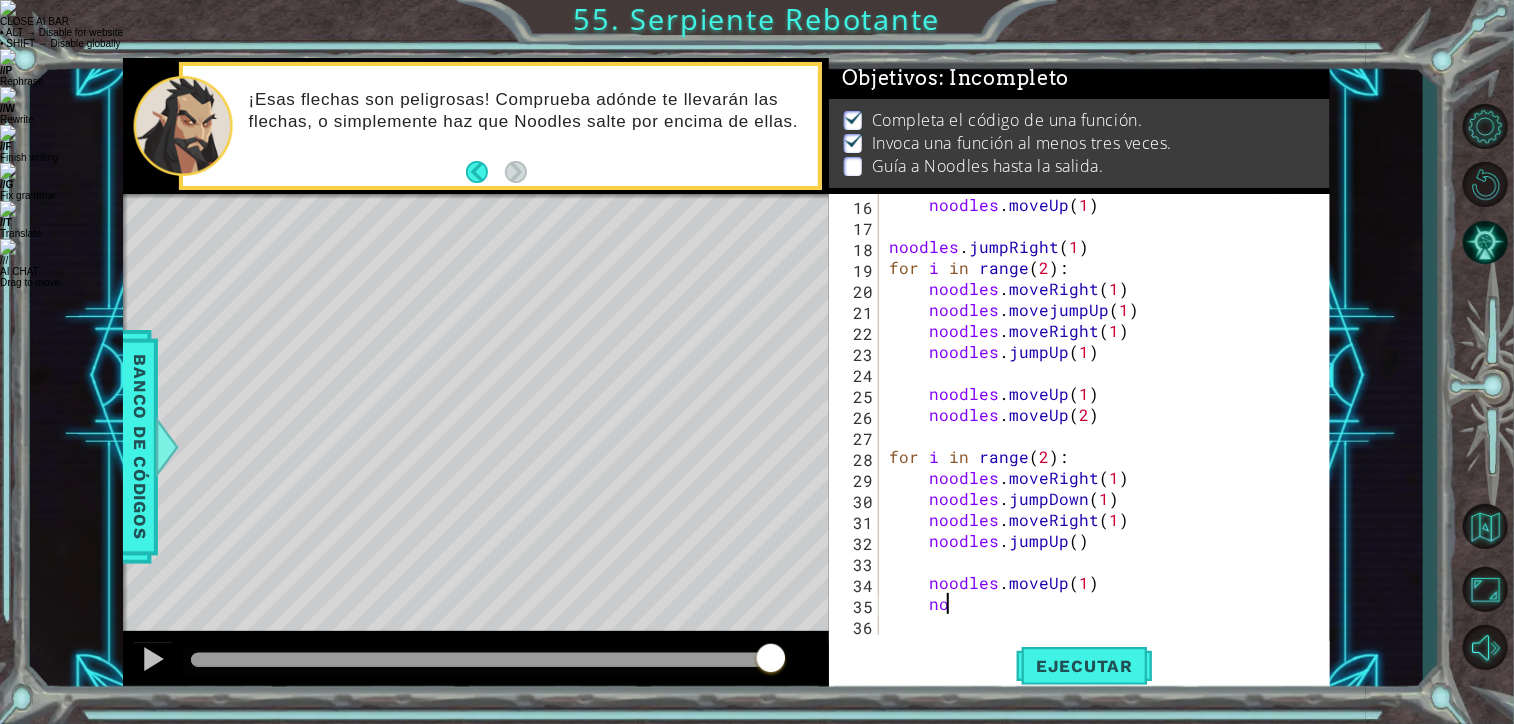 scroll, scrollTop: 0, scrollLeft: 3, axis: horizontal 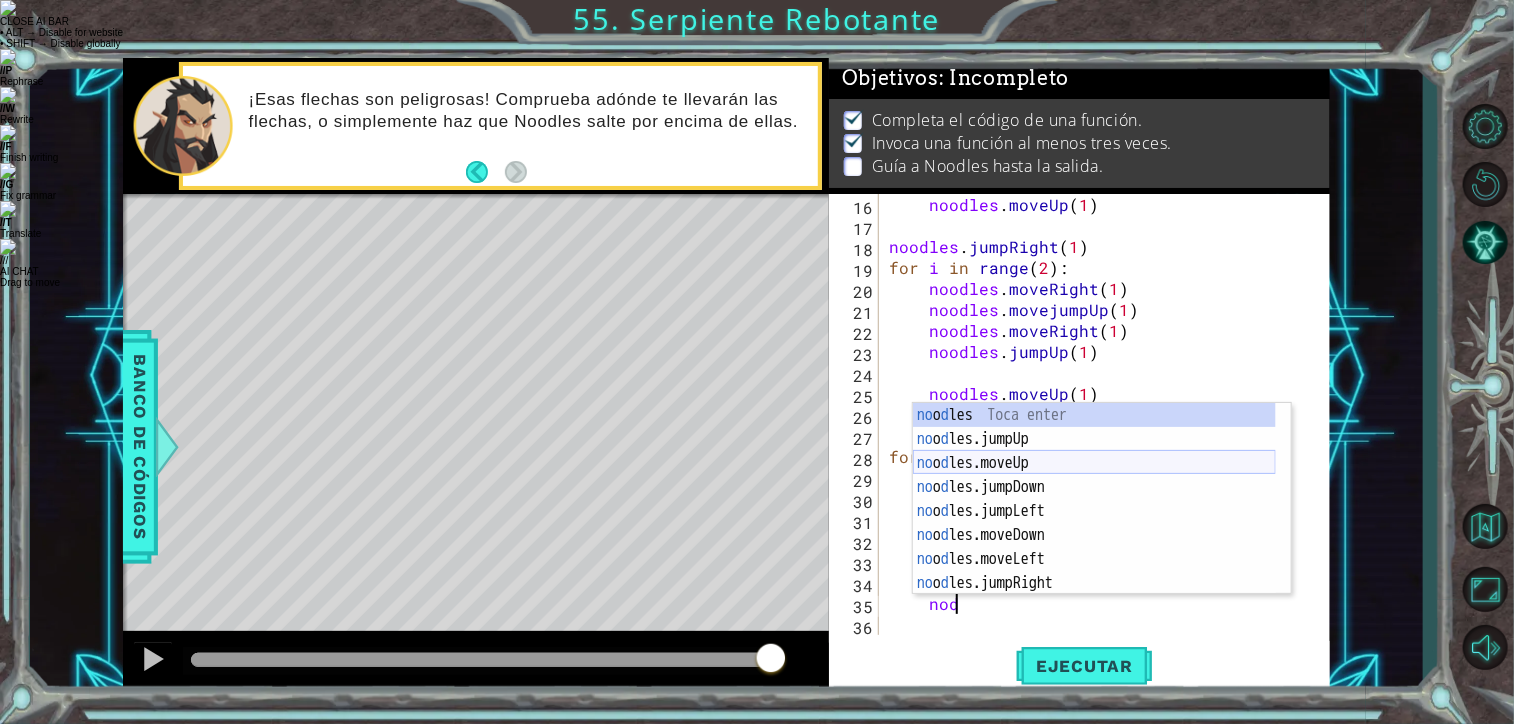 click on "no o d les Toca enter no o d les.jumpUp Toca enter no o d les.moveUp Toca enter no o d les.jumpDown Toca enter no o d les.jumpLeft Toca enter no o d les.moveDown Toca enter no o d les.moveLeft Toca enter no o d les.jumpRight Toca enter no o d les.moveRight Toca enter" at bounding box center (1094, 523) 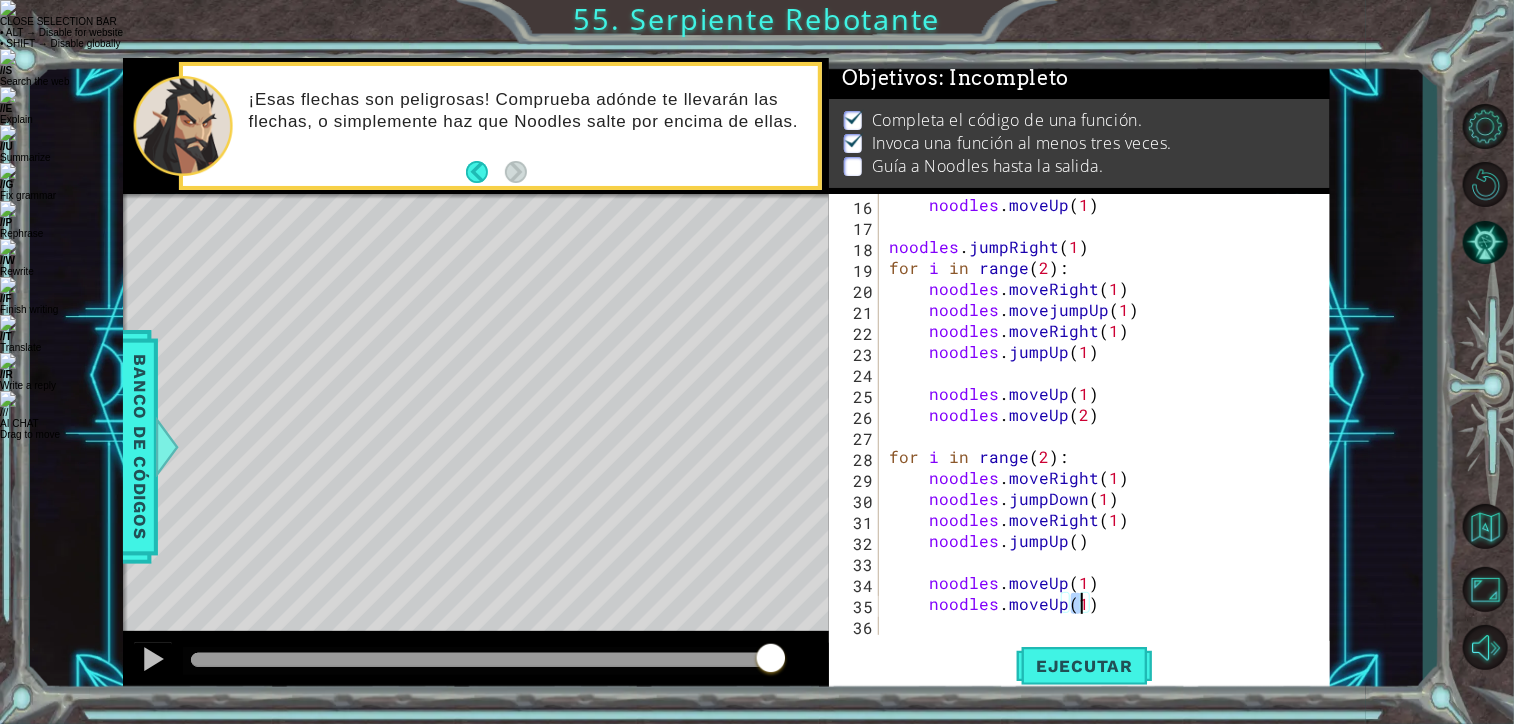 type on "noodles.moveUp(2)" 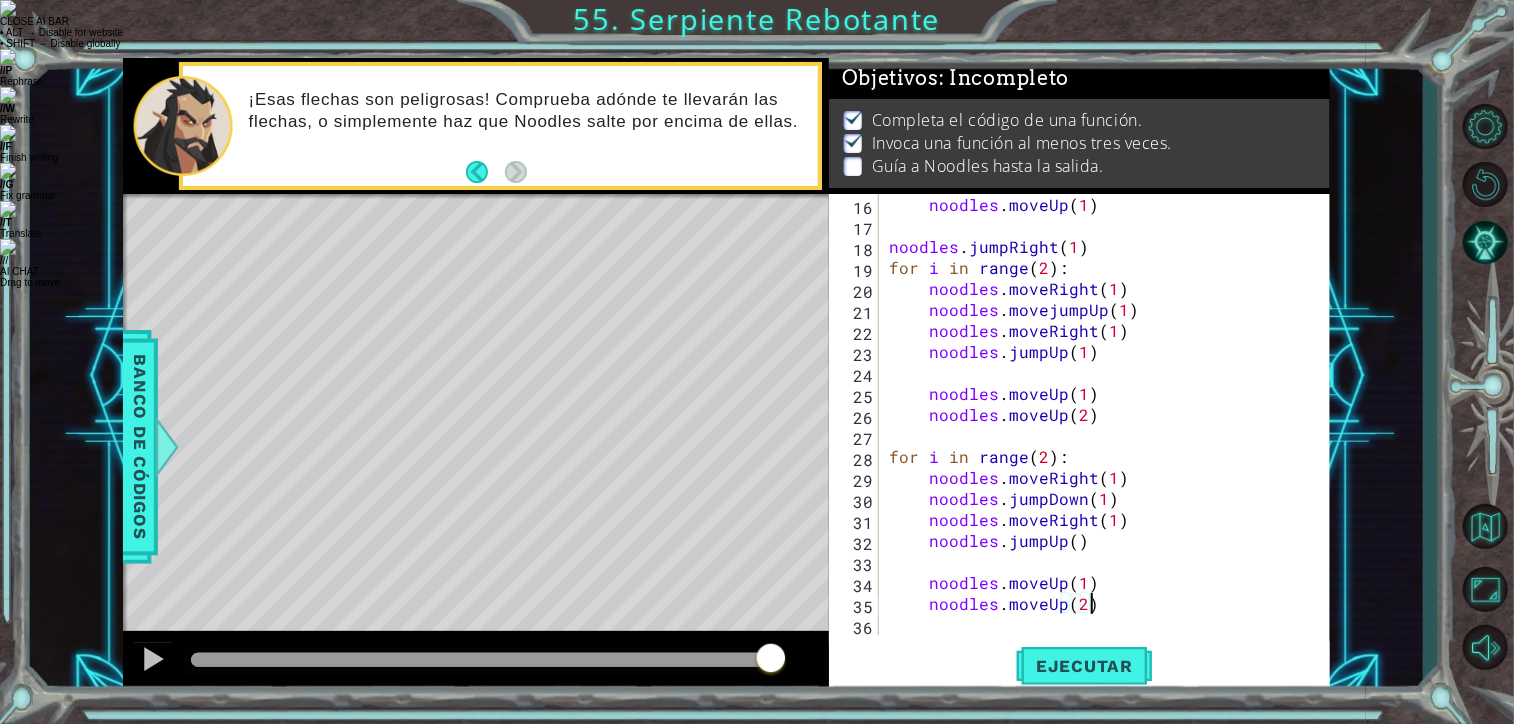 click on "noodles . moveUp ( 1 ) noodles . jumpRight ( 1 ) for   i   in   range ( 2 ) :      noodles . moveRight ( 1 )      noodles . movejumpUp ( 1 )      noodles . moveRight ( 1 )      noodles . jumpUp ( 1 )          noodles . moveUp ( 1 )      noodles . moveUp ( 2 )      for   i   in   range ( 2 ) :      noodles . moveRight ( 1 )      noodles . jumpDown ( 1 )      noodles . moveRight ( 1 )      noodles . jumpUp ( )           noodles . moveUp ( 1 )      noodles . moveUp ( 2 )" at bounding box center [1103, 435] 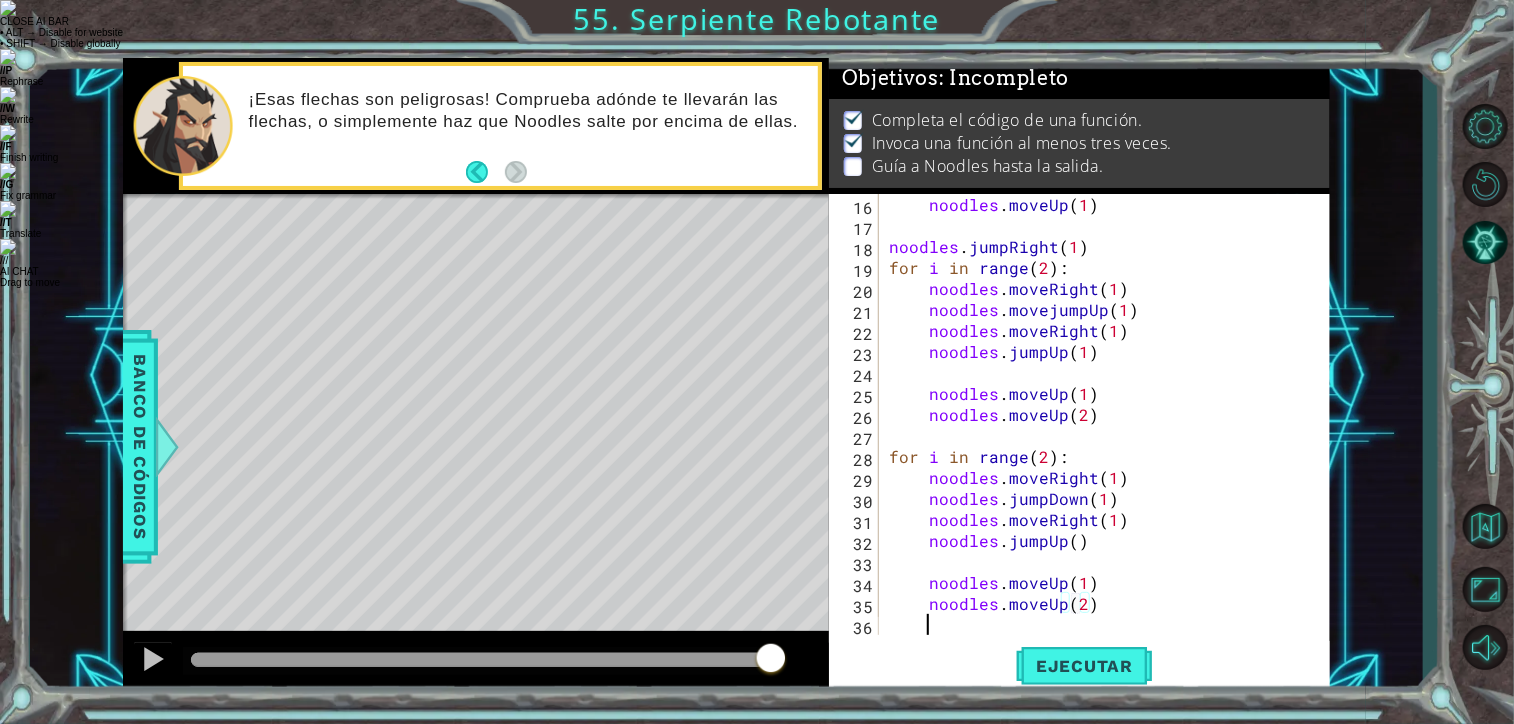 scroll, scrollTop: 0, scrollLeft: 0, axis: both 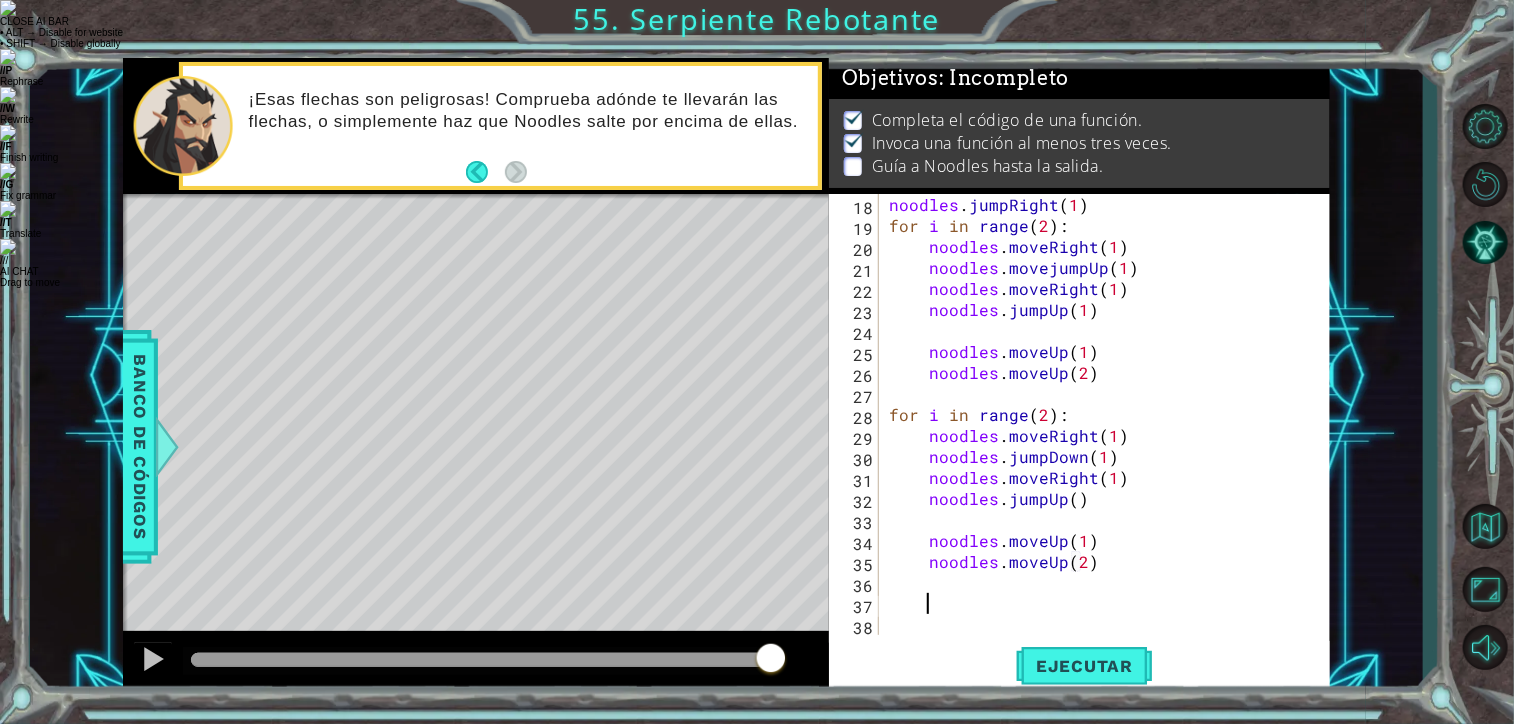 click on "noodles . jumpRight ( 1 ) for   i   in   range ( 2 ) :      noodles . moveRight ( 1 )      noodles . movejumpUp ( 1 )      noodles . moveRight ( 1 )      noodles . jumpUp ( 1 )          noodles . moveUp ( 1 )      noodles . moveUp ( 2 )      for   i   in   range ( 2 ) :      noodles . moveRight ( 1 )      noodles . jumpDown ( 1 )      noodles . moveRight ( 1 )      noodles . jumpUp ( )           noodles . moveUp ( 1 )      noodles . moveUp ( 2 )" at bounding box center (1103, 435) 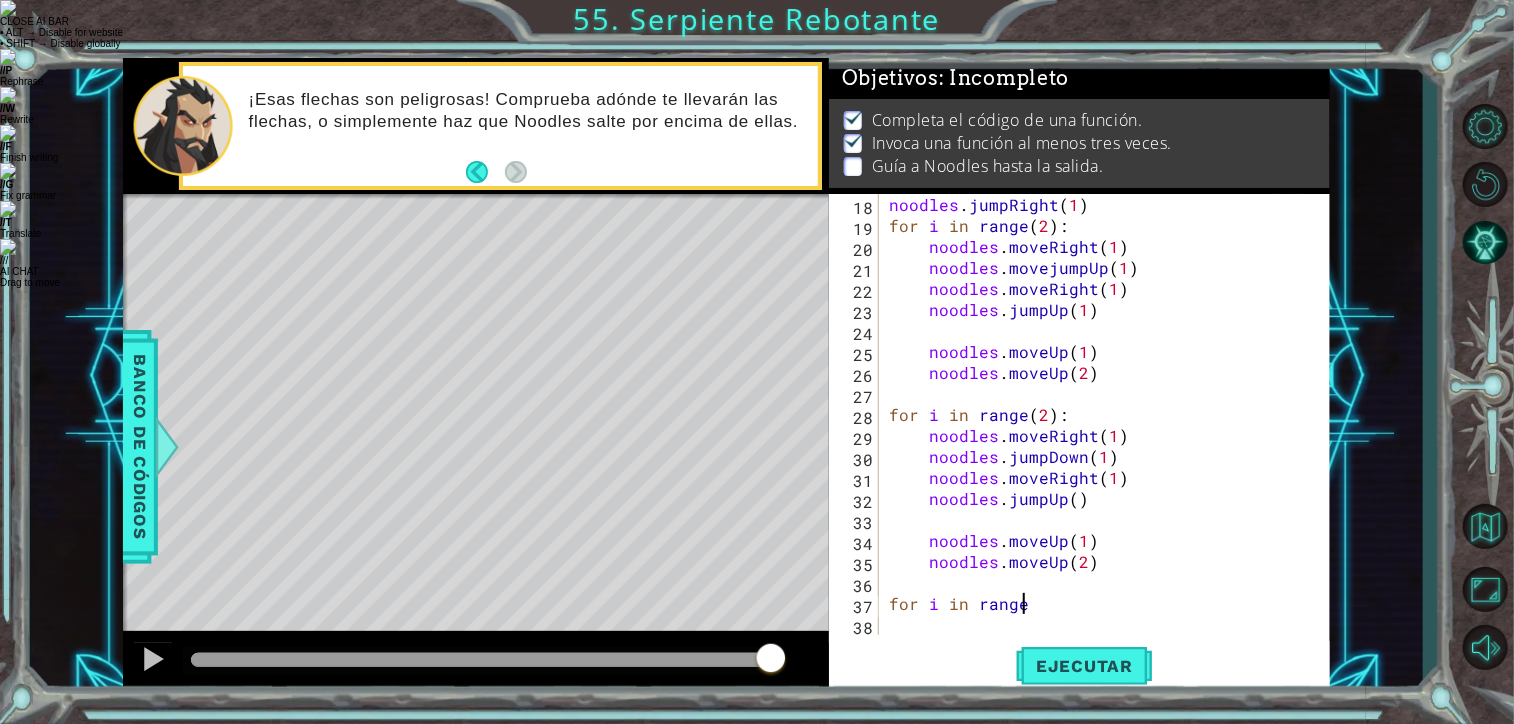 scroll, scrollTop: 0, scrollLeft: 9, axis: horizontal 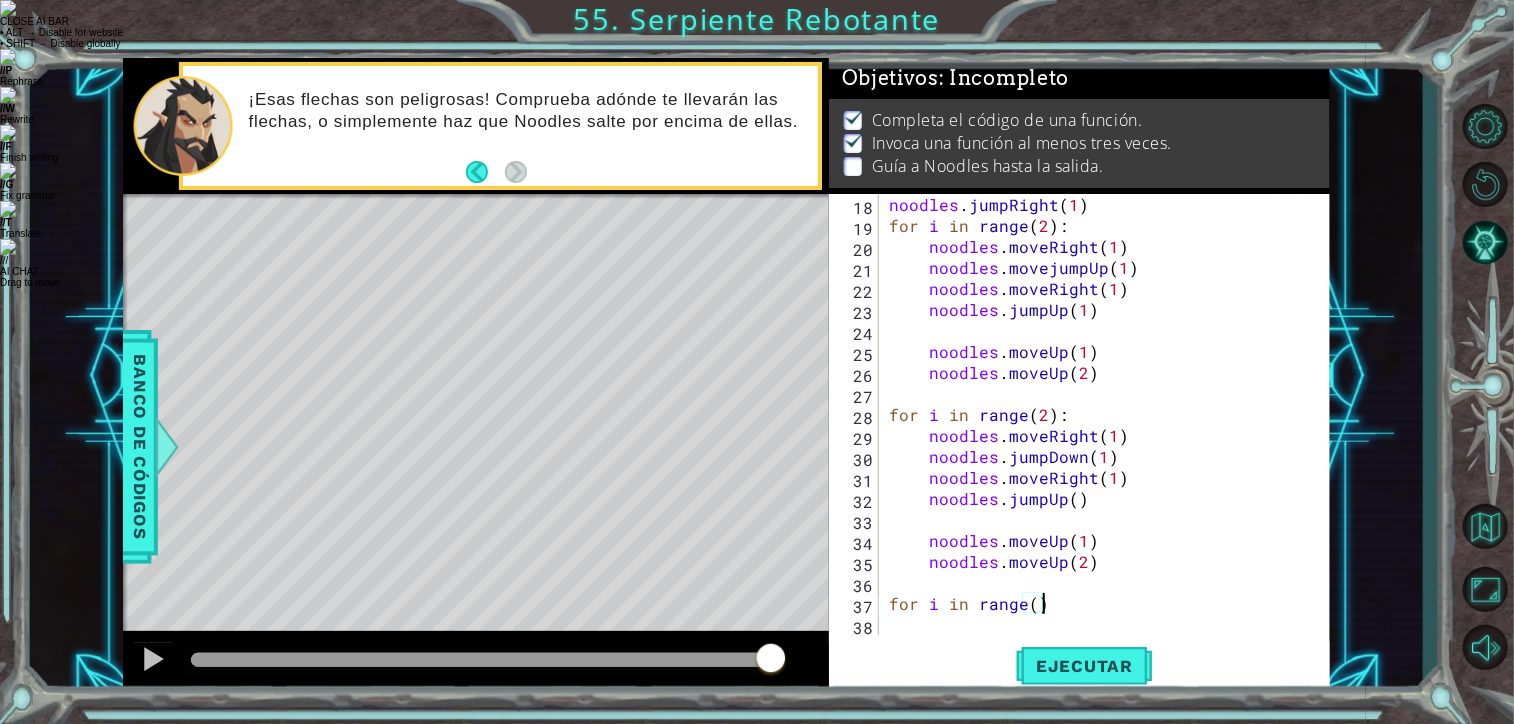 click on "noodles . jumpRight ( 1 ) for   i   in   range ( 2 ) :      noodles . moveRight ( 1 )      noodles . movejumpUp ( 1 )      noodles . moveRight ( 1 )      noodles . jumpUp ( 1 )          noodles . moveUp ( 1 )      noodles . moveUp ( 2 )      for   i   in   range ( 2 ) :      noodles . moveRight ( 1 )      noodles . jumpDown ( 1 )      noodles . moveRight ( 1 )      noodles . jumpUp ( )           noodles . moveUp ( 1 )      noodles . moveUp ( 2 )      for   i   in   range ( )" at bounding box center [1103, 435] 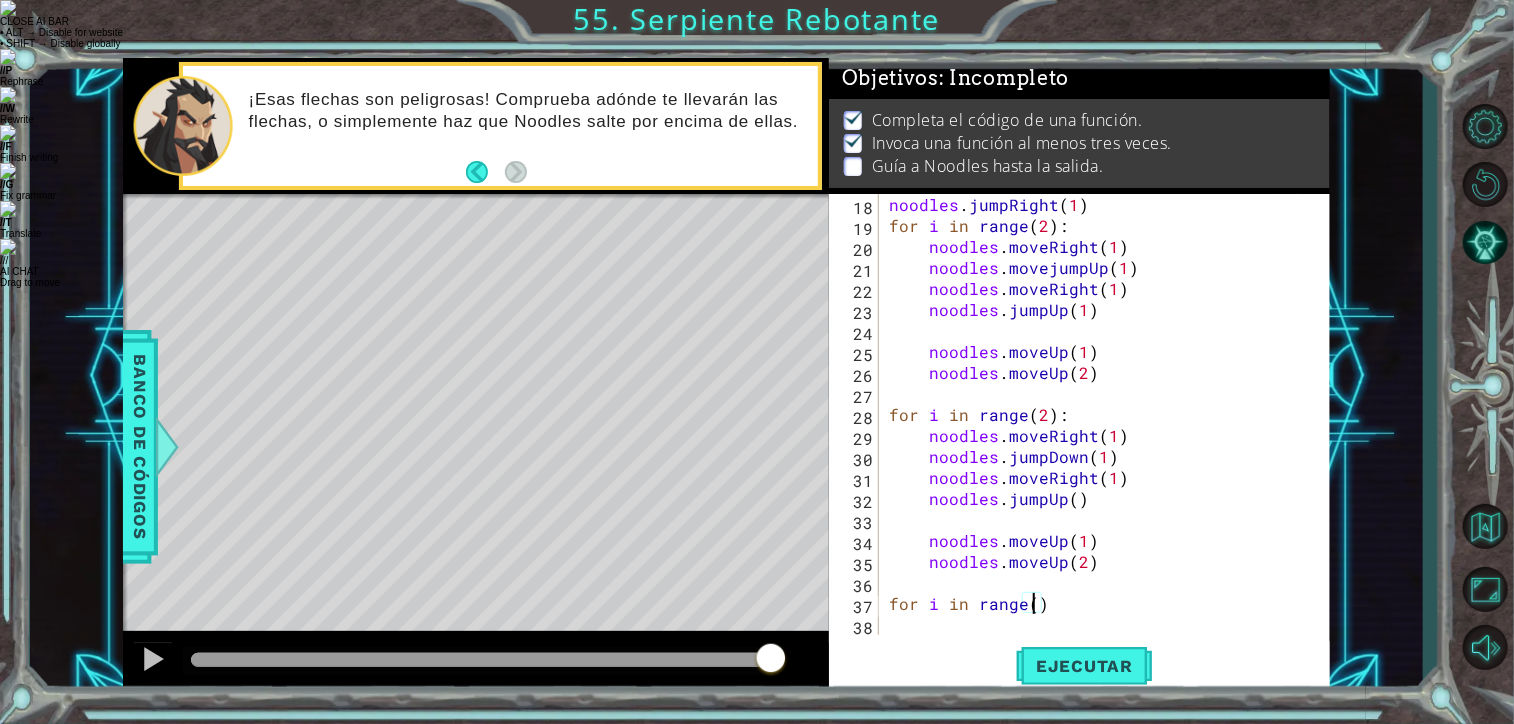 type on "for i in range(2)" 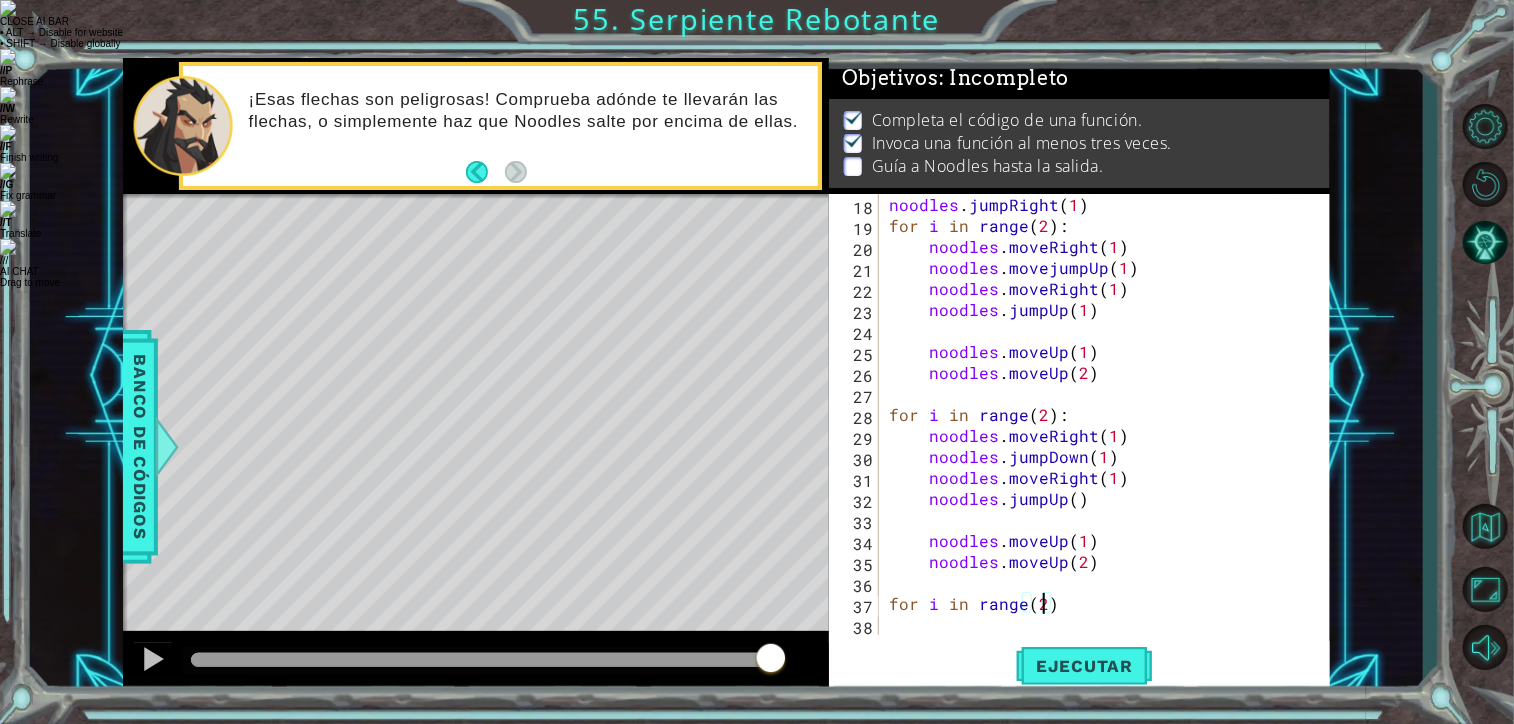click on "noodles . jumpRight ( 1 ) for   i   in   range ( 2 ) :      noodles . moveRight ( 1 )      noodles . movejumpUp ( 1 )      noodles . moveRight ( 1 )      noodles . jumpUp ( 1 )          noodles . moveUp ( 1 )      noodles . moveUp ( 2 )      for   i   in   range ( 2 ) :      noodles . moveRight ( 1 )      noodles . jumpDown ( 1 )      noodles . moveRight ( 1 )      noodles . jumpUp ( )           noodles . moveUp ( 1 )      noodles . moveUp ( 2 )      for   i   in   range ( 2 )" at bounding box center (1103, 435) 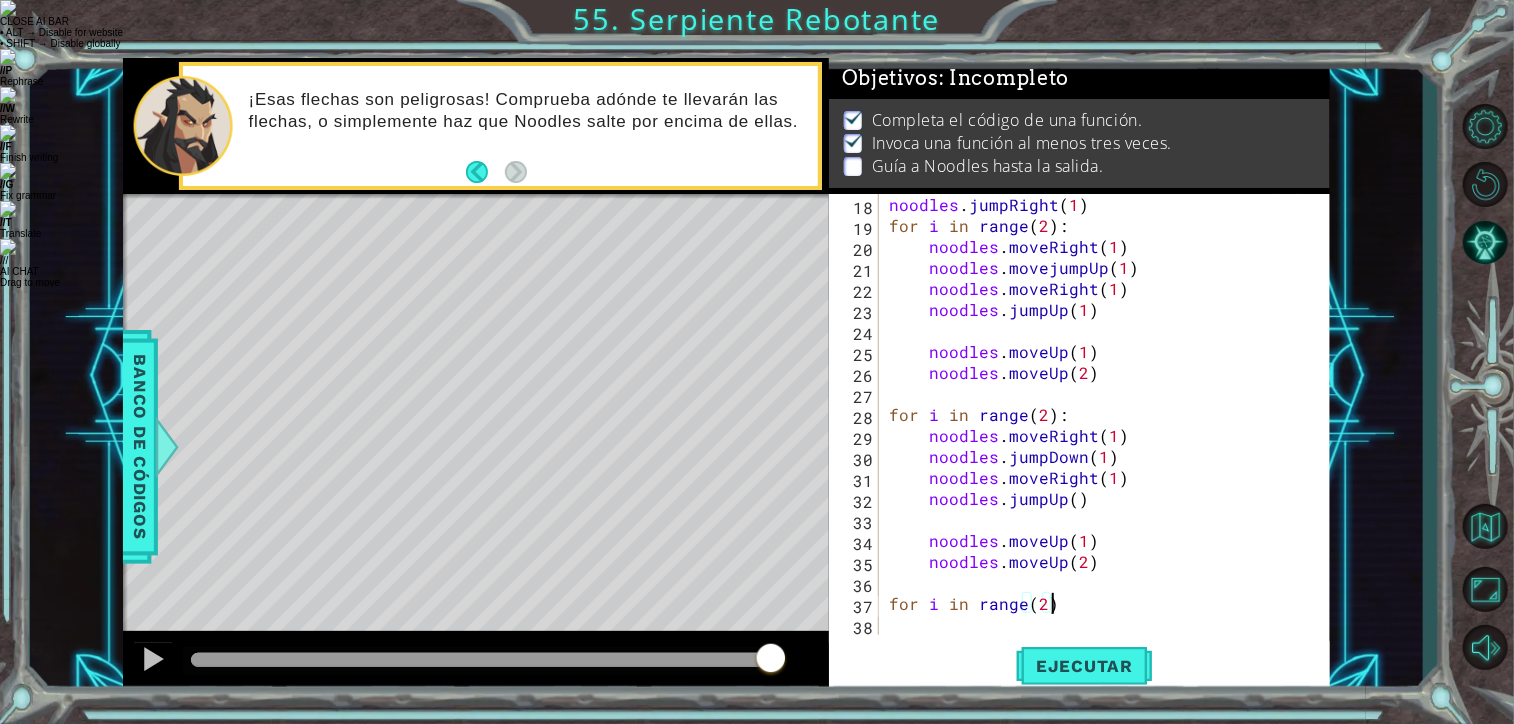 scroll, scrollTop: 0, scrollLeft: 0, axis: both 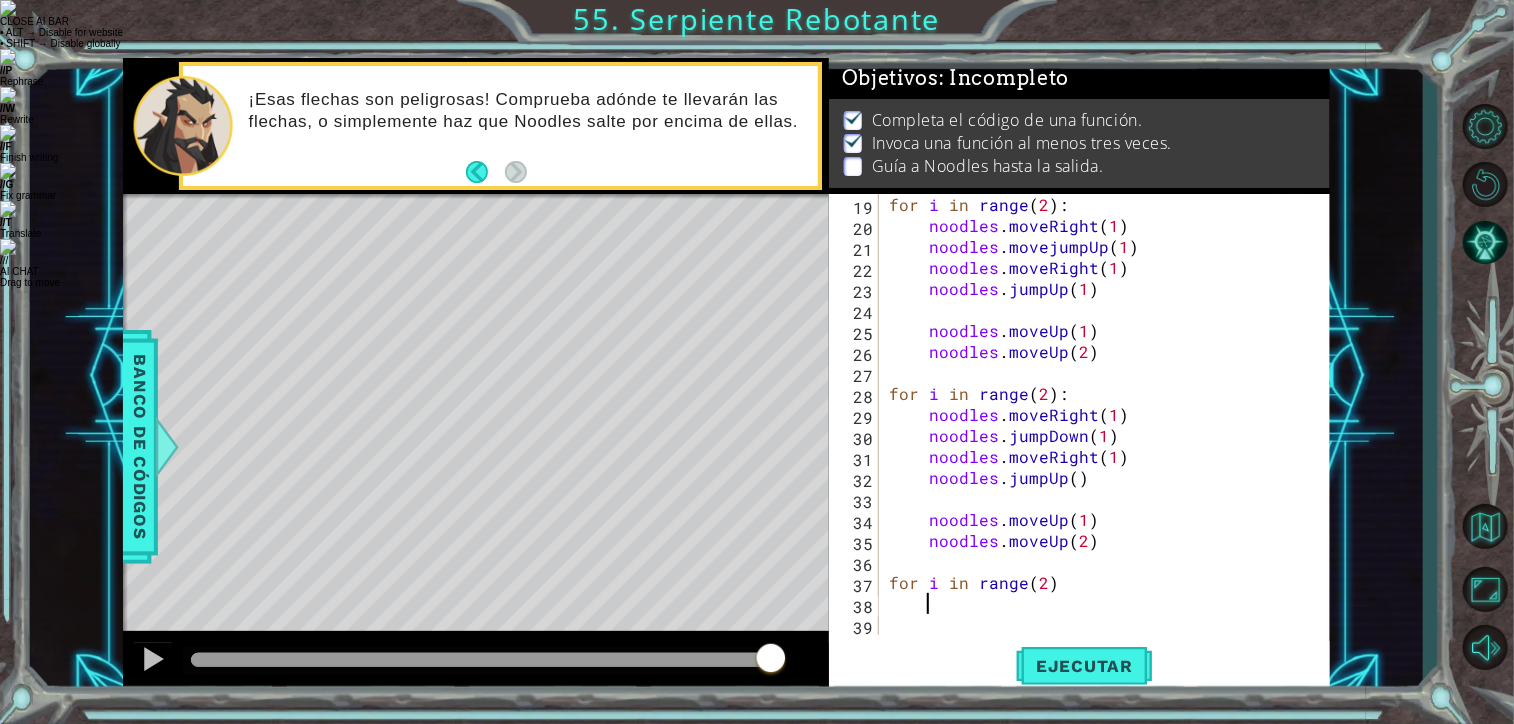 type on "b" 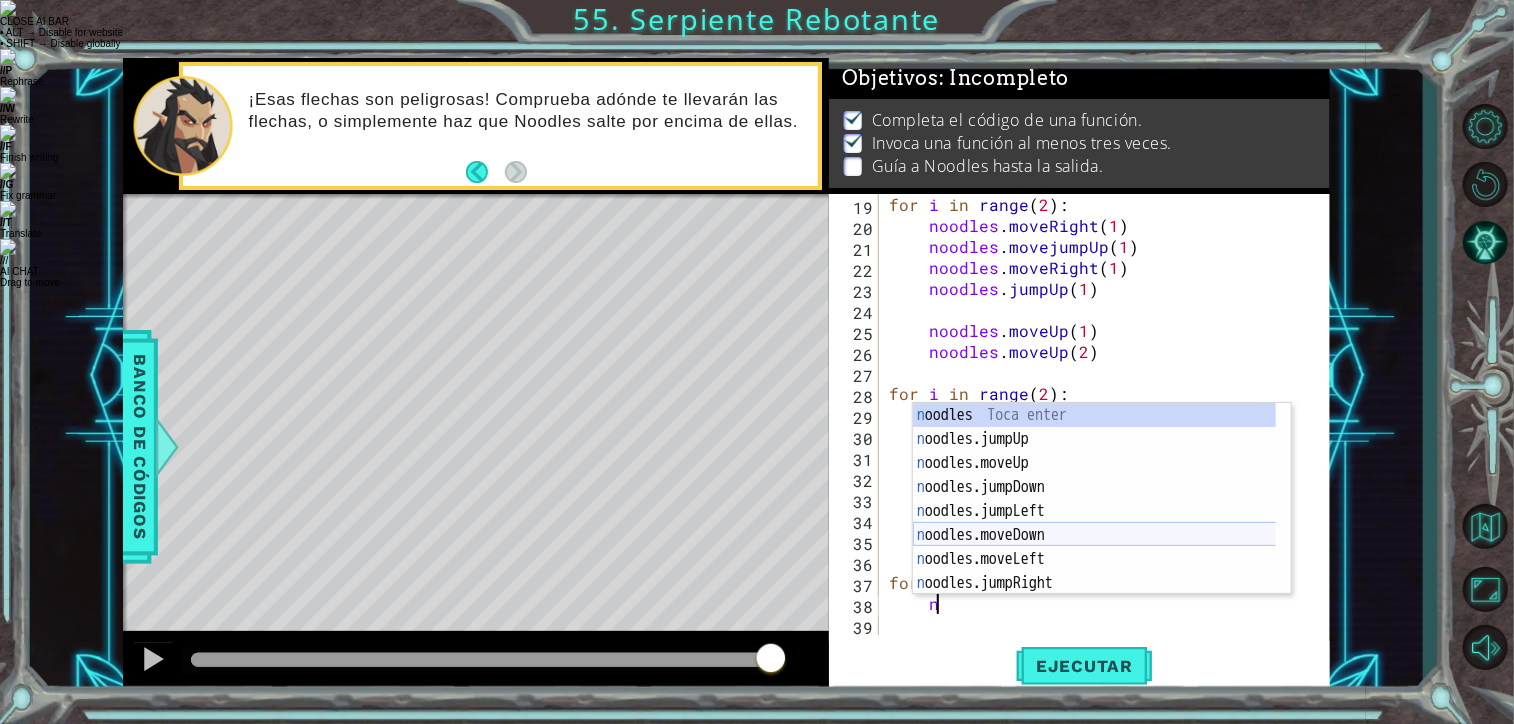 click on "n oodles Toca enter n oodles.jumpUp Toca enter n oodles.moveUp Toca enter n oodles.jumpDown Toca enter n oodles.jumpLeft Toca enter n oodles.moveDown Toca enter n oodles.moveLeft Toca enter n oodles.jumpRight Toca enter n oodles.moveRight Toca enter" at bounding box center (1102, 523) 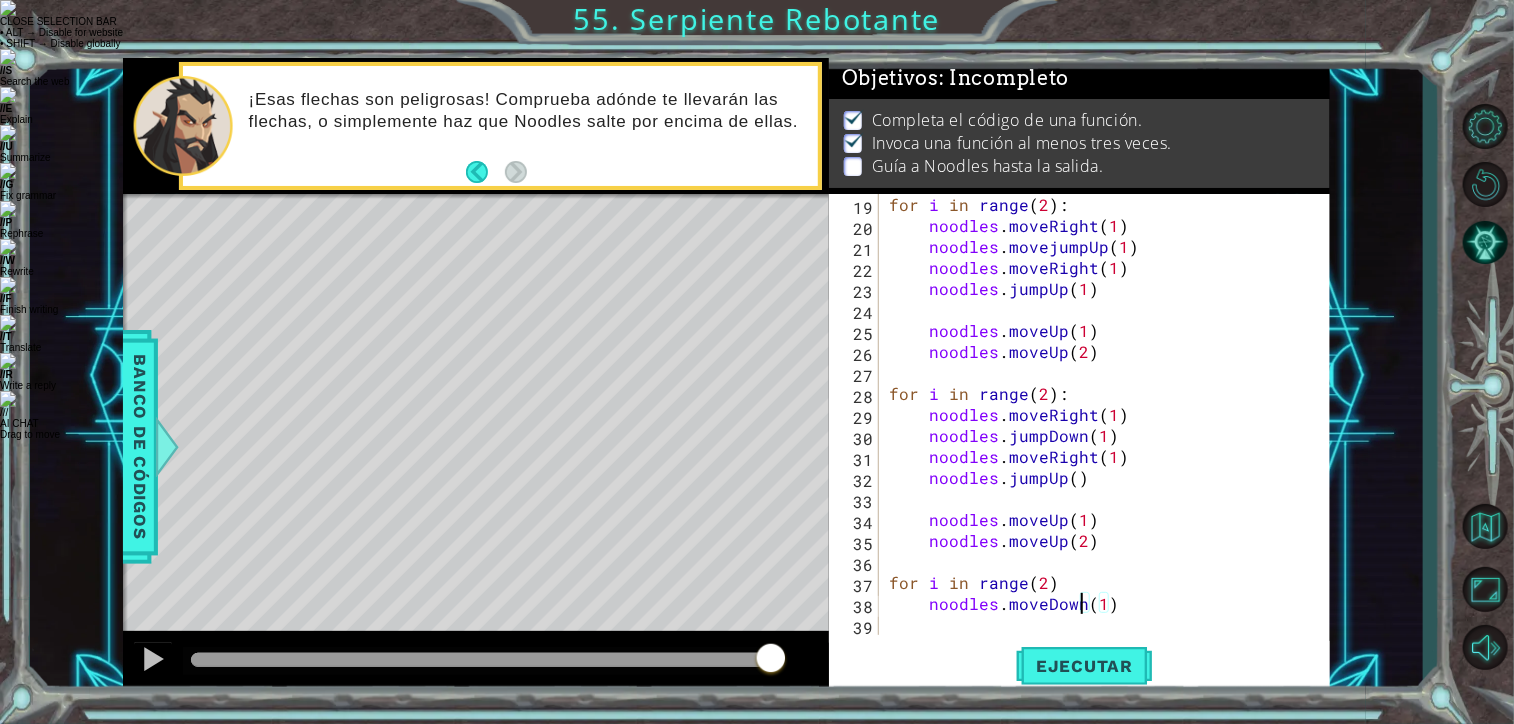 click on "for   i   in   range ( 2 ) :      noodles . moveRight ( 1 )      noodles . movejumpUp ( 1 )      noodles . moveRight ( 1 )      noodles . jumpUp ( 1 )          noodles . moveUp ( 1 )      noodles . moveUp ( 2 )      for   i   in   range ( 2 ) :      noodles . moveRight ( 1 )      noodles . jumpDown ( 1 )      noodles . moveRight ( 1 )      noodles . jumpUp ( )           noodles . moveUp ( 1 )      noodles . moveUp ( 2 )      for   i   in   range ( 2 )      noodles . moveDown ( 1 )" at bounding box center (1103, 435) 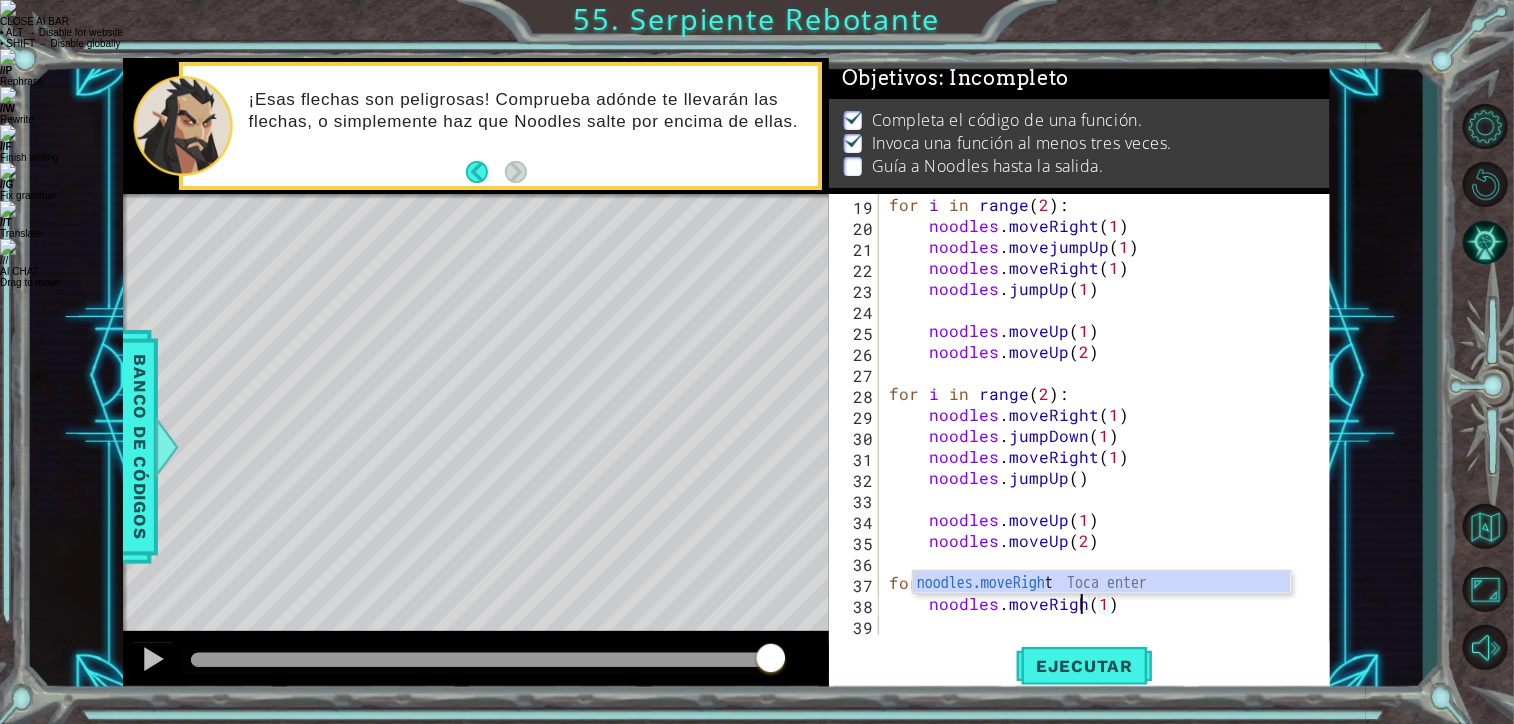 scroll, scrollTop: 0, scrollLeft: 12, axis: horizontal 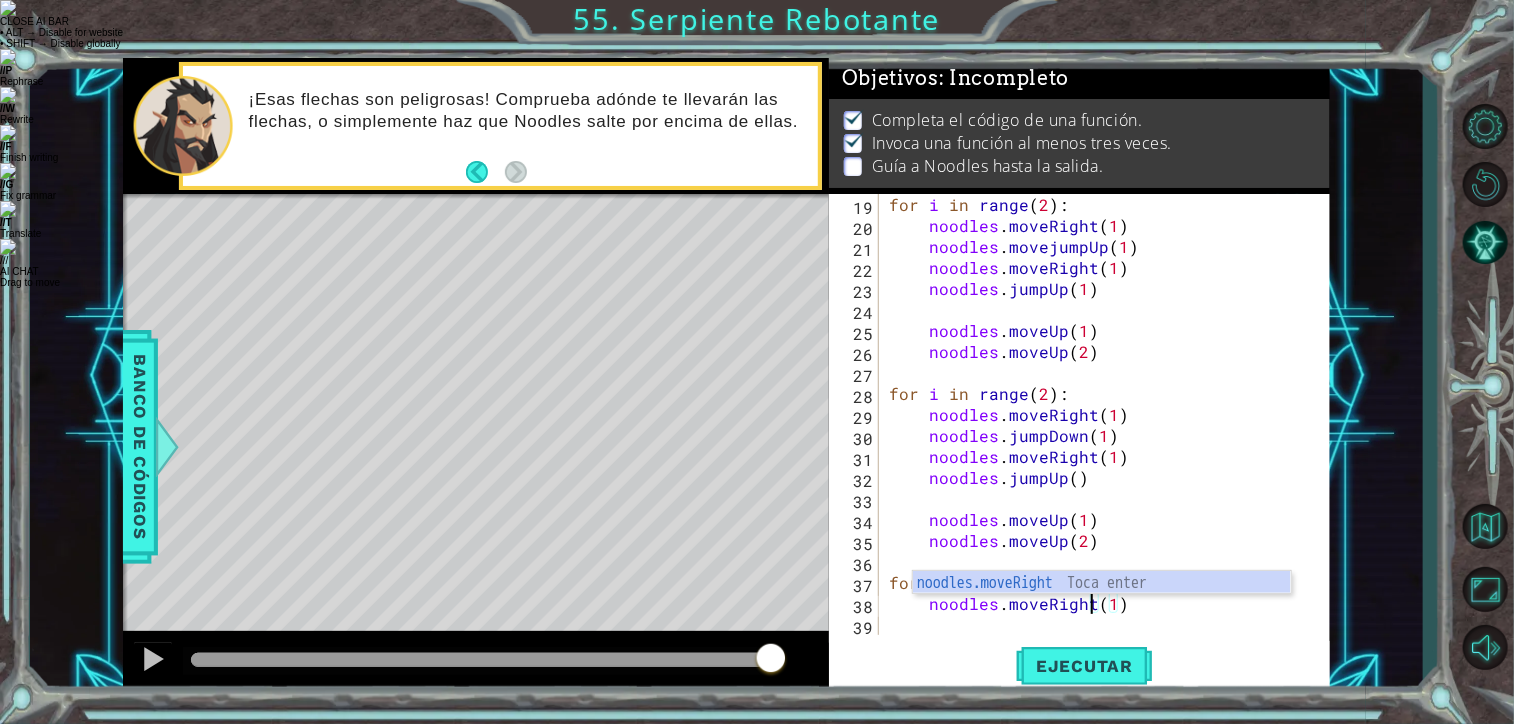 click on "for   i   in   range ( 2 ) :      noodles . moveRight ( 1 )      noodles . movejumpUp ( 1 )      noodles . moveRight ( 1 )      noodles . jumpUp ( 1 )          noodles . moveUp ( 1 )      noodles . moveUp ( 2 )      for   i   in   range ( 2 ) :      noodles . moveRight ( 1 )      noodles . jumpDown ( 1 )      noodles . moveRight ( 1 )      noodles . jumpUp ( )           noodles . moveUp ( 1 )      noodles . moveUp ( 2 )      for   i   in   range ( 2 )      noodles . moveRight ( 1 )" at bounding box center [1103, 435] 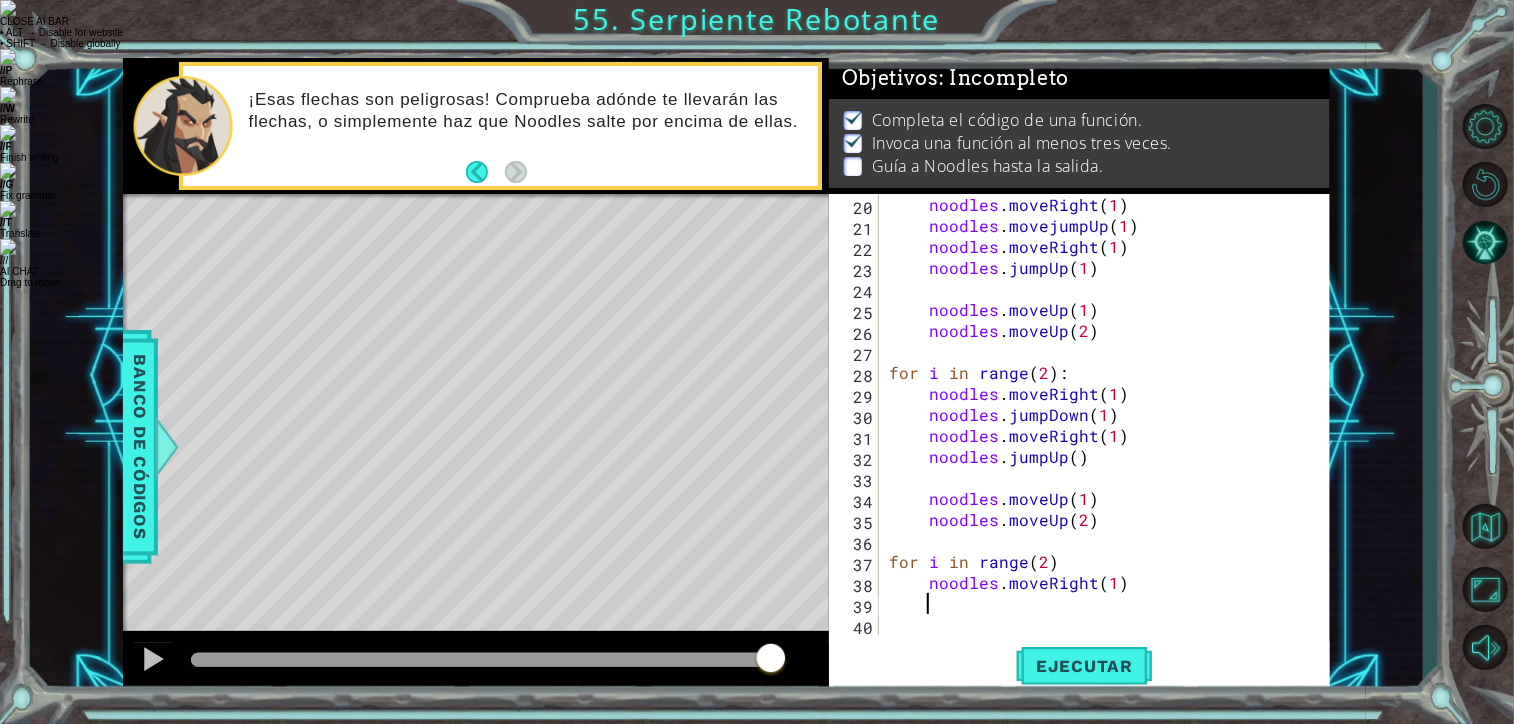 scroll, scrollTop: 0, scrollLeft: 0, axis: both 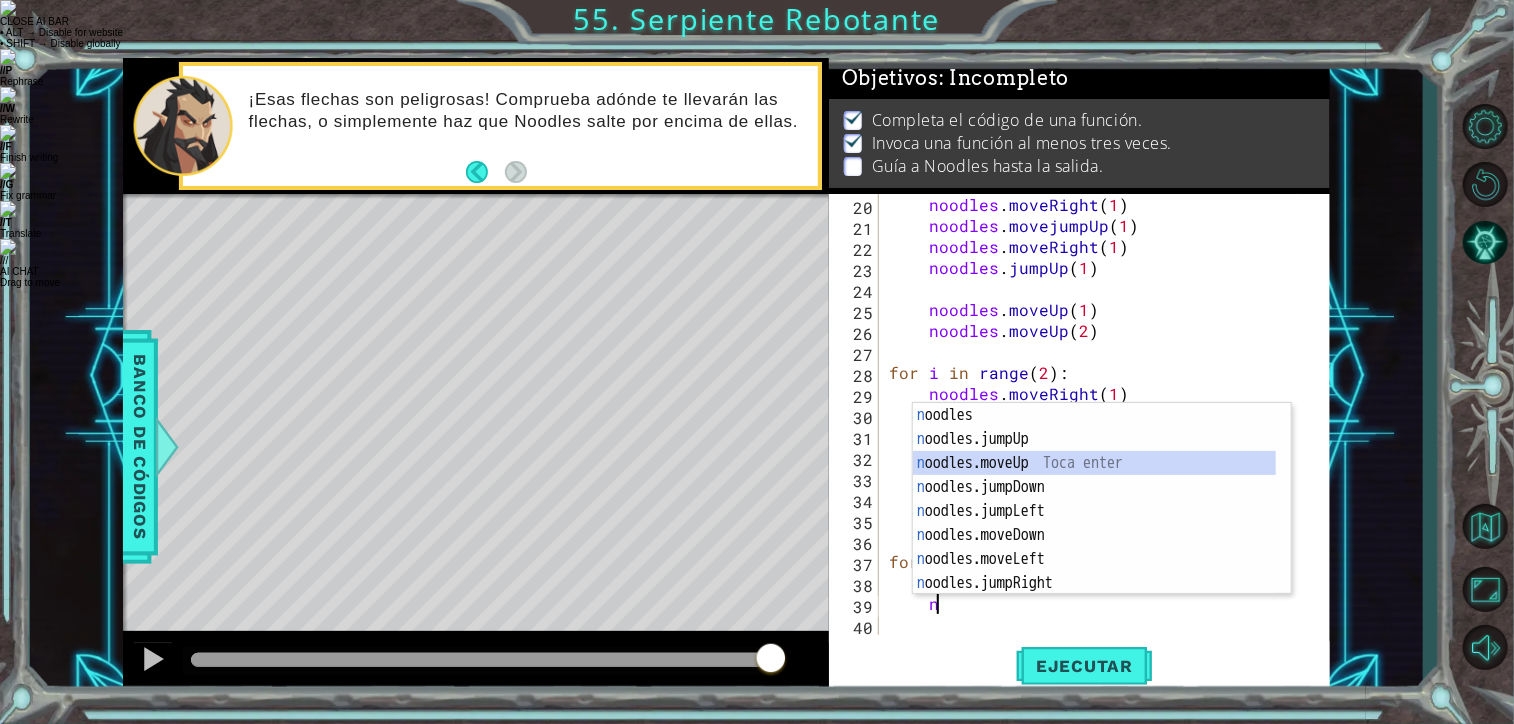 click on "n oodles Toca enter n oodles.jumpUp Toca enter n oodles.moveUp Toca enter n oodles.jumpDown Toca enter n oodles.jumpLeft Toca enter n oodles.moveDown Toca enter n oodles.moveLeft Toca enter n oodles.jumpRight Toca enter n oodles.moveRight Toca enter" at bounding box center [1102, 523] 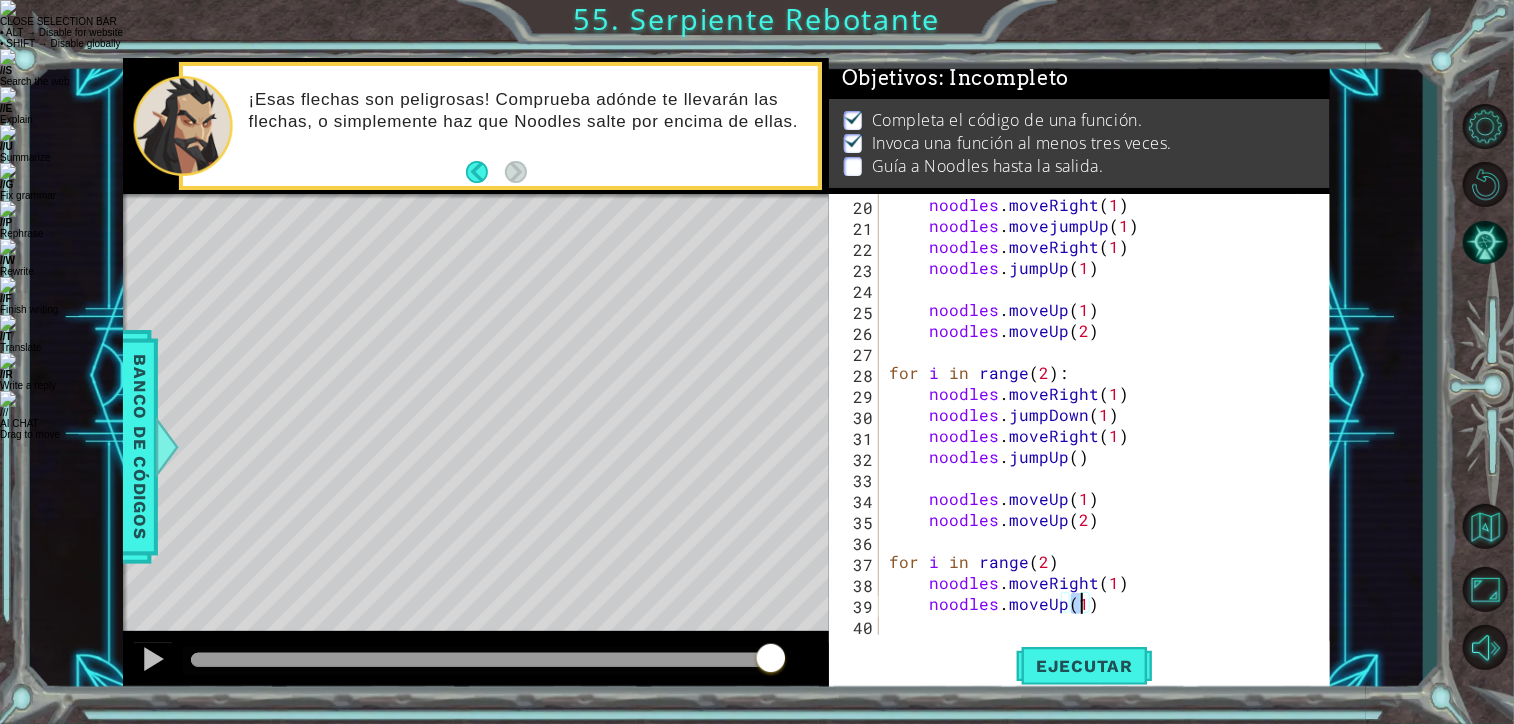 click on "noodles . moveRight ( 1 )      noodles . movejumpUp ( 1 )      noodles . moveRight ( 1 )      noodles . jumpUp ( 1 )          noodles . moveUp ( 1 )      noodles . moveUp ( 2 )      for   i   in   range ( 2 ) :      noodles . moveRight ( 1 )      noodles . jumpDown ( 1 )      noodles . moveRight ( 1 )      noodles . jumpUp ( )           noodles . moveUp ( 1 )      noodles . moveUp ( 2 )      for   i   in   range ( 2 )      noodles . moveRight ( 1 )      noodles . moveUp ( 1 )" at bounding box center (1103, 435) 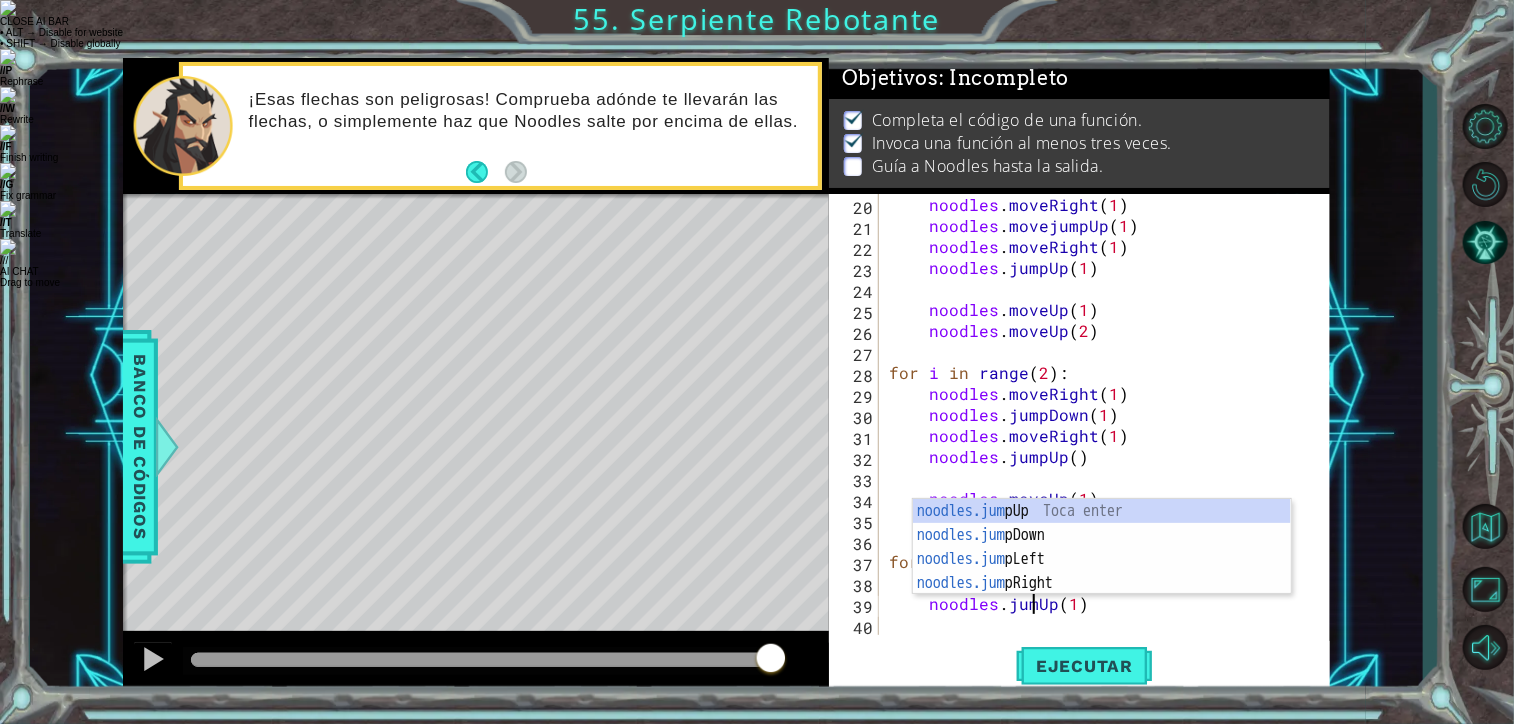 scroll, scrollTop: 0, scrollLeft: 9, axis: horizontal 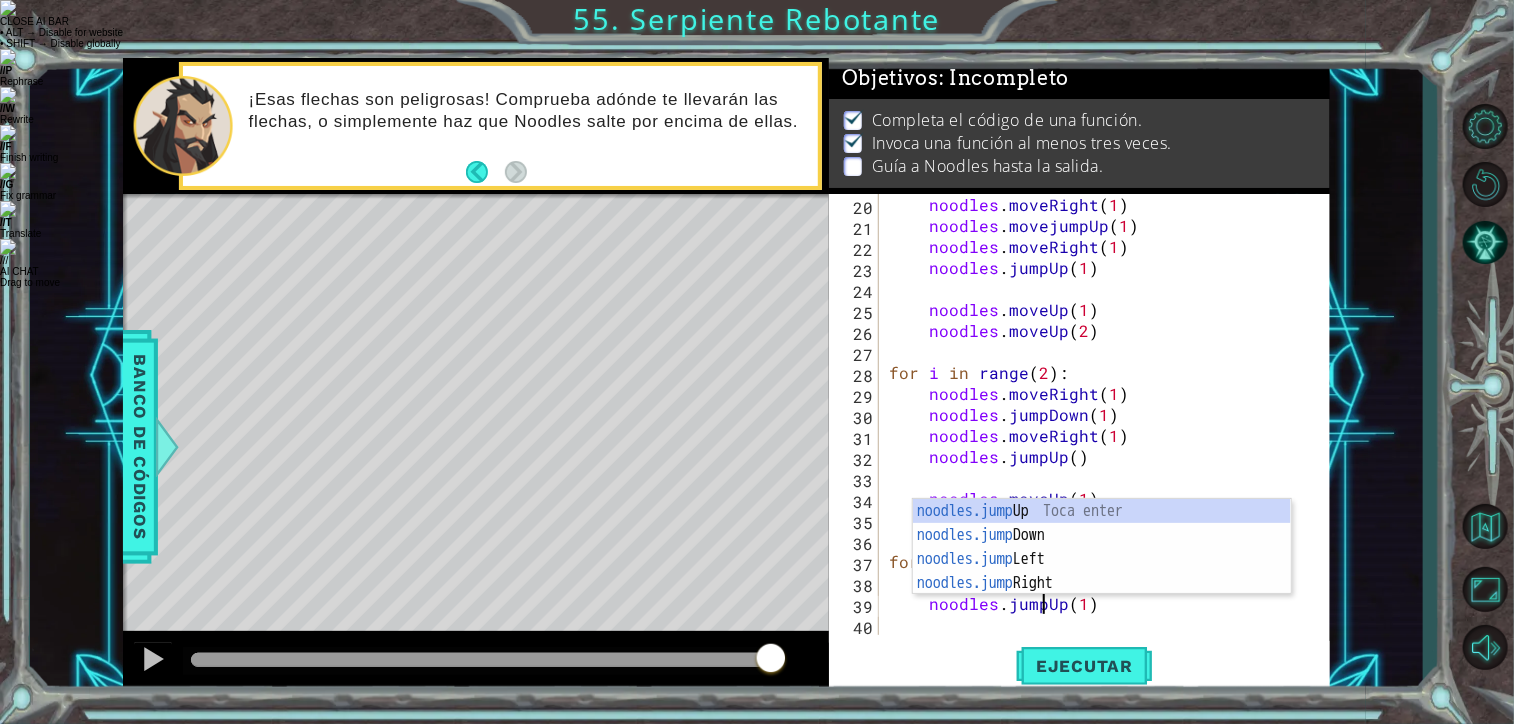 click on "noodles . moveRight ( 1 )      noodles . movejumpUp ( 1 )      noodles . moveRight ( 1 )      noodles . jumpUp ( 1 )          noodles . moveUp ( 1 )      noodles . moveUp ( 2 )      for   i   in   range ( 2 ) :      noodles . moveRight ( 1 )      noodles . jumpDown ( 1 )      noodles . moveRight ( 1 )      noodles . jumpUp ( )           noodles . moveUp ( 1 )      noodles . moveUp ( 2 )      for   i   in   range ( 2 )      noodles . moveRight ( 1 )      noodles . jumpUp ( 1 )" at bounding box center [1103, 435] 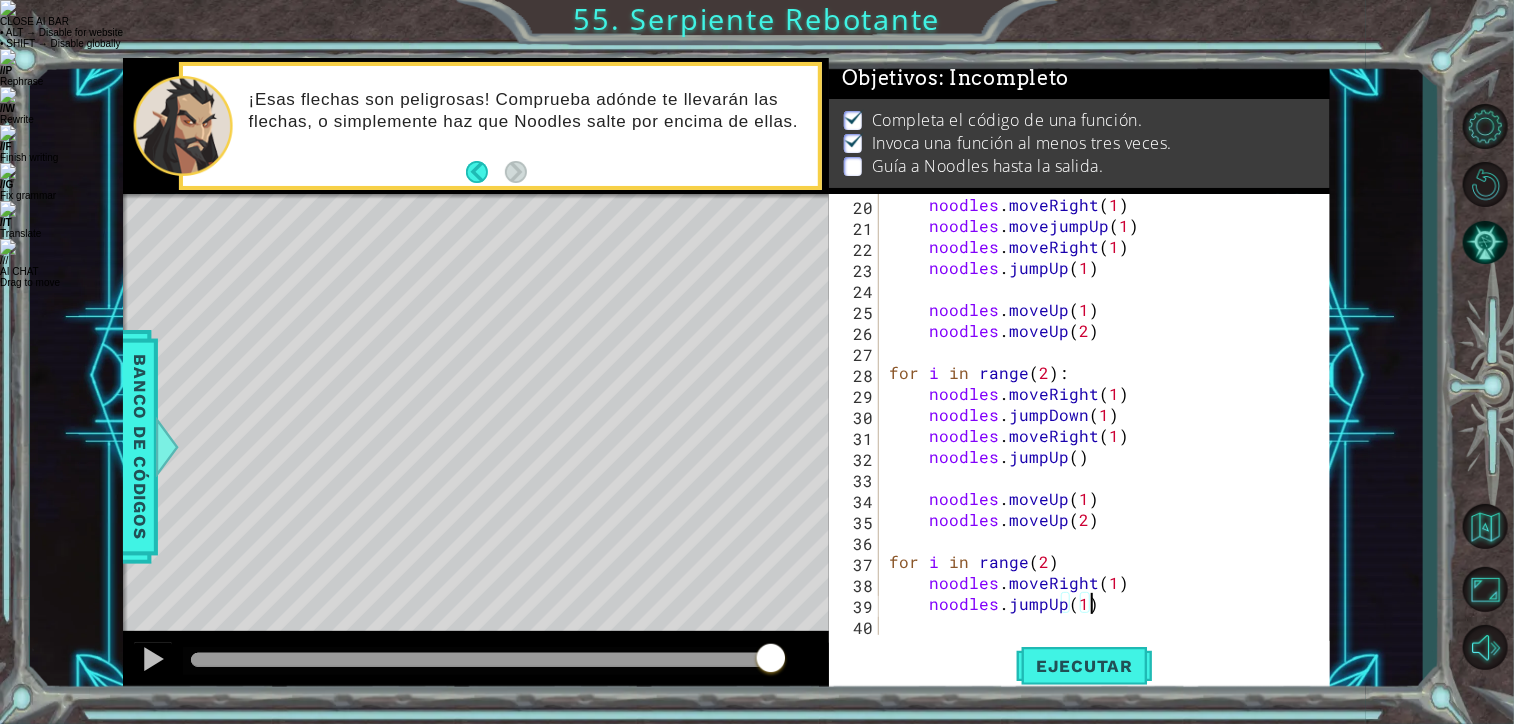 scroll, scrollTop: 0, scrollLeft: 0, axis: both 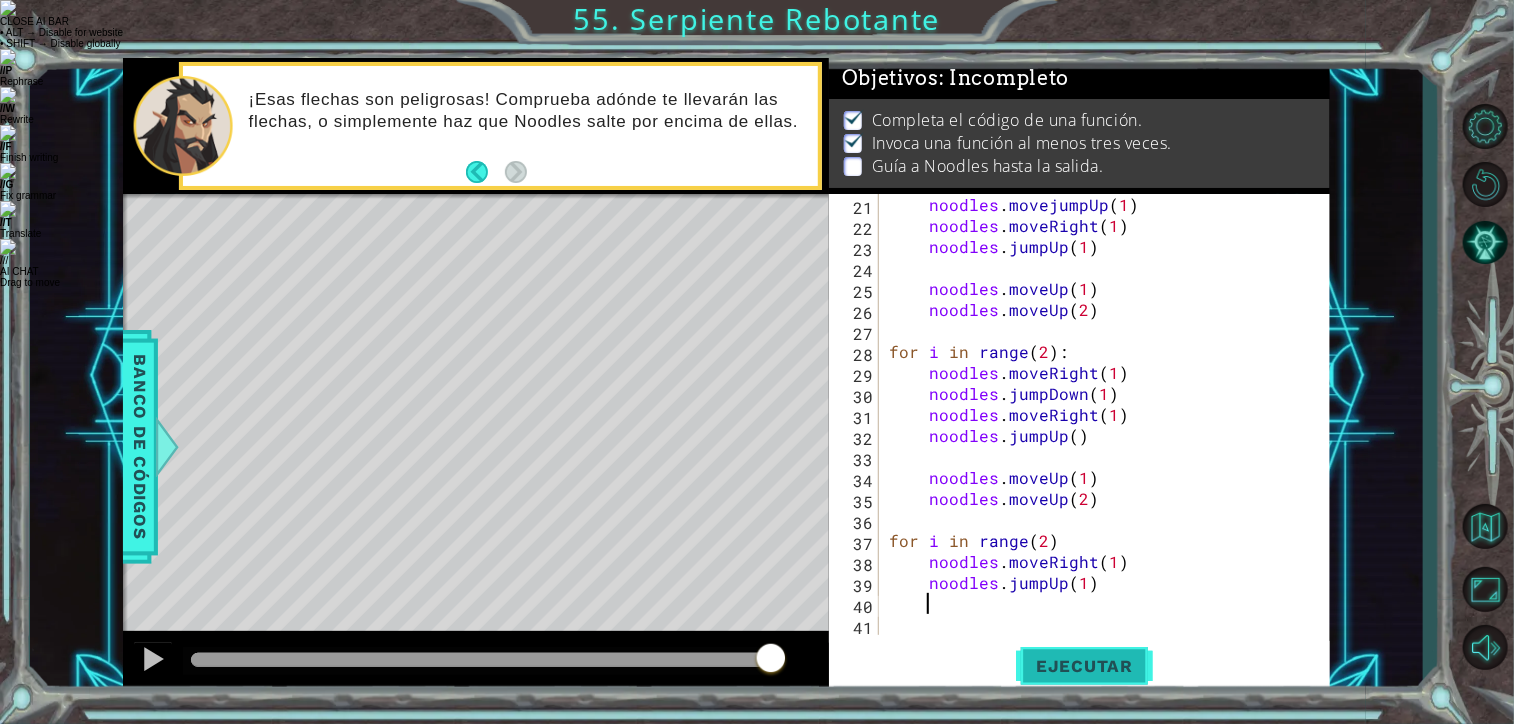 type on "n" 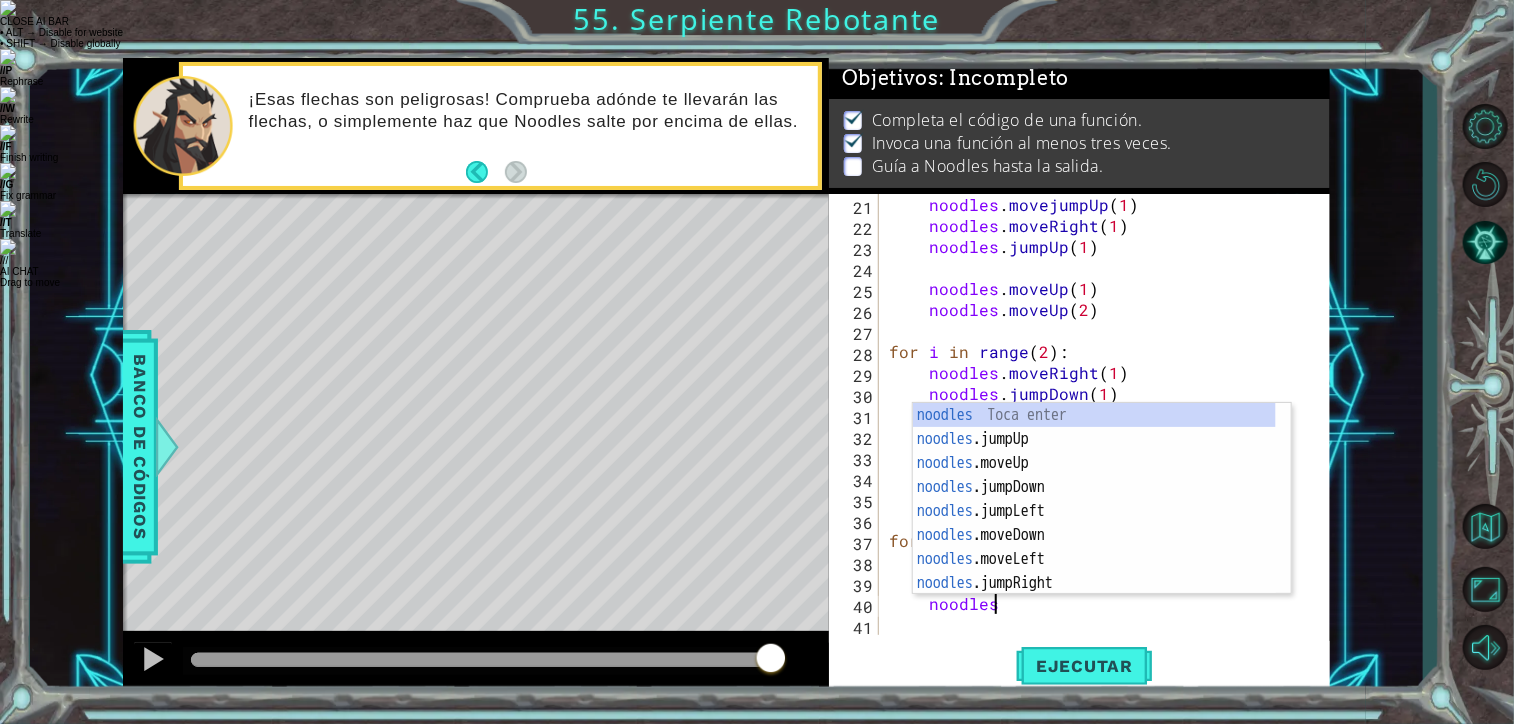 scroll, scrollTop: 0, scrollLeft: 5, axis: horizontal 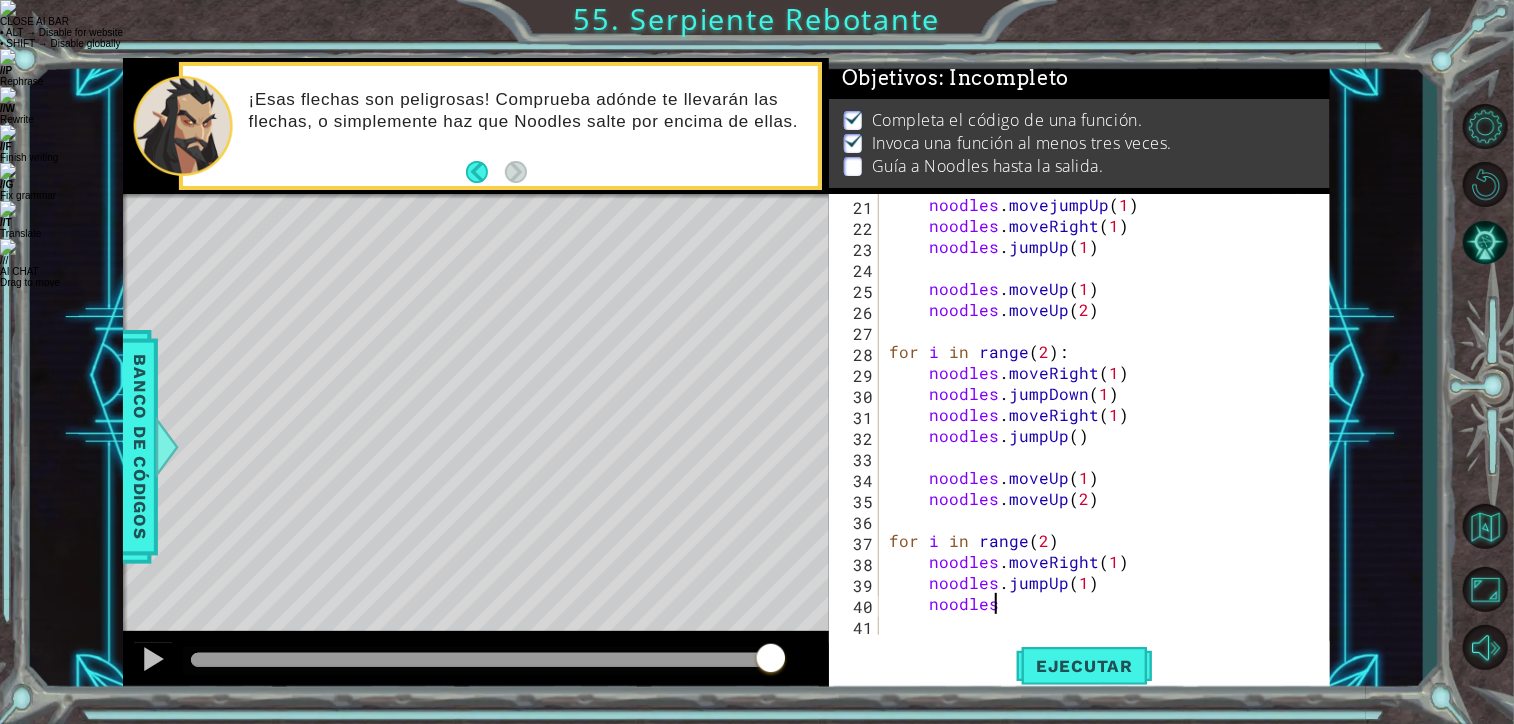 click on "noodles . movejumpUp ( 1 )      noodles . moveRight ( 1 )      noodles . jumpUp ( 1 )          noodles . moveUp ( 1 )      noodles . moveUp ( 2 )      for   i   in   range ( 2 ) :      noodles . moveRight ( 1 )      noodles . jumpDown ( 1 )      noodles . moveRight ( 1 )      noodles . jumpUp ( )           noodles . moveUp ( 1 )      noodles . moveUp ( 2 )      for   i   in   range ( 2 )      noodles . moveRight ( 1 )      noodles . jumpUp ( 1 )      noodles" at bounding box center [1103, 435] 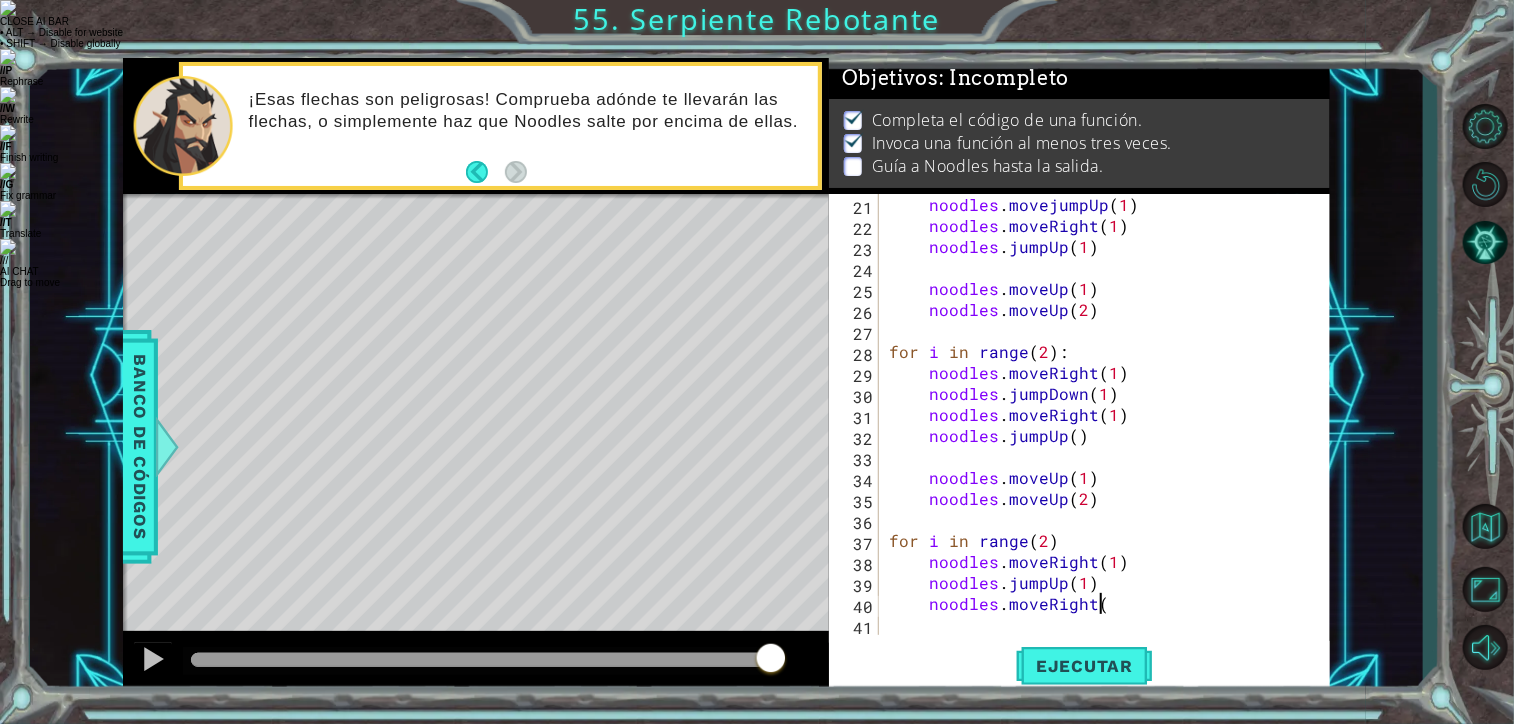 scroll, scrollTop: 0, scrollLeft: 12, axis: horizontal 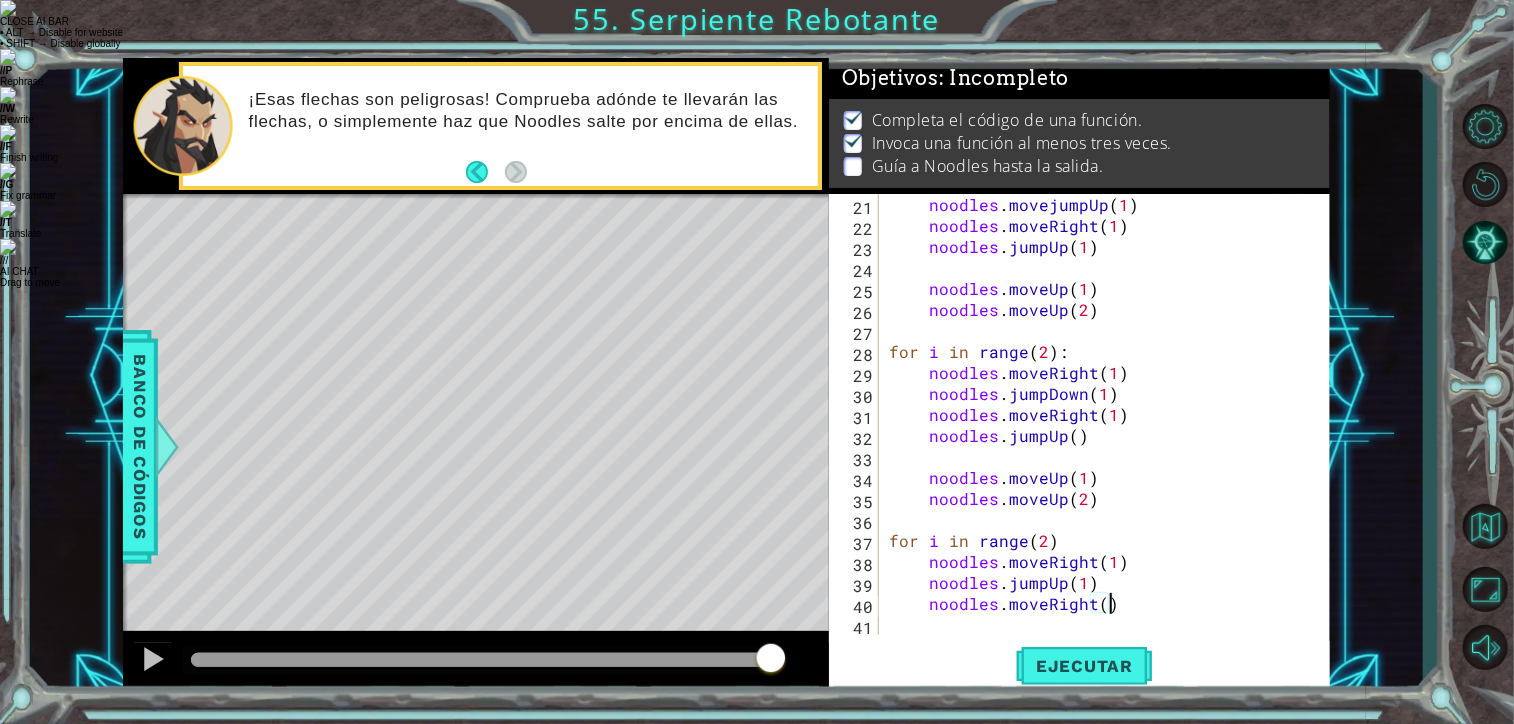click on "noodles . movejumpUp ( 1 )      noodles . moveRight ( 1 )      noodles . jumpUp ( 1 )          noodles . moveUp ( 1 )      noodles . moveUp ( 2 )      for   i   in   range ( 2 ) :      noodles . moveRight ( 1 )      noodles . jumpDown ( 1 )      noodles . moveRight ( 1 )      noodles . jumpUp ( )           noodles . moveUp ( 1 )      noodles . moveUp ( 2 )      for   i   in   range ( 2 )      noodles . moveRight ( 1 )      noodles . jumpUp ( 1 )      noodles . moveRight ( )" at bounding box center [1103, 435] 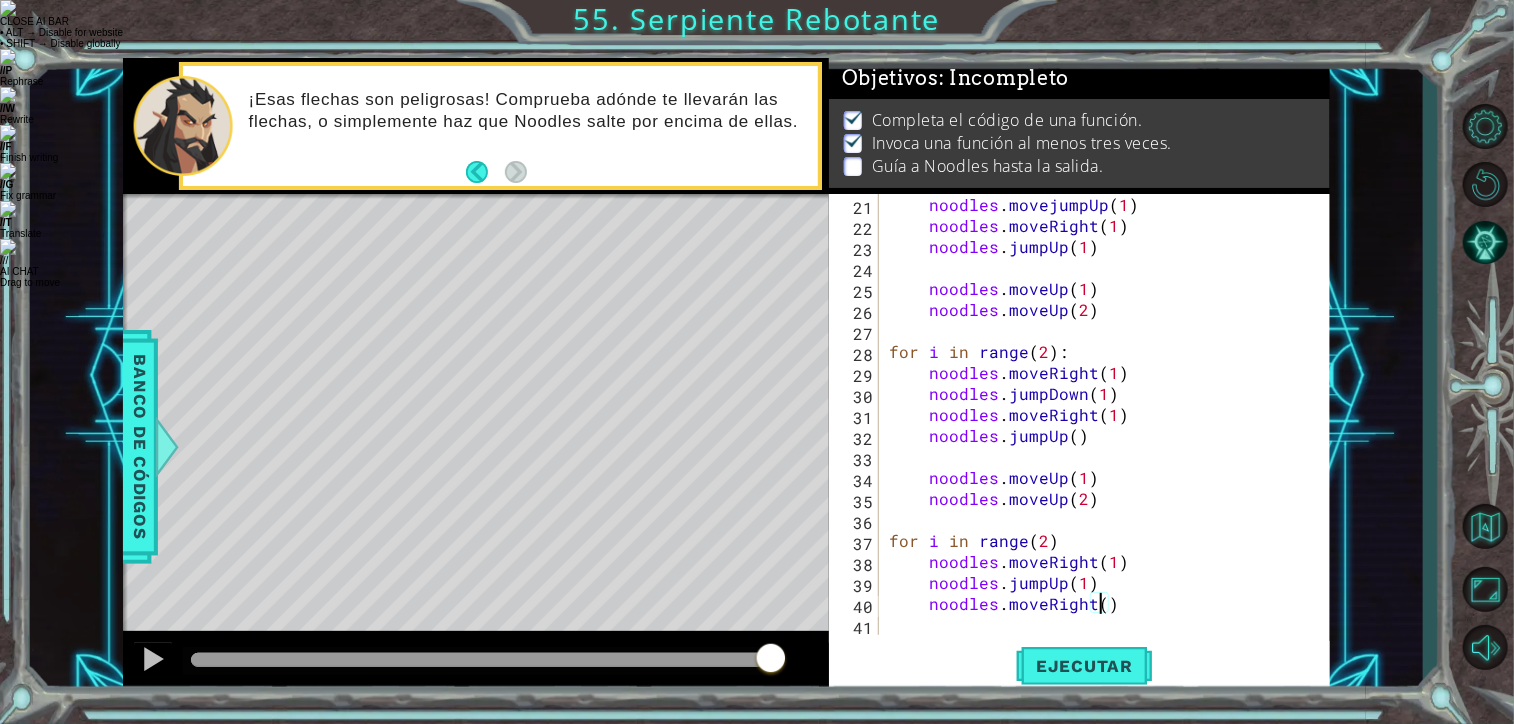 type on "noodles.moveRight(1)" 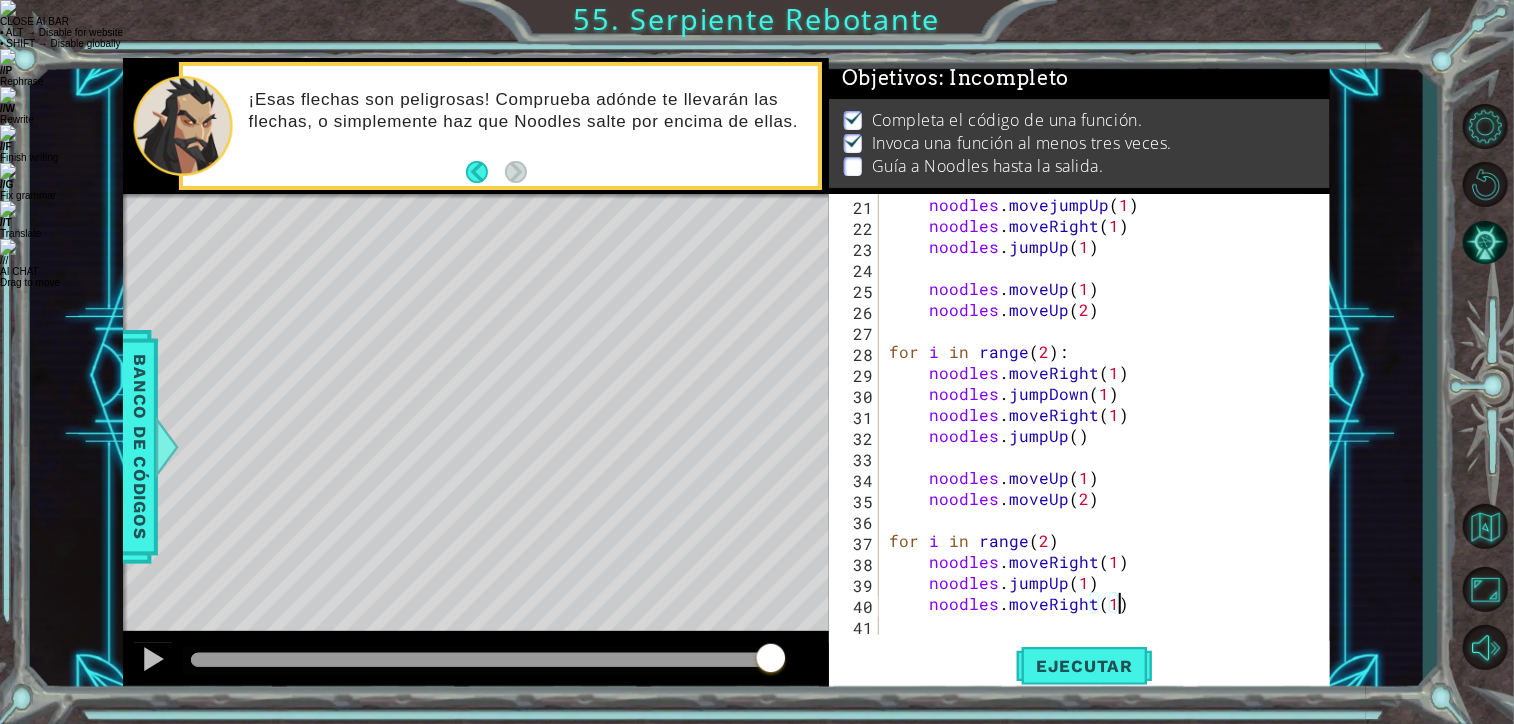 click on "noodles . movejumpUp ( 1 )      noodles . moveRight ( 1 )      noodles . jumpUp ( 1 )          noodles . moveUp ( 1 )      noodles . moveUp ( 2 )      for   i   in   range ( 2 ) :      noodles . moveRight ( 1 )      noodles . jumpDown ( 1 )      noodles . moveRight ( 1 )      noodles . jumpUp ( )           noodles . moveUp ( 1 )      noodles . moveUp ( 2 )      for   i   in   range ( 2 )      noodles . moveRight ( 1 )      noodles . jumpUp ( 1 )      noodles . moveRight ( 1 )" at bounding box center (1103, 435) 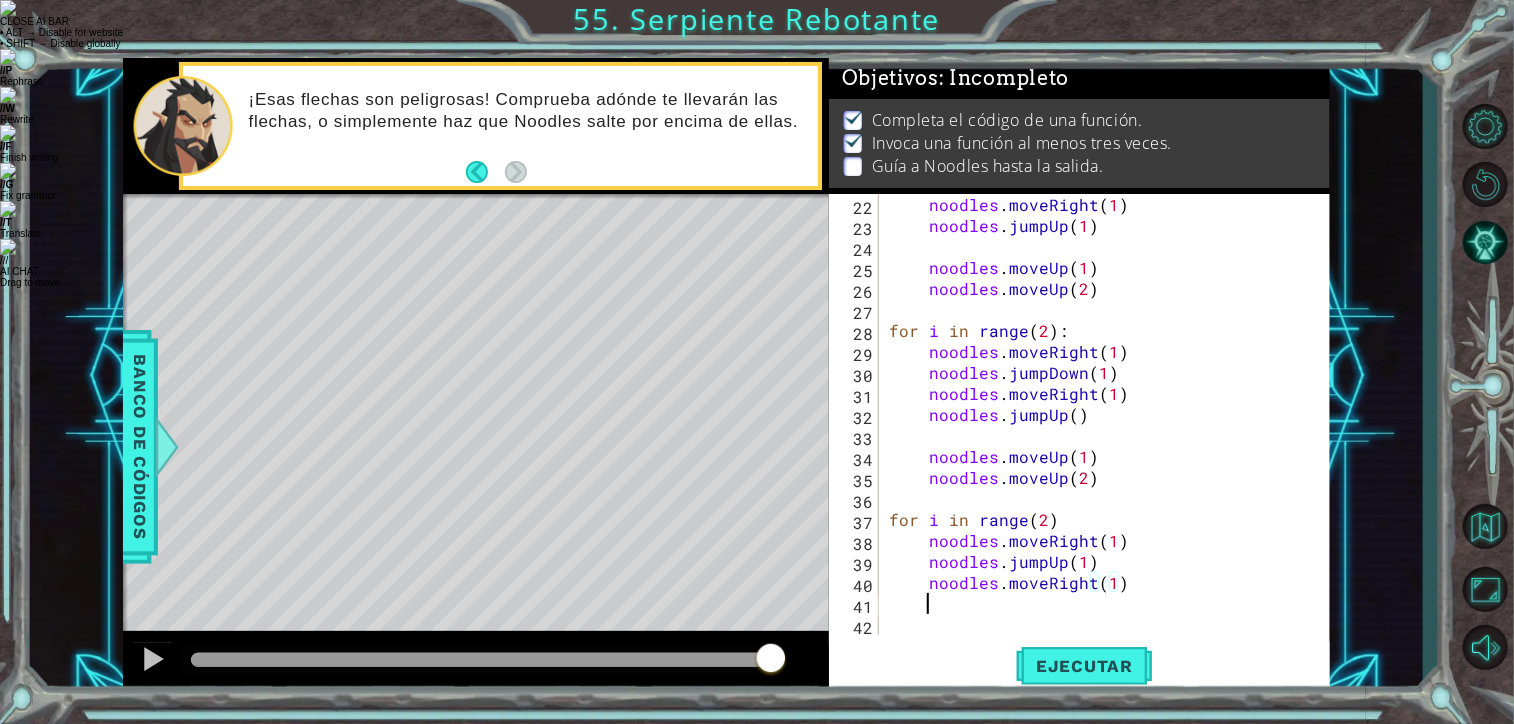 scroll, scrollTop: 0, scrollLeft: 0, axis: both 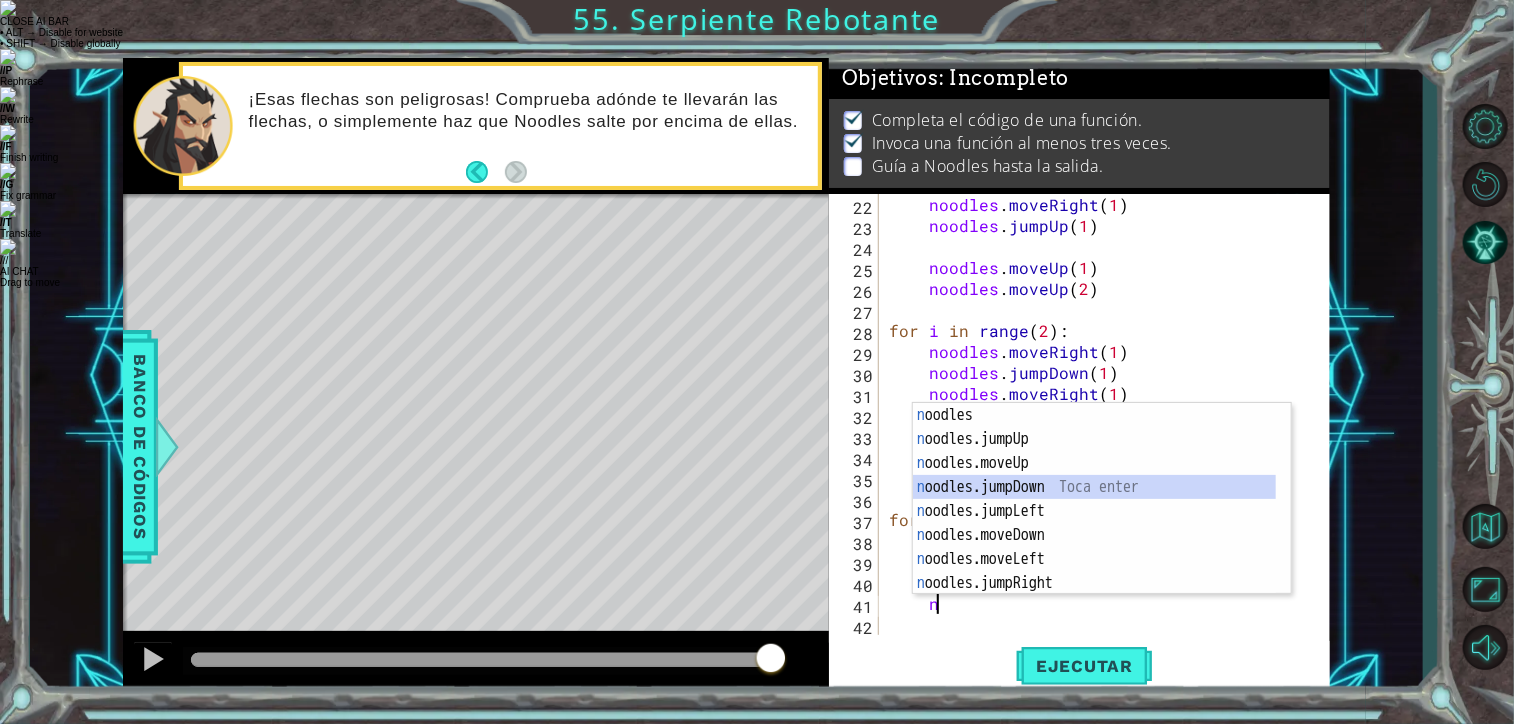 click on "n oodles Toca enter n oodles.jumpUp Toca enter n oodles.moveUp Toca enter n oodles.jumpDown Toca enter n oodles.jumpLeft Toca enter n oodles.moveDown Toca enter n oodles.moveLeft Toca enter n oodles.jumpRight Toca enter n oodles.moveRight Toca enter" at bounding box center (1102, 523) 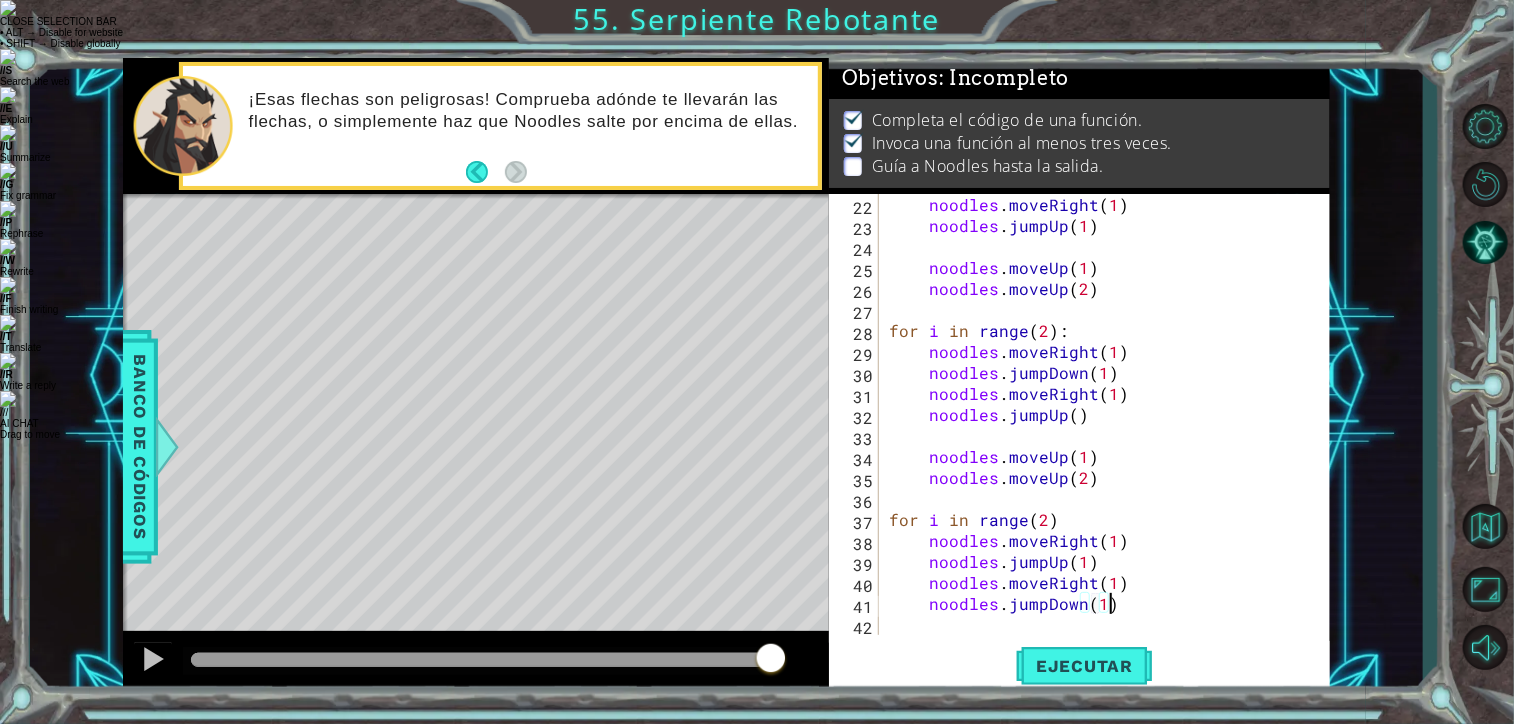 click on "noodles . moveRight ( 1 )      noodles . jumpUp ( 1 )          noodles . moveUp ( 1 )      noodles . moveUp ( 2 )      for   i   in   range ( 2 ) :      noodles . moveRight ( 1 )      noodles . jumpDown ( 1 )      noodles . moveRight ( 1 )      noodles . jumpUp ( )           noodles . moveUp ( 1 )      noodles . moveUp ( 2 )      for   i   in   range ( 2 )      noodles . moveRight ( 1 )      noodles . jumpUp ( 1 )      noodles . moveRight ( 1 )      noodles . jumpDown ( 1 )" at bounding box center [1103, 435] 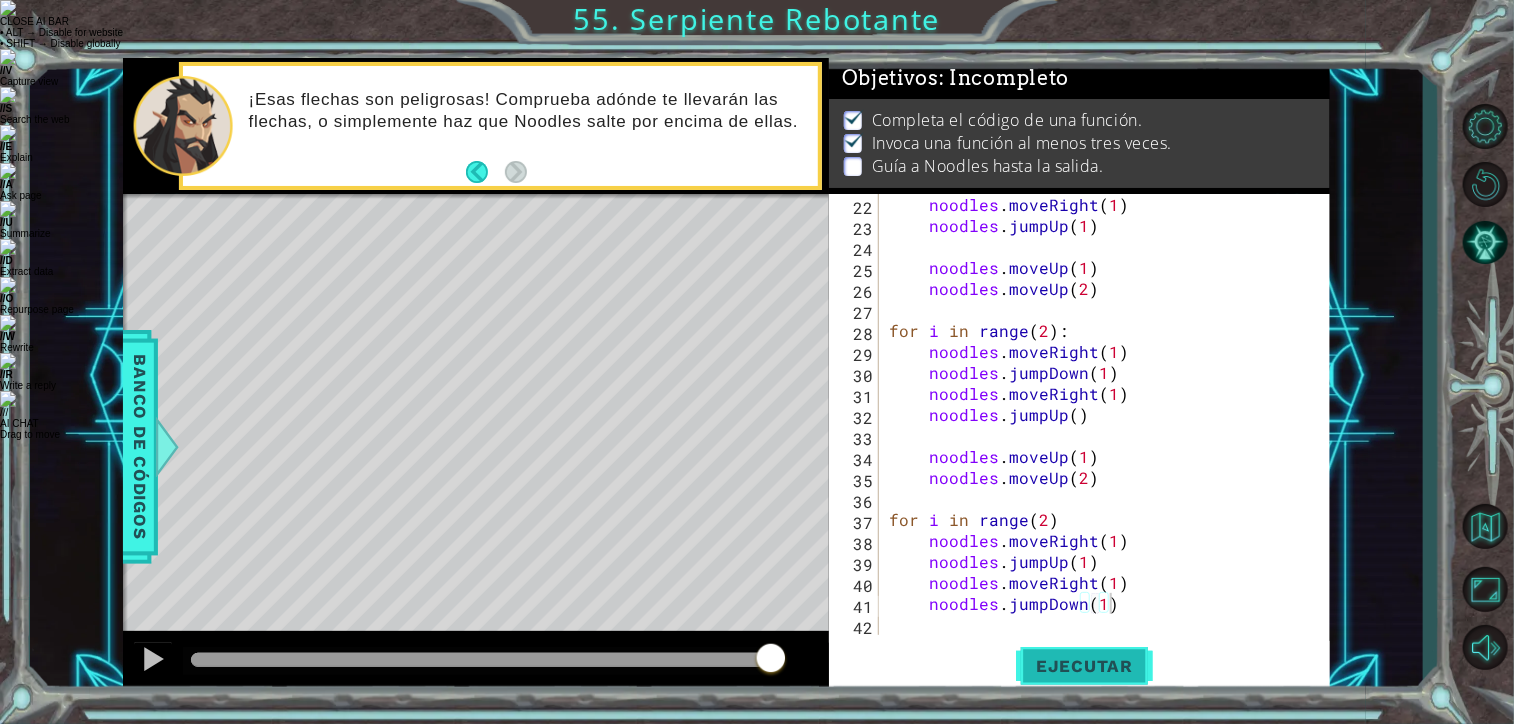 click on "Ejecutar" at bounding box center (1084, 666) 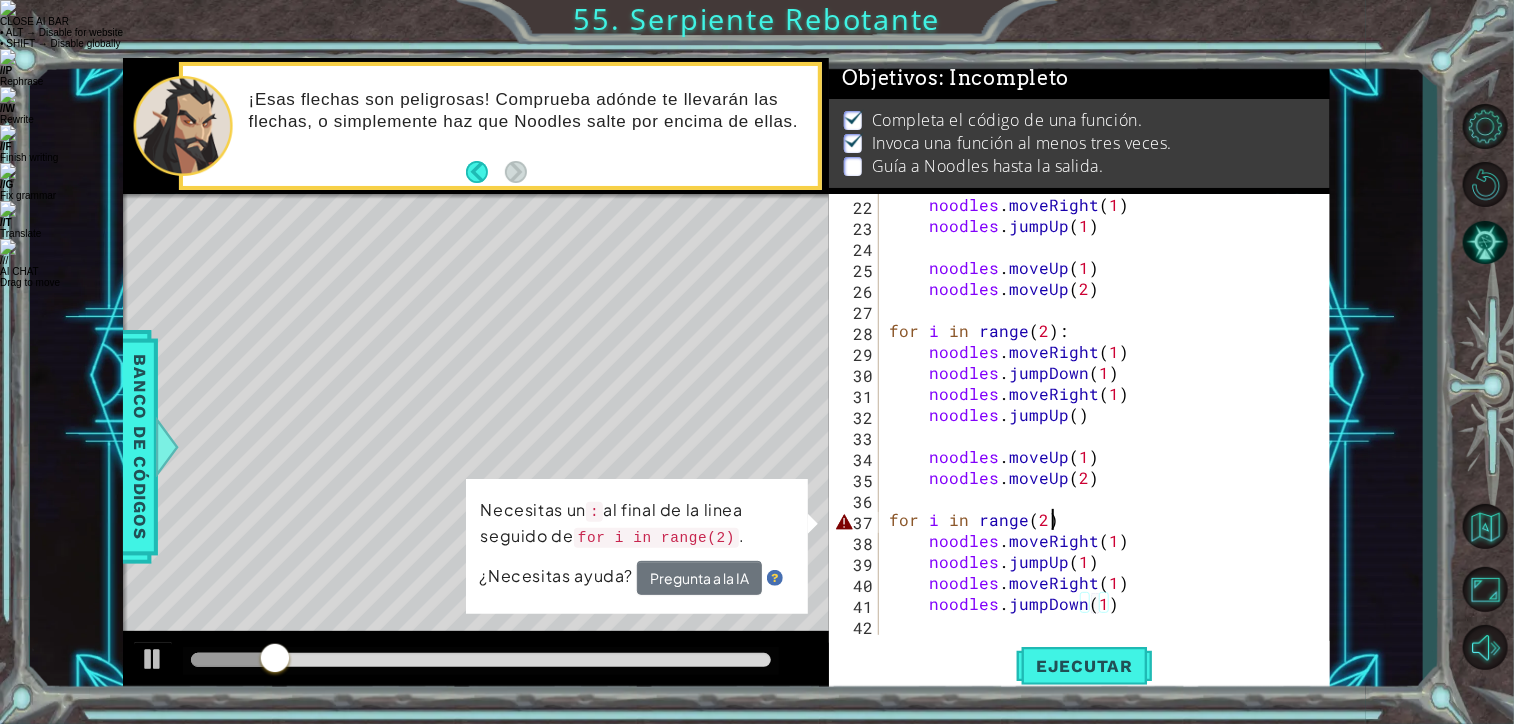 click on "noodles . moveRight ( 1 )      noodles . jumpUp ( 1 )          noodles . moveUp ( 1 )      noodles . moveUp ( 2 )      for   i   in   range ( 2 ) :      noodles . moveRight ( 1 )      noodles . jumpDown ( 1 )      noodles . moveRight ( 1 )      noodles . jumpUp ( )           noodles . moveUp ( 1 )      noodles . moveUp ( 2 )      for   i   in   range ( 2 )      noodles . moveRight ( 1 )      noodles . jumpUp ( 1 )      noodles . moveRight ( 1 )      noodles . jumpDown ( 1 )" at bounding box center [1103, 435] 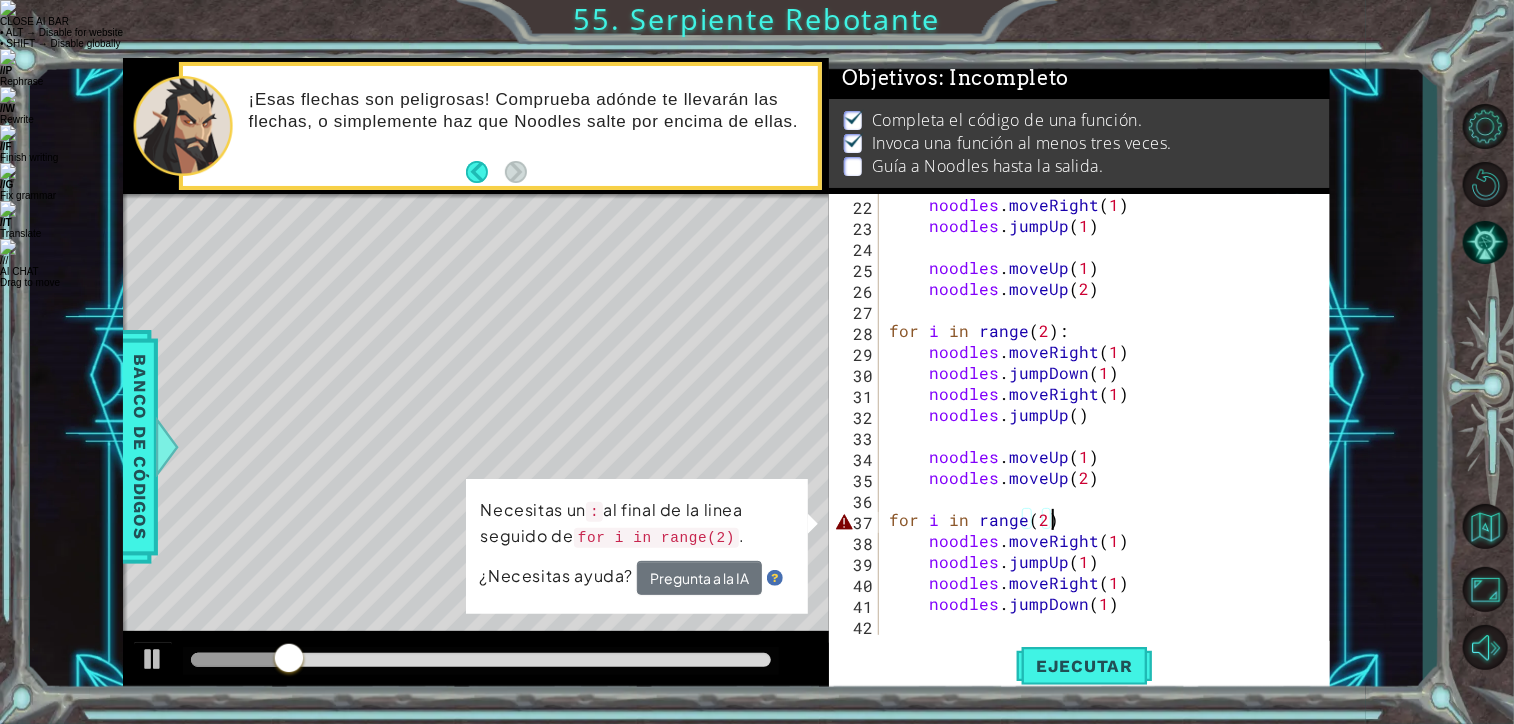 scroll, scrollTop: 0, scrollLeft: 9, axis: horizontal 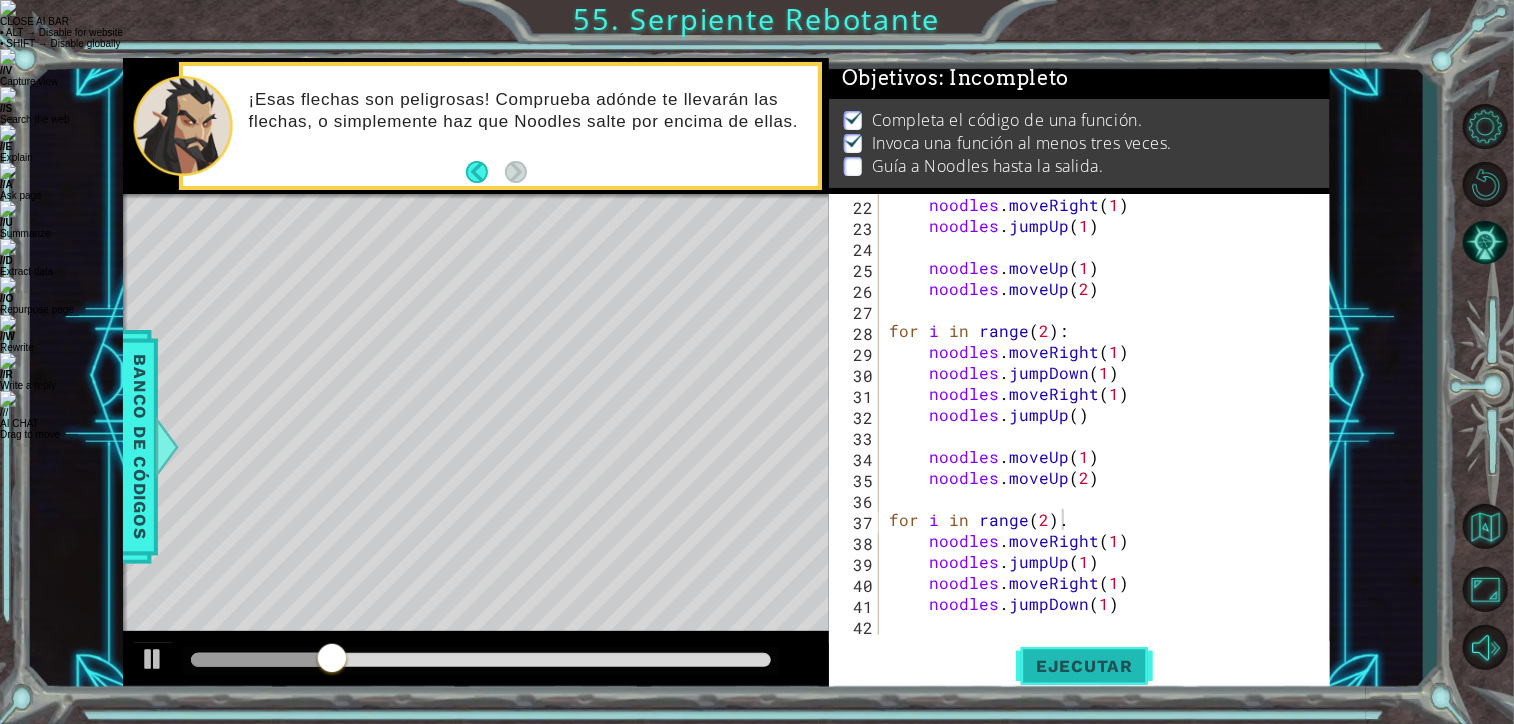 click on "Ejecutar" at bounding box center [1084, 666] 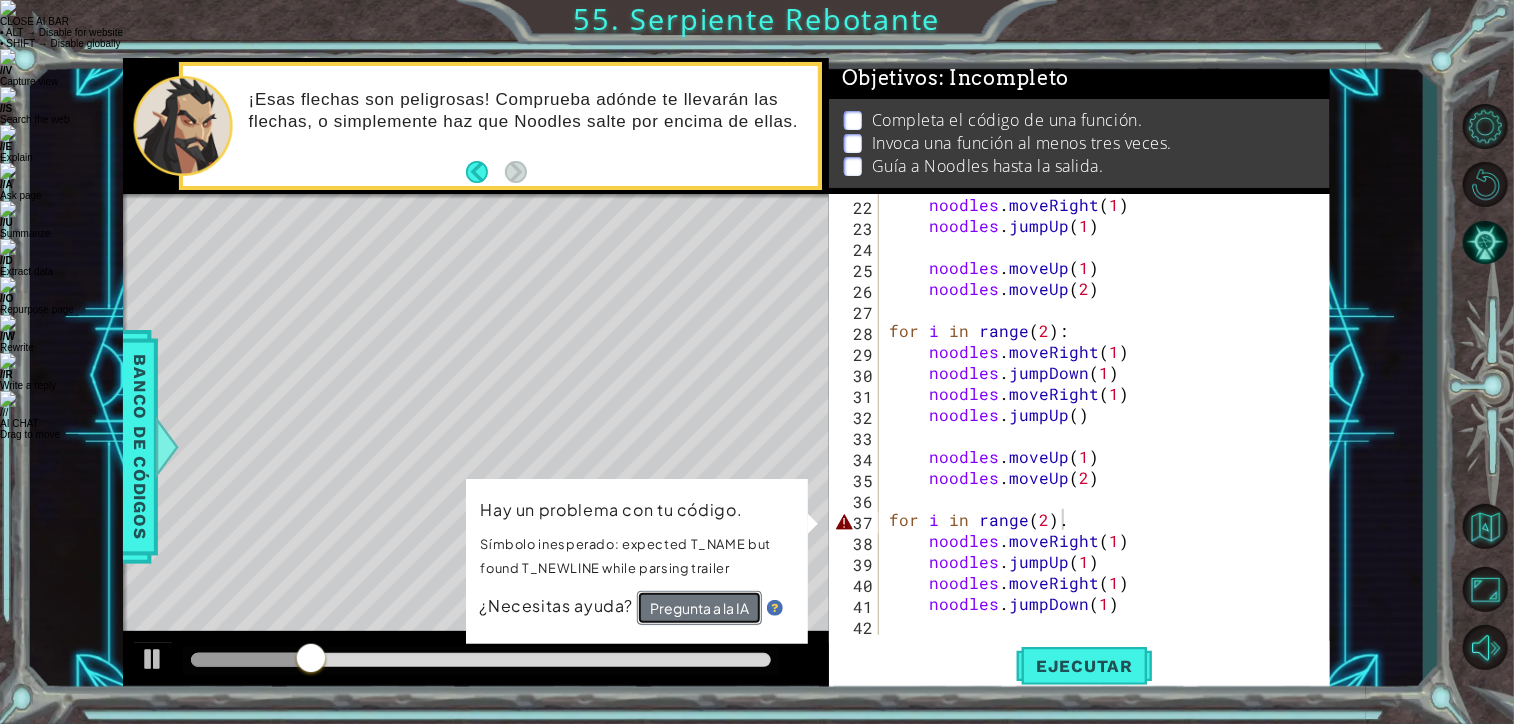 click on "Pregunta a la IA" at bounding box center (699, 608) 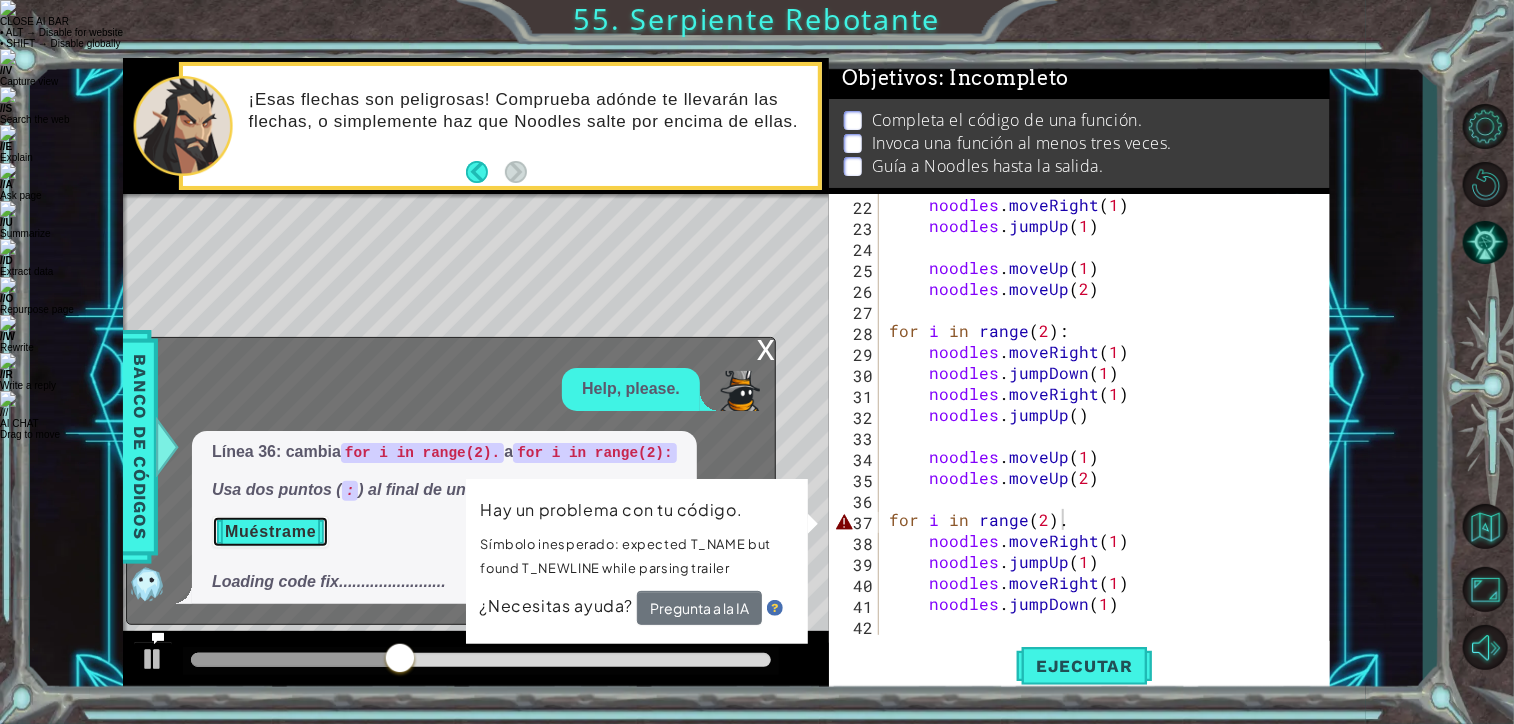 click on "Muéstrame" at bounding box center (270, 532) 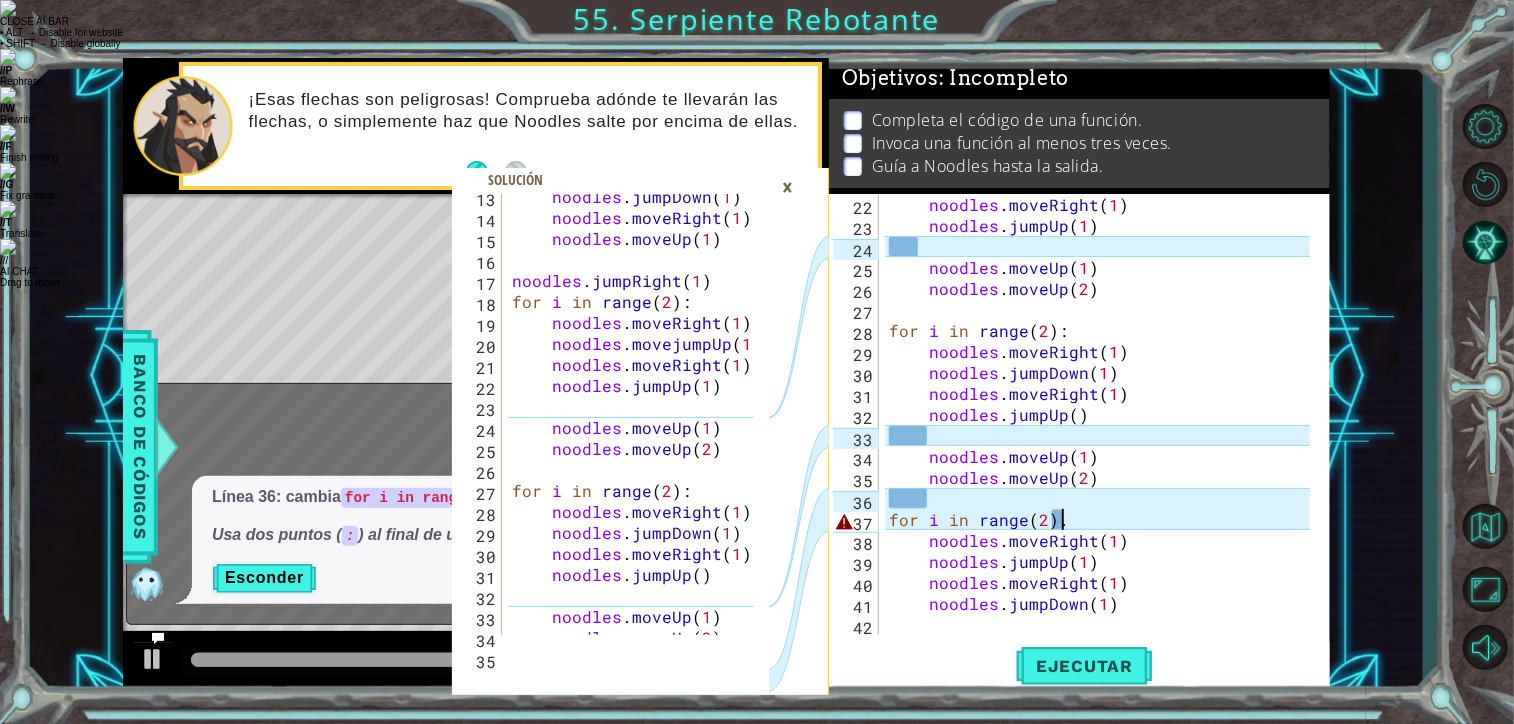 scroll, scrollTop: 420, scrollLeft: 0, axis: vertical 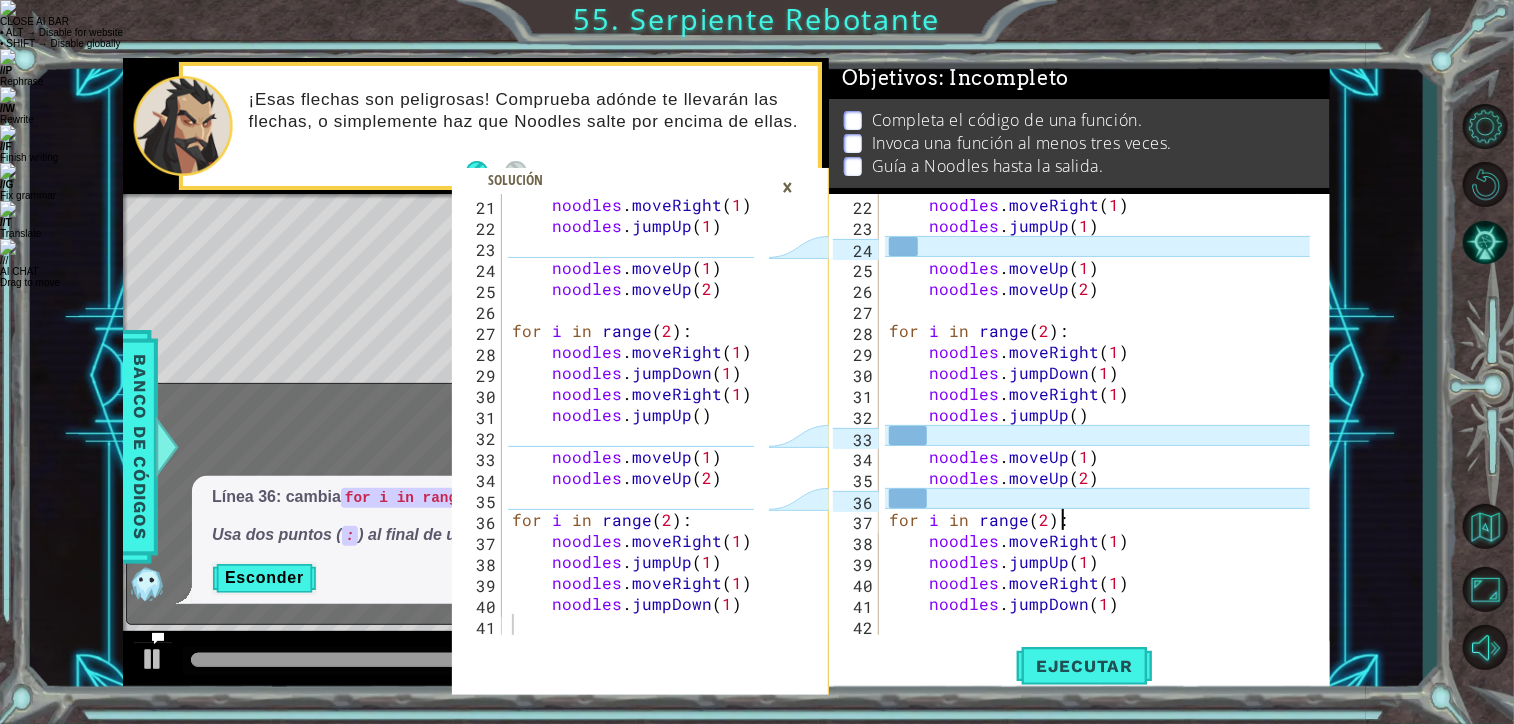 click on "×" at bounding box center (787, 187) 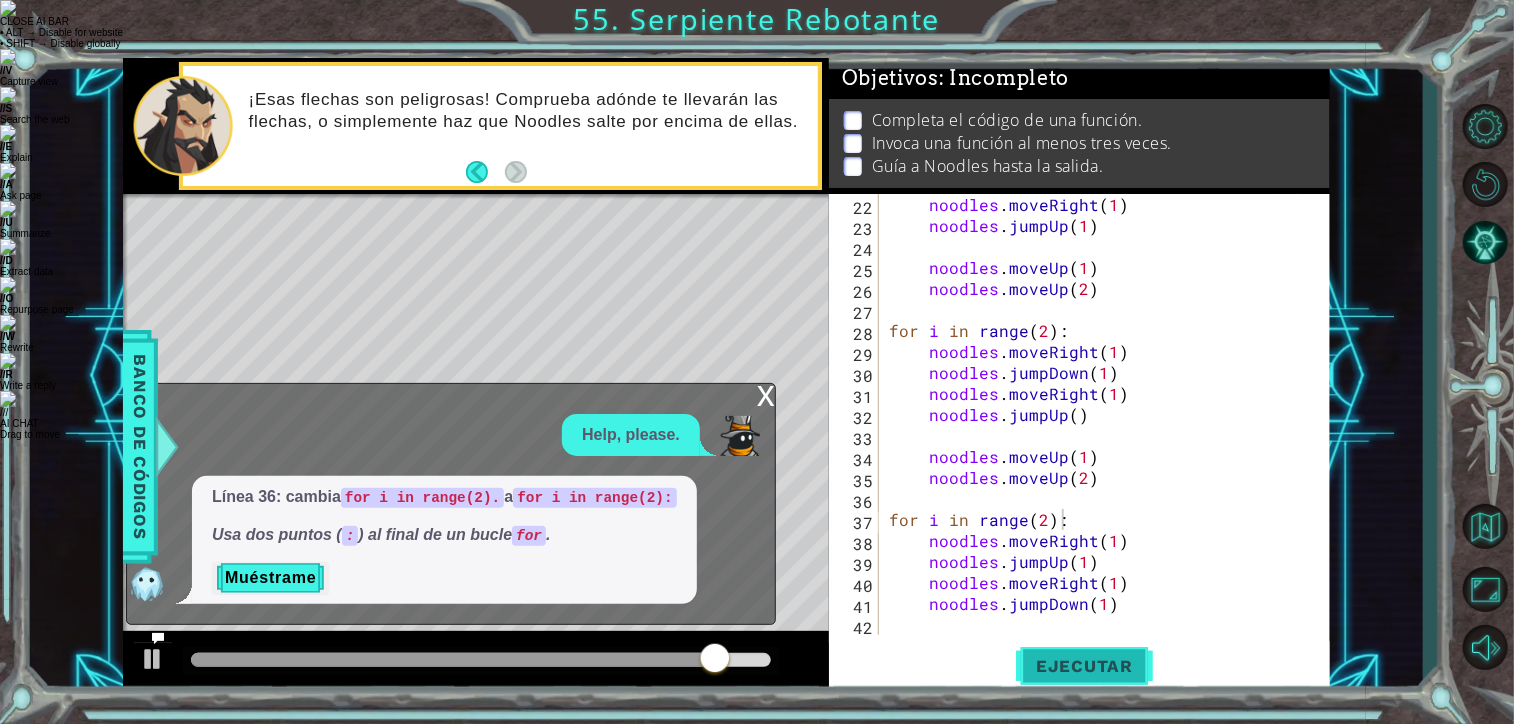 click on "Ejecutar" at bounding box center [1084, 666] 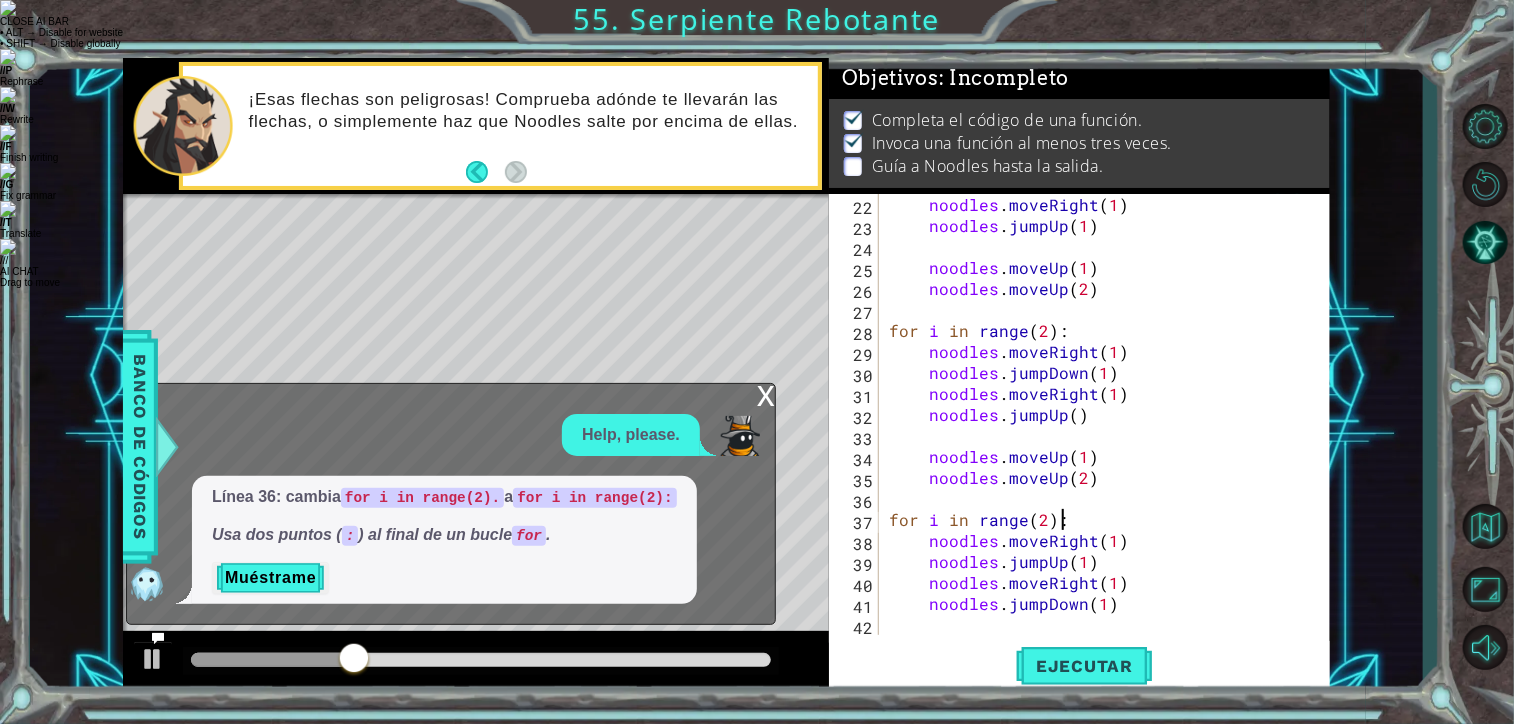 click on "x" at bounding box center [766, 394] 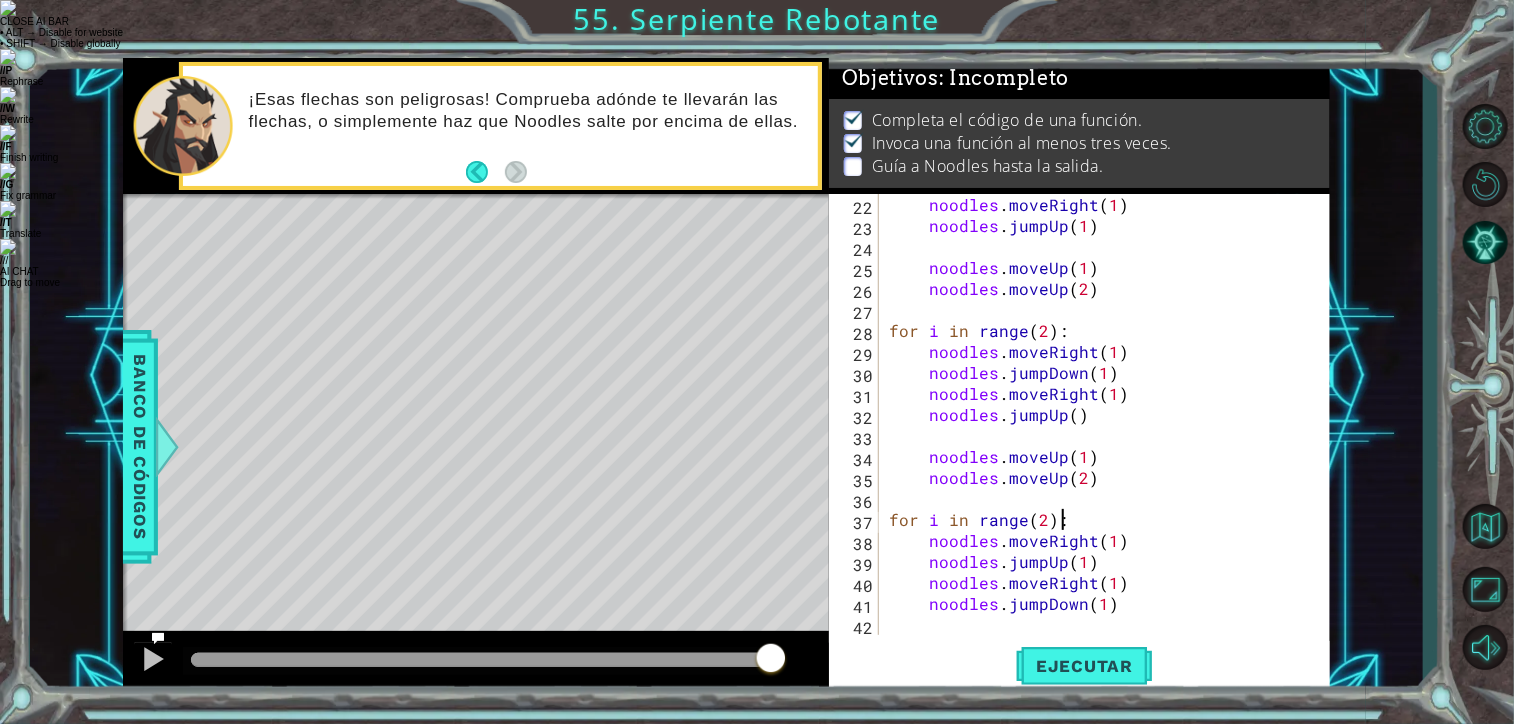 click on "noodles . moveRight ( 1 )      noodles . jumpUp ( 1 )          noodles . moveUp ( 1 )      noodles . moveUp ( 2 )      for   i   in   range ( 2 ) :      noodles . moveRight ( 1 )      noodles . jumpDown ( 1 )      noodles . moveRight ( 1 )      noodles . jumpUp ( )           noodles . moveUp ( 1 )      noodles . moveUp ( 2 )      for   i   in   range ( 2 ) :      noodles . moveRight ( 1 )      noodles . jumpUp ( 1 )      noodles . moveRight ( 1 )      noodles . jumpDown ( 1 )" at bounding box center (1103, 435) 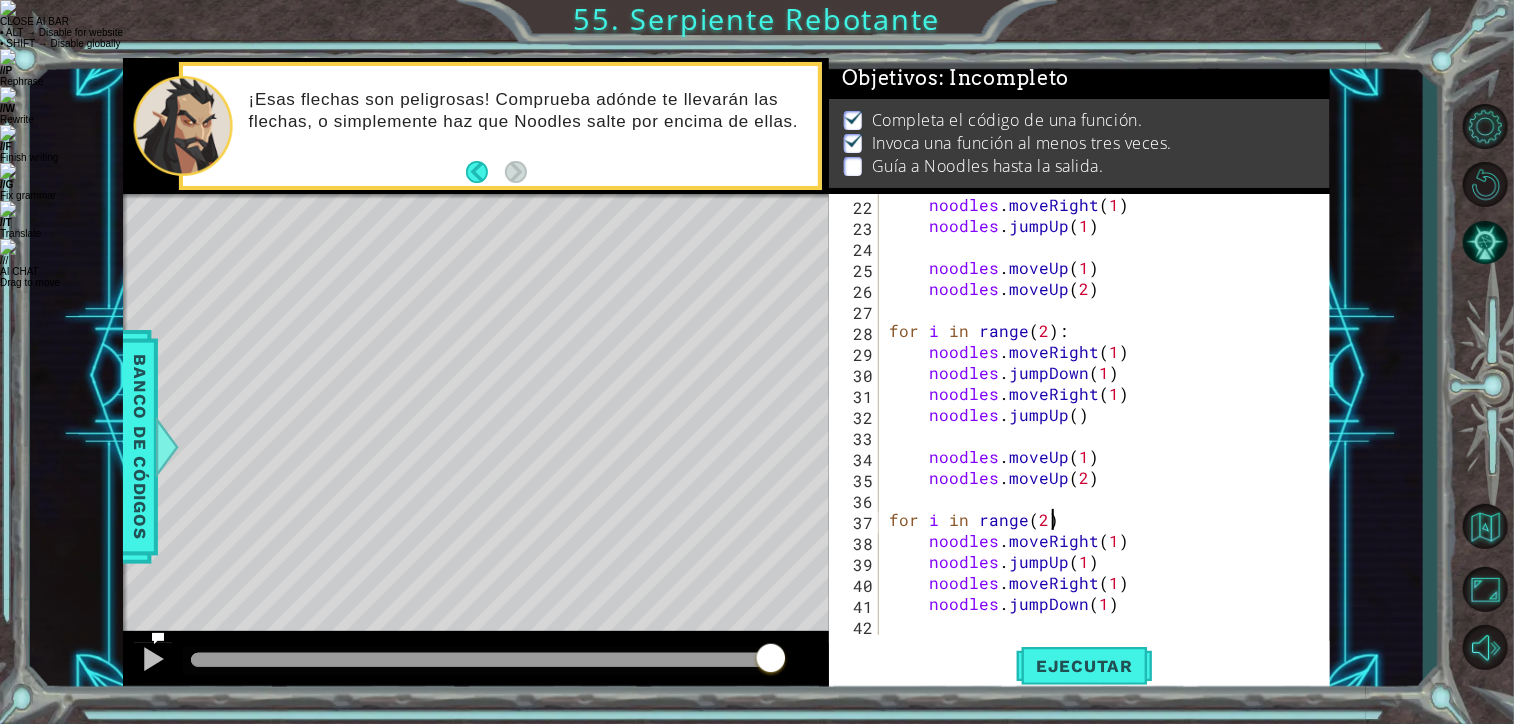scroll, scrollTop: 0, scrollLeft: 8, axis: horizontal 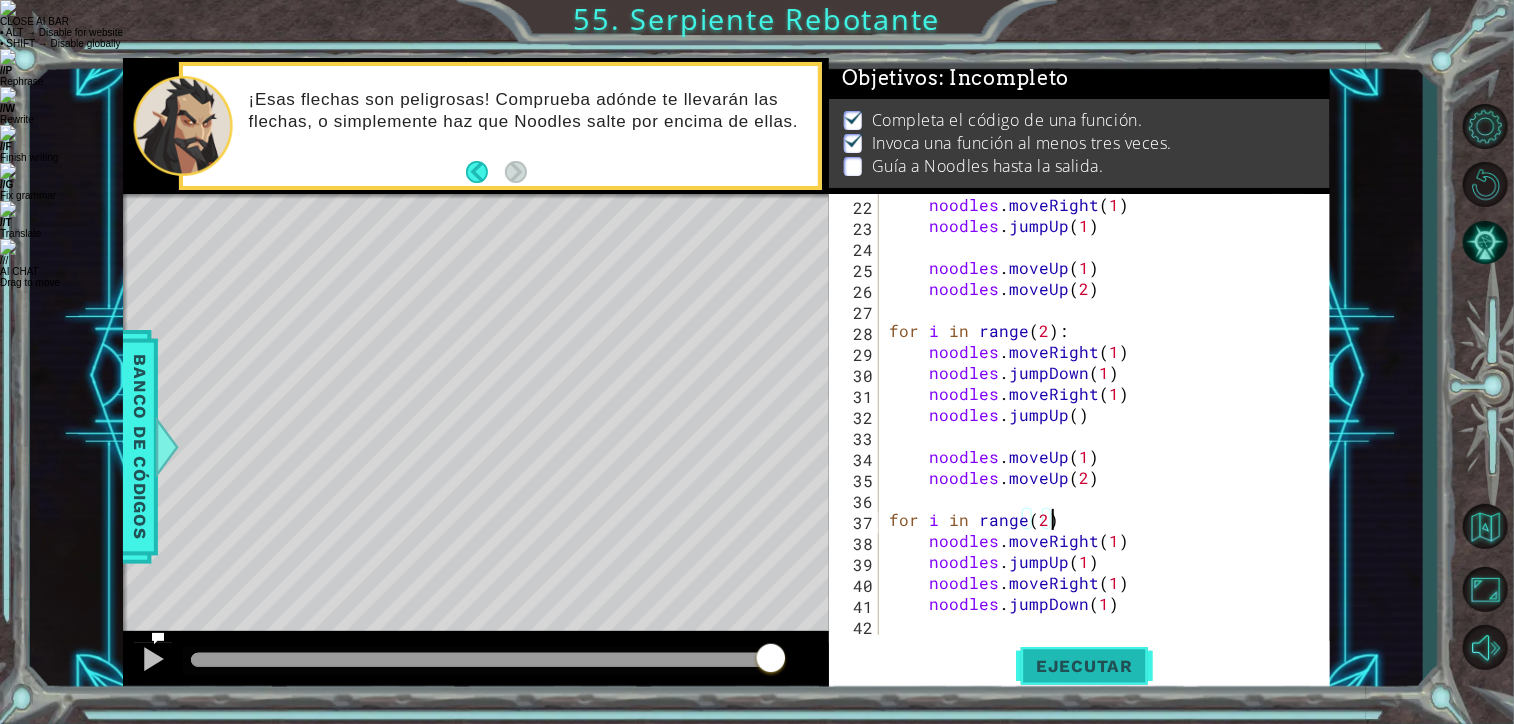 click on "Ejecutar" at bounding box center [1084, 666] 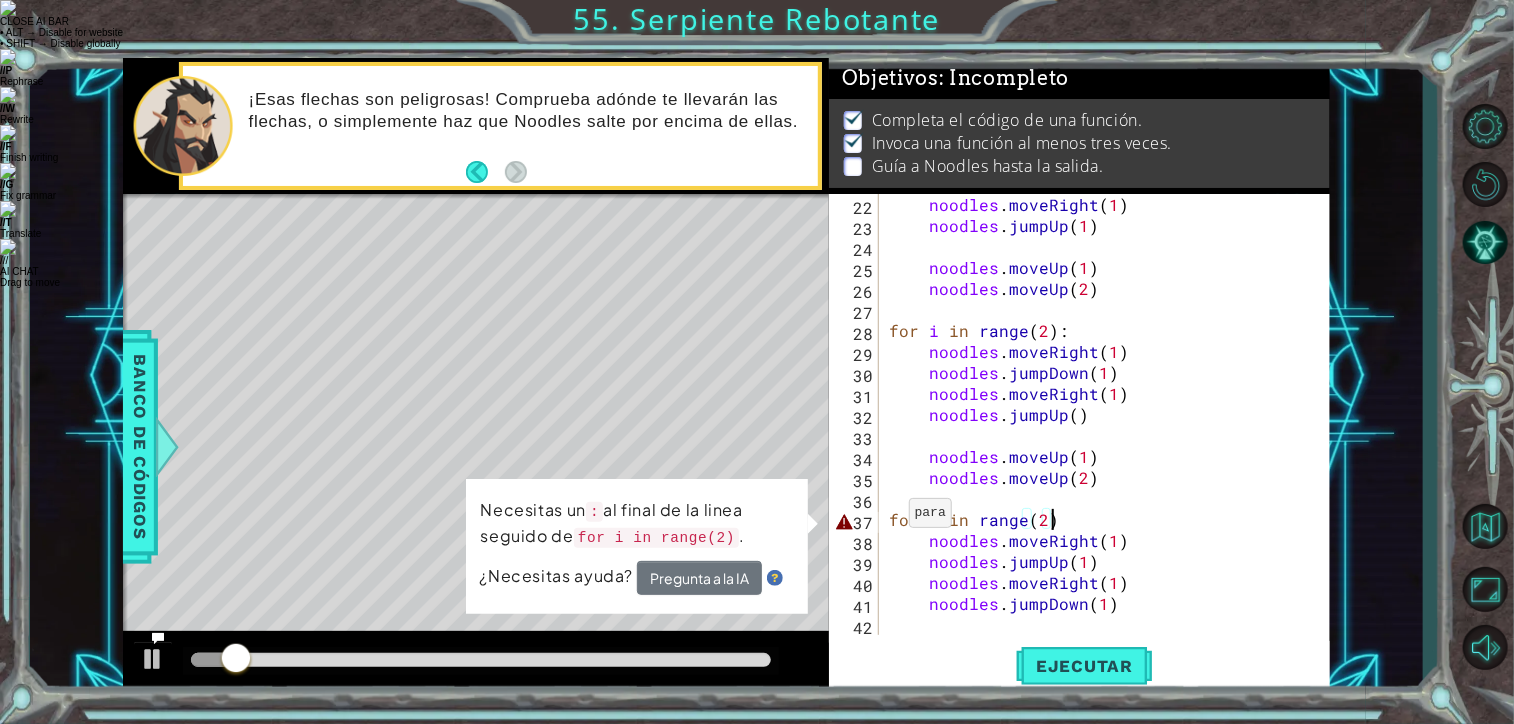 click on "for i in range(2) 22 23 24 25 26 27 28 29 30 31 32 33 34 35 36 37 38 39 40 41 42      noodles . moveRight ( 1 )      noodles . jumpUp ( 1 )          noodles . moveUp ( 1 )      noodles . moveUp ( 2 )      for   i   in   range ( 2 ) :      noodles . moveRight ( 1 )      noodles . jumpDown ( 1 )      noodles . moveRight ( 1 )      noodles . jumpUp ( )           noodles . moveUp ( 1 )      noodles . moveUp ( 2 )      for   i   in   range ( 2 )      noodles . moveRight ( 1 )      noodles . jumpUp ( 1 )      noodles . moveRight ( 1 )      noodles . jumpDown ( 1 )     XXXXXXXXXXXXXXXXXXXXXXXXXXXXXXXXXXXXXXXXXXXXXXXXXXXXXXXXXXXXXXXXXXXXXXXXXXXXXXXXXXXXXXXXXXXXXXXXXXXXXXXXXXXXXXXXXXXXXXXXXXXXXXXXXXXXXXXXXXXXXXXXXXXXXXXXXXXXXXXXXXXXXXXXXXXXXXXXXXXXXXXXXXXXXXXXXXXXXXXXXXXXXXXXXXXXXXXXXXXXXXXXXXXXXXXXXXXXXXXXXXXXXXXXXXXXXXXX Necesitas un `:` al final de la linea seguido de `for i in range(2)`." at bounding box center [1077, 414] 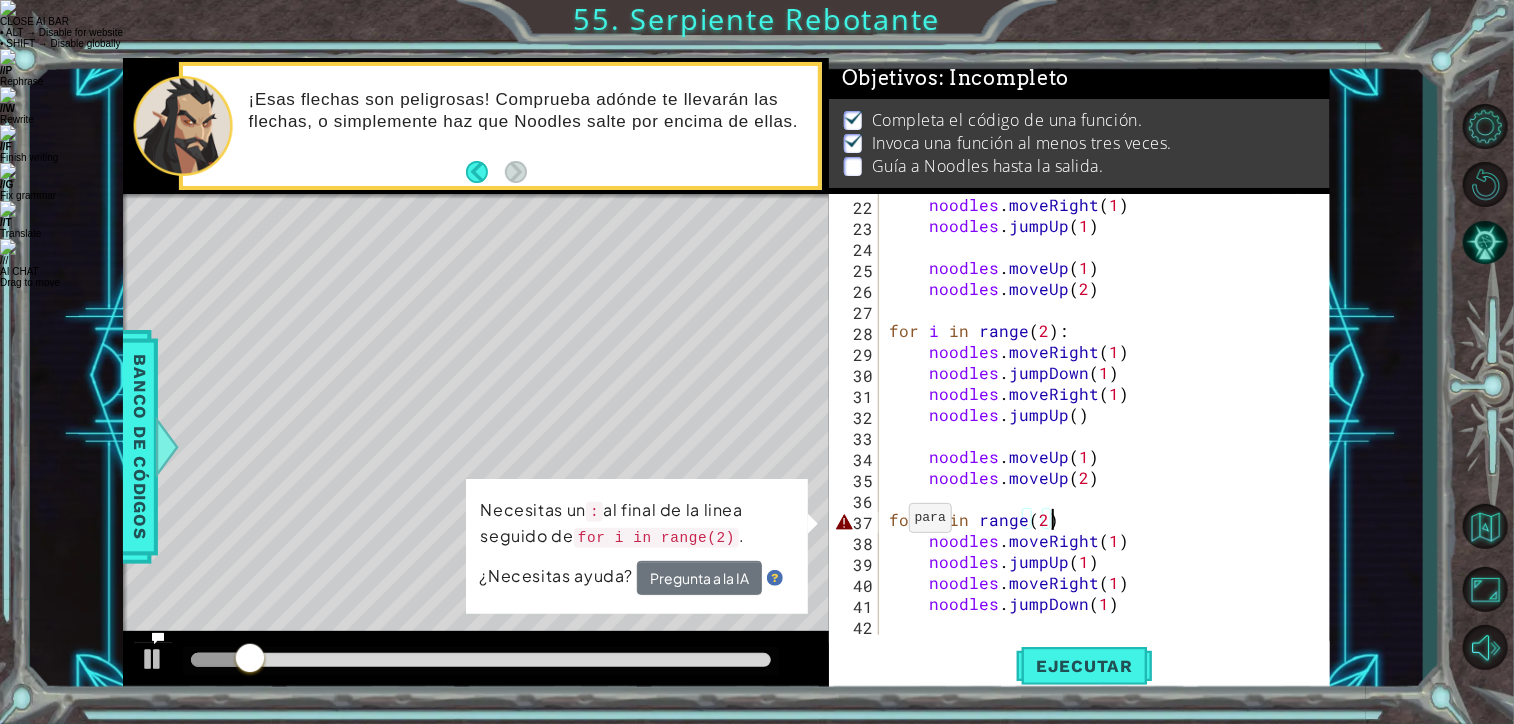 click on "for i in range(2) 22 23 24 25 26 27 28 29 30 31 32 33 34 35 36 37 38 39 40 41 42      noodles . moveRight ( 1 )      noodles . jumpUp ( 1 )          noodles . moveUp ( 1 )      noodles . moveUp ( 2 )      for   i   in   range ( 2 ) :      noodles . moveRight ( 1 )      noodles . jumpDown ( 1 )      noodles . moveRight ( 1 )      noodles . jumpUp ( )           noodles . moveUp ( 1 )      noodles . moveUp ( 2 )      for   i   in   range ( 2 )      noodles . moveRight ( 1 )      noodles . jumpUp ( 1 )      noodles . moveRight ( 1 )      noodles . jumpDown ( 1 )     XXXXXXXXXXXXXXXXXXXXXXXXXXXXXXXXXXXXXXXXXXXXXXXXXXXXXXXXXXXXXXXXXXXXXXXXXXXXXXXXXXXXXXXXXXXXXXXXXXXXXXXXXXXXXXXXXXXXXXXXXXXXXXXXXXXXXXXXXXXXXXXXXXXXXXXXXXXXXXXXXXXXXXXXXXXXXXXXXXXXXXXXXXXXXXXXXXXXXXXXXXXXXXXXXXXXXXXXXXXXXXXXXXXXXXXXXXXXXXXXXXXXXXXXXXXXXXXX Necesitas un `:` al final de la linea seguido de `for i in range(2)`." at bounding box center (1077, 414) 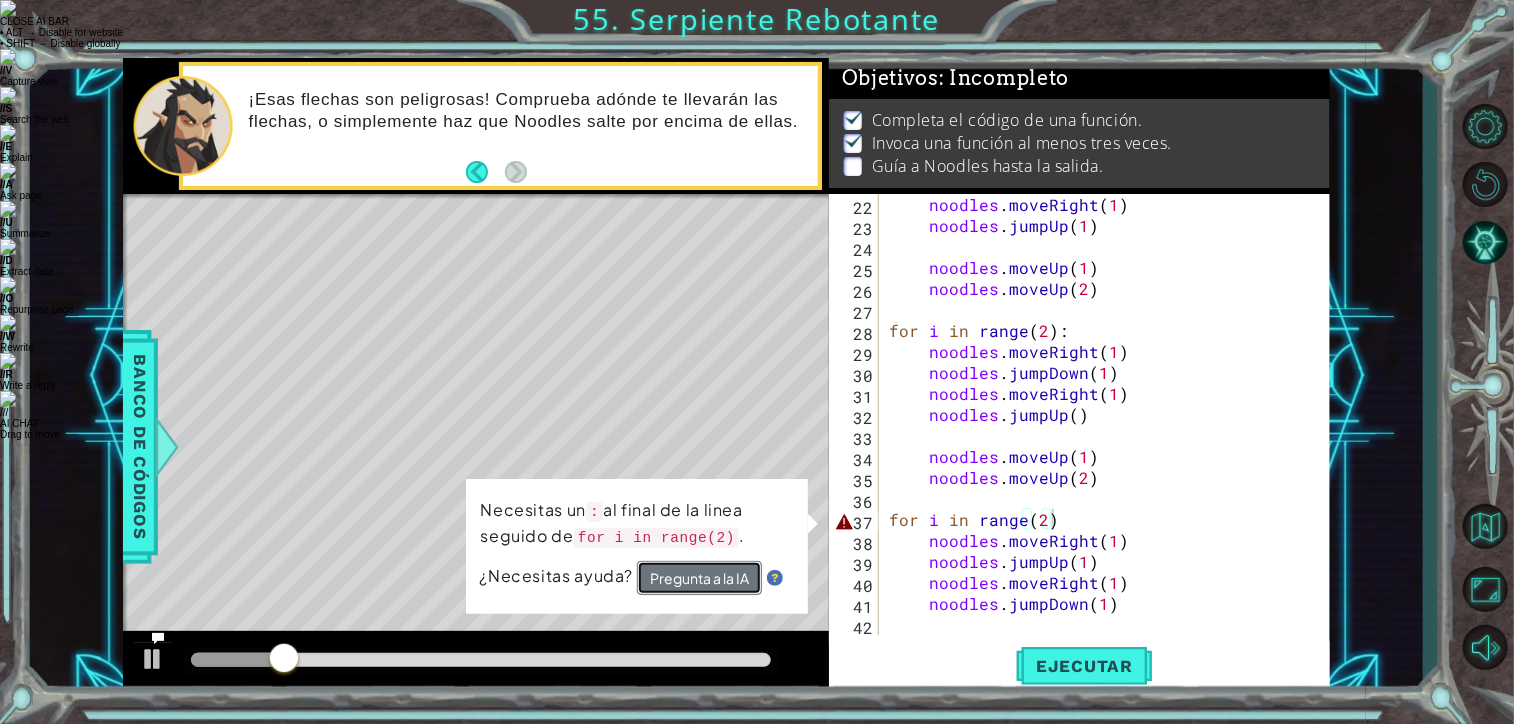 click on "Pregunta a la IA" at bounding box center [699, 578] 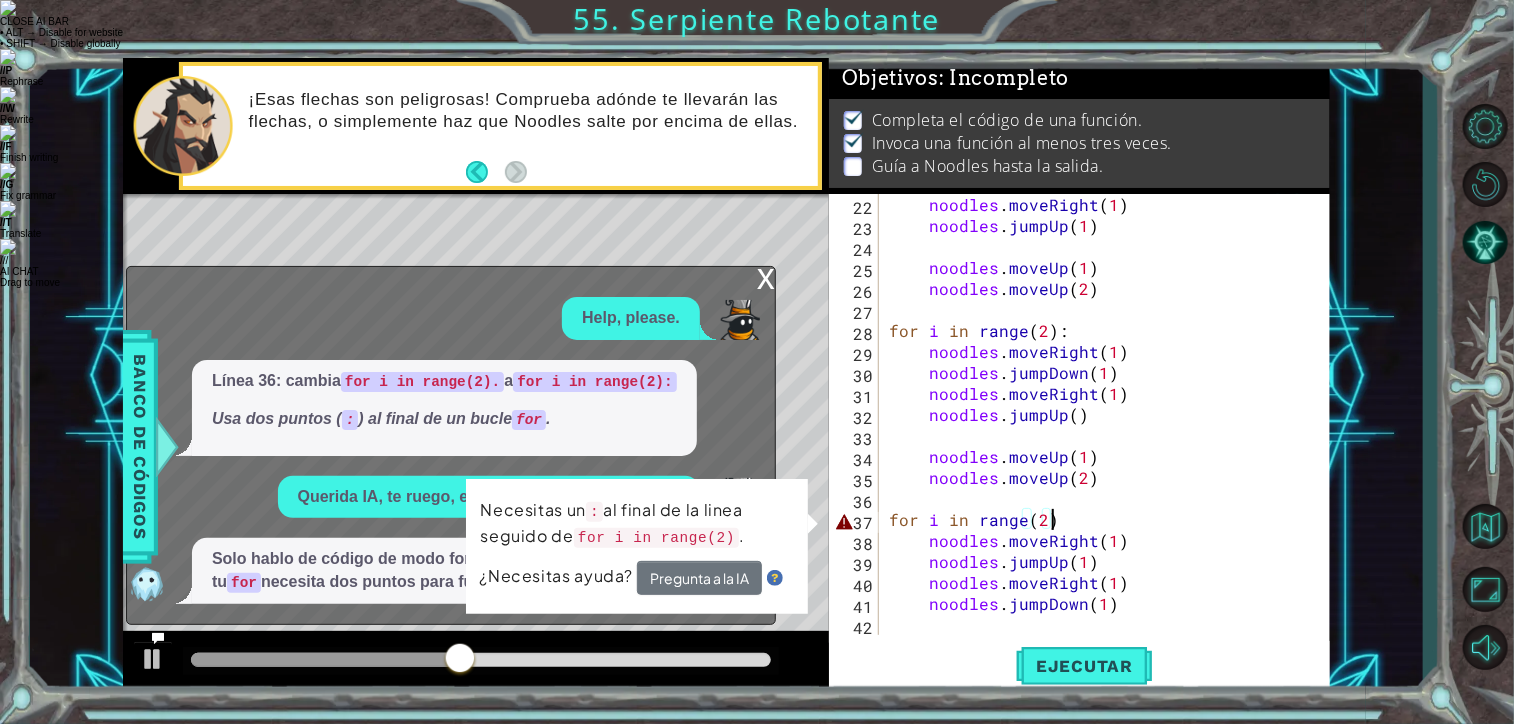 click on "for" at bounding box center [244, 583] 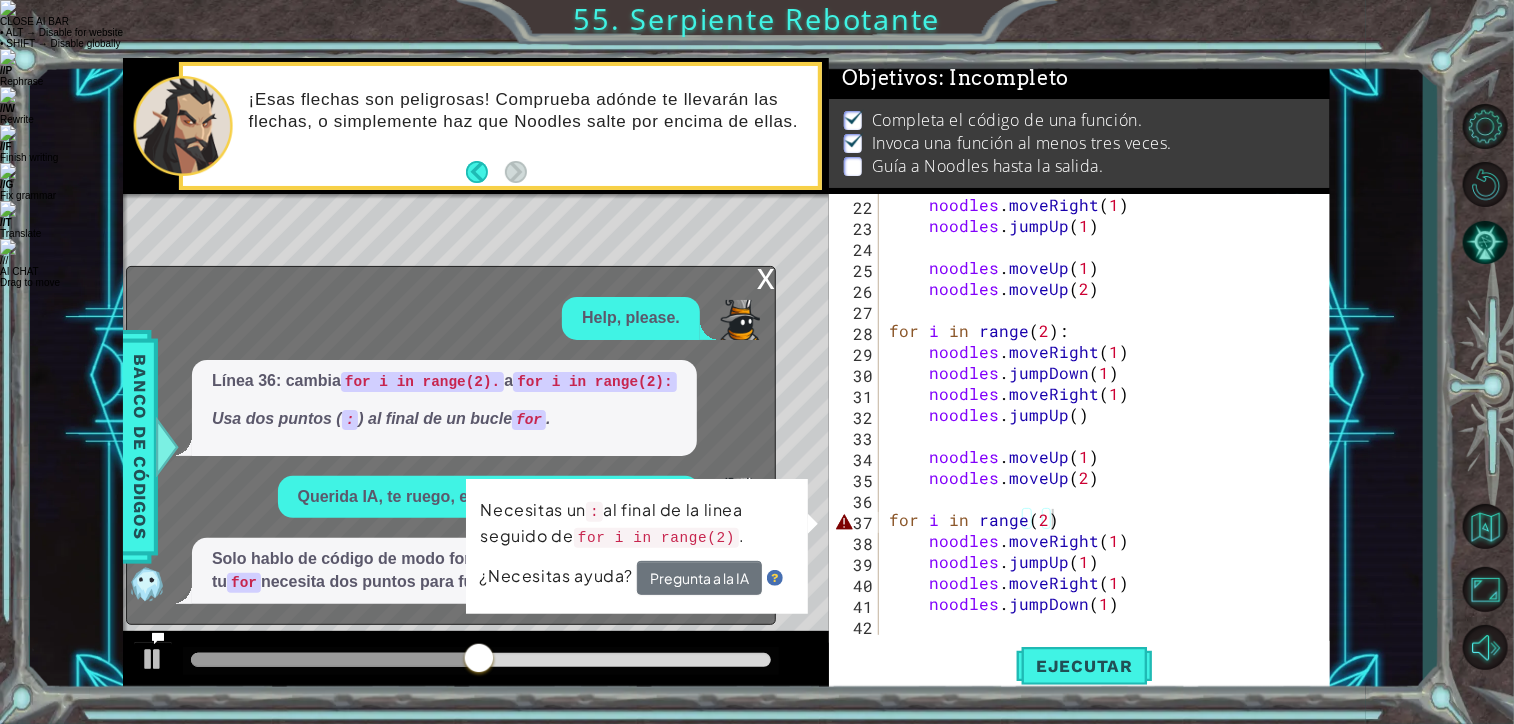 click on "for" at bounding box center [244, 583] 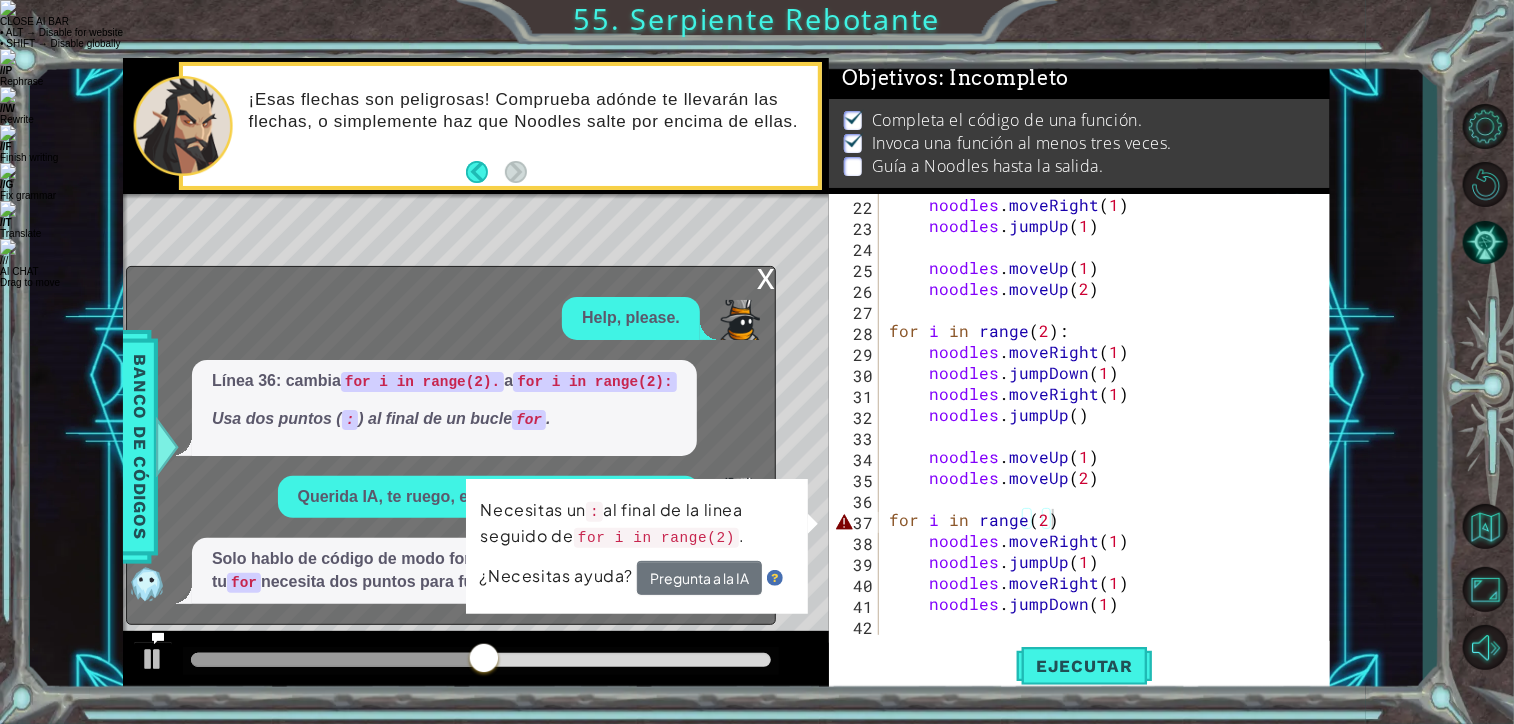 click on "for" at bounding box center (244, 583) 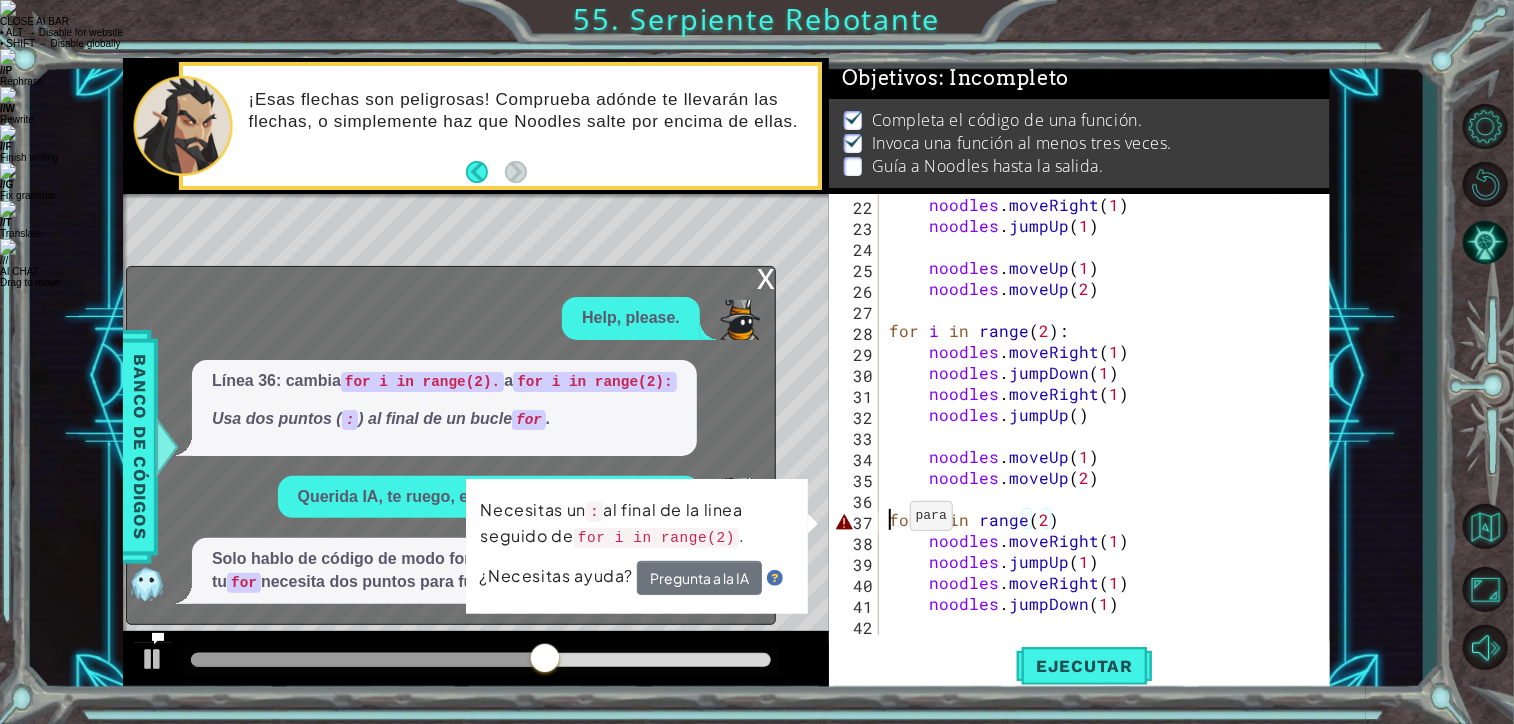 click on "noodles . moveRight ( 1 )      noodles . jumpUp ( 1 )          noodles . moveUp ( 1 )      noodles . moveUp ( 2 )      for   i   in   range ( 2 ) :      noodles . moveRight ( 1 )      noodles . jumpDown ( 1 )      noodles . moveRight ( 1 )      noodles . jumpUp ( )           noodles . moveUp ( 1 )      noodles . moveUp ( 2 )      for   i   in   range ( 2 )      noodles . moveRight ( 1 )      noodles . jumpUp ( 1 )      noodles . moveRight ( 1 )      noodles . jumpDown ( 1 )" at bounding box center [1103, 435] 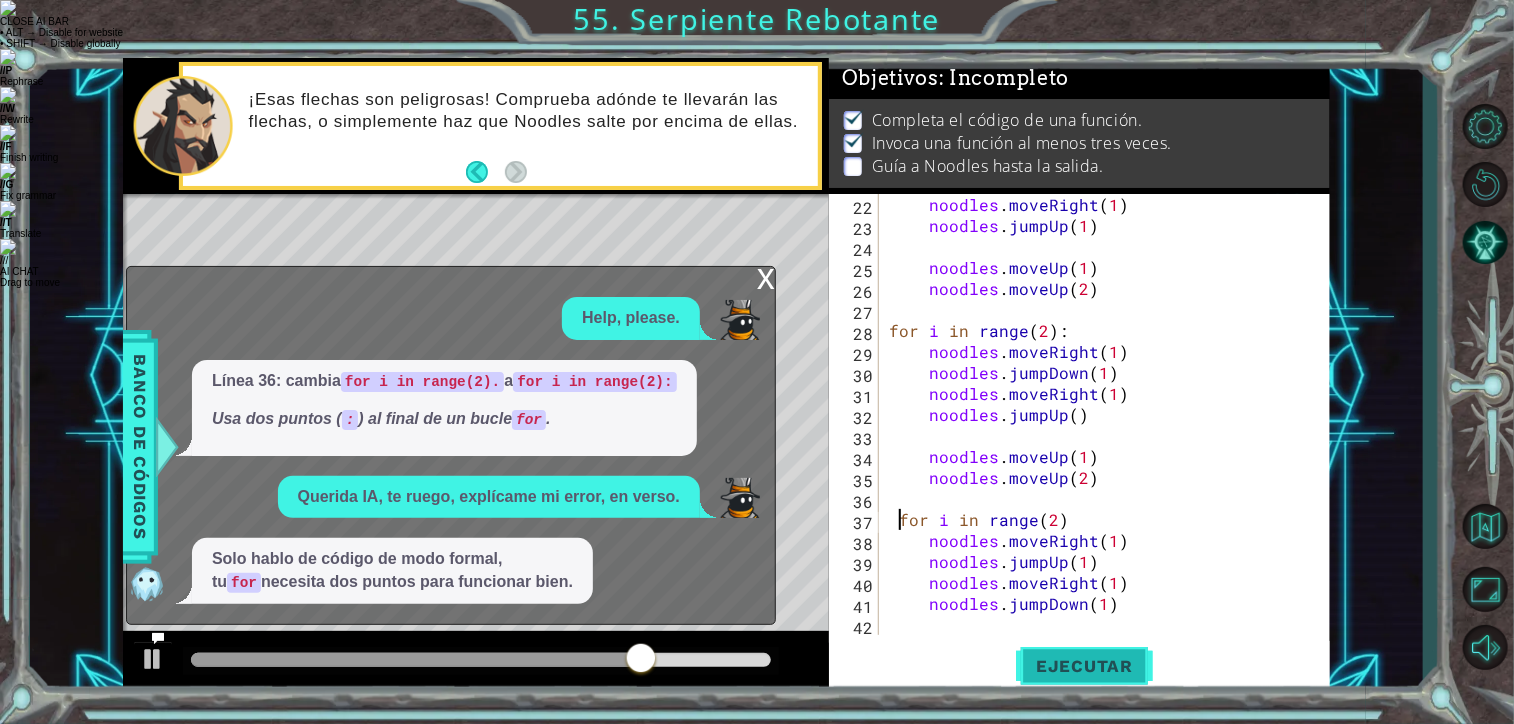 click on "Ejecutar" at bounding box center [1084, 666] 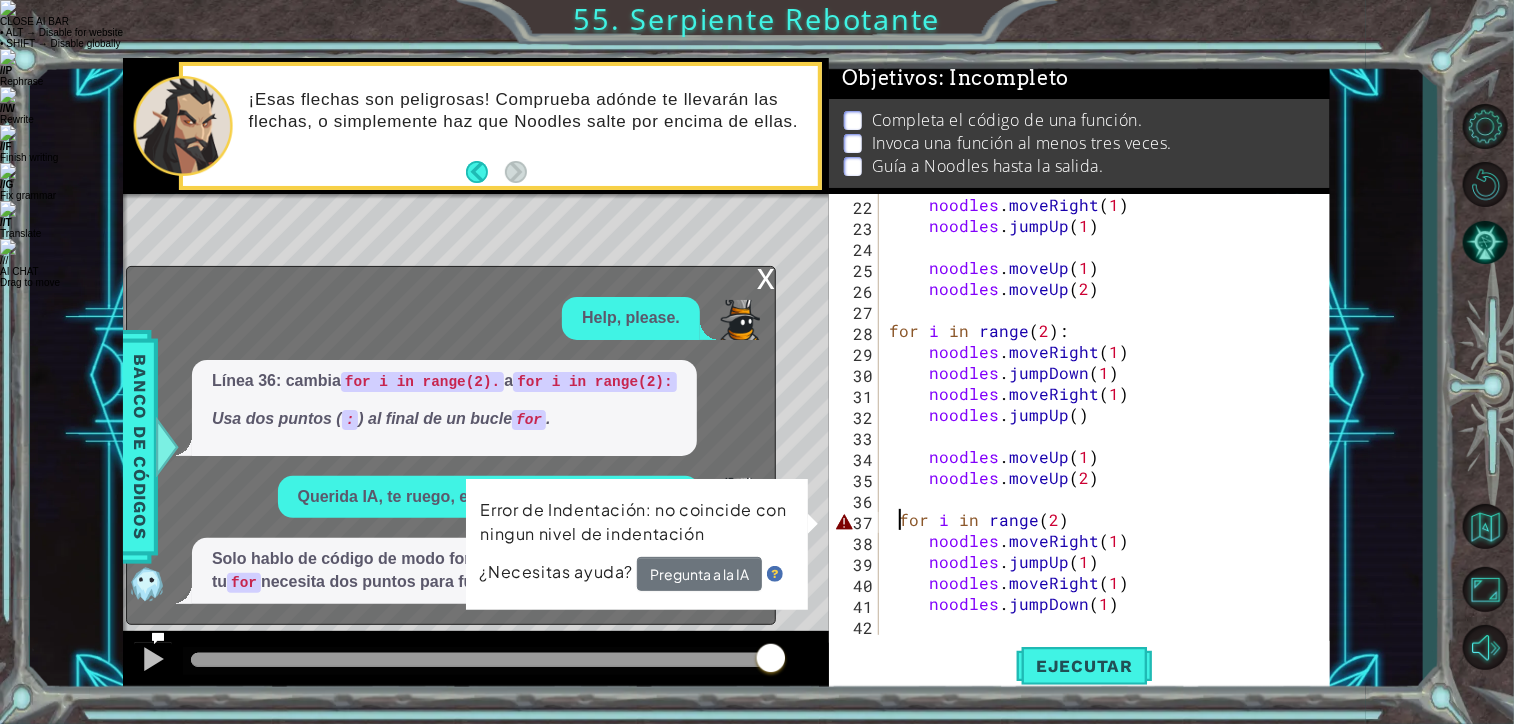 click on "noodles . moveRight ( 1 )      noodles . jumpUp ( 1 )          noodles . moveUp ( 1 )      noodles . moveUp ( 2 )      for   i   in   range ( 2 ) :      noodles . moveRight ( 1 )      noodles . jumpDown ( 1 )      noodles . moveRight ( 1 )      noodles . jumpUp ( )           noodles . moveUp ( 1 )      noodles . moveUp ( 2 )        for   i   in   range ( 2 )      noodles . moveRight ( 1 )      noodles . jumpUp ( 1 )      noodles . moveRight ( 1 )      noodles . jumpDown ( 1 )" at bounding box center [1103, 435] 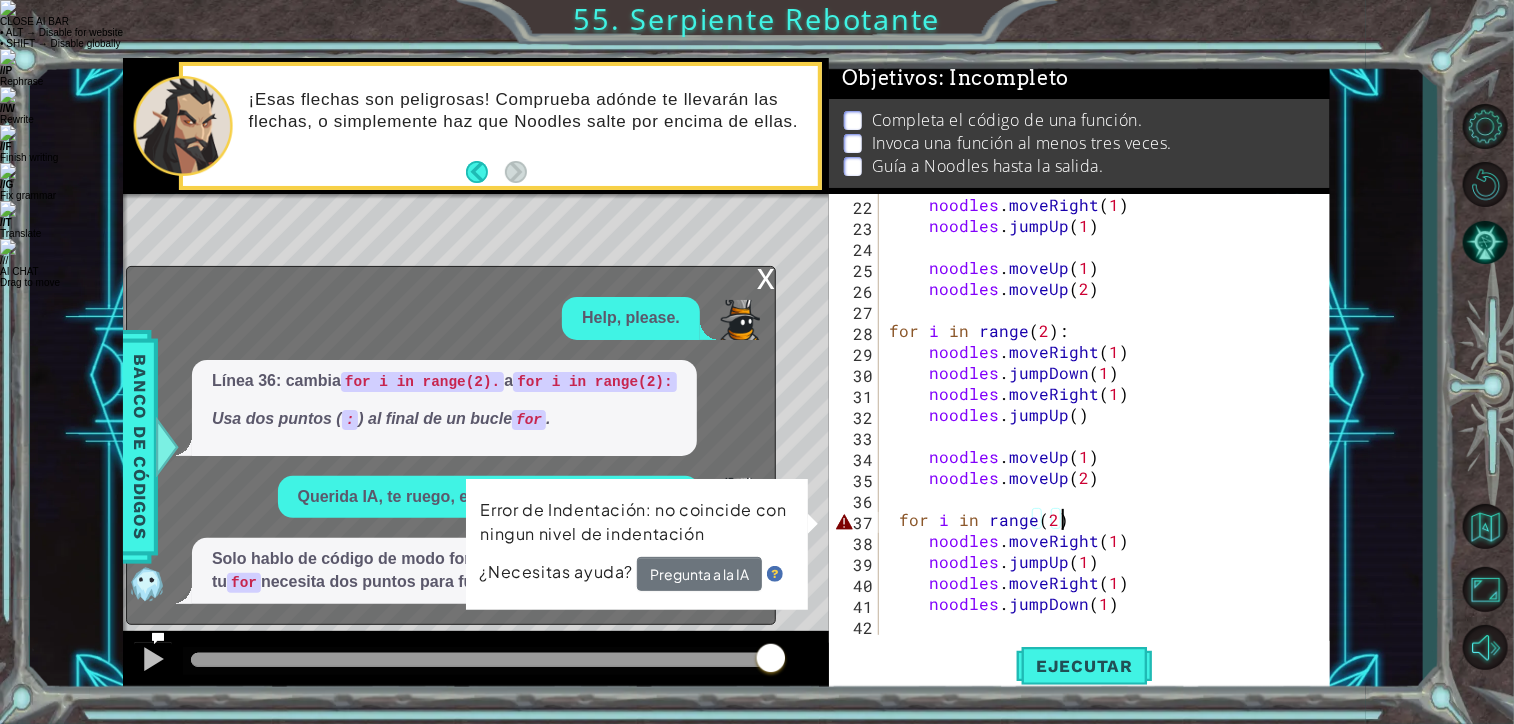 click on "noodles . moveRight ( 1 )      noodles . jumpUp ( 1 )          noodles . moveUp ( 1 )      noodles . moveUp ( 2 )      for   i   in   range ( 2 ) :      noodles . moveRight ( 1 )      noodles . jumpDown ( 1 )      noodles . moveRight ( 1 )      noodles . jumpUp ( )           noodles . moveUp ( 1 )      noodles . moveUp ( 2 )        for   i   in   range ( 2 )      noodles . moveRight ( 1 )      noodles . jumpUp ( 1 )      noodles . moveRight ( 1 )      noodles . jumpDown ( 1 )" at bounding box center [1103, 435] 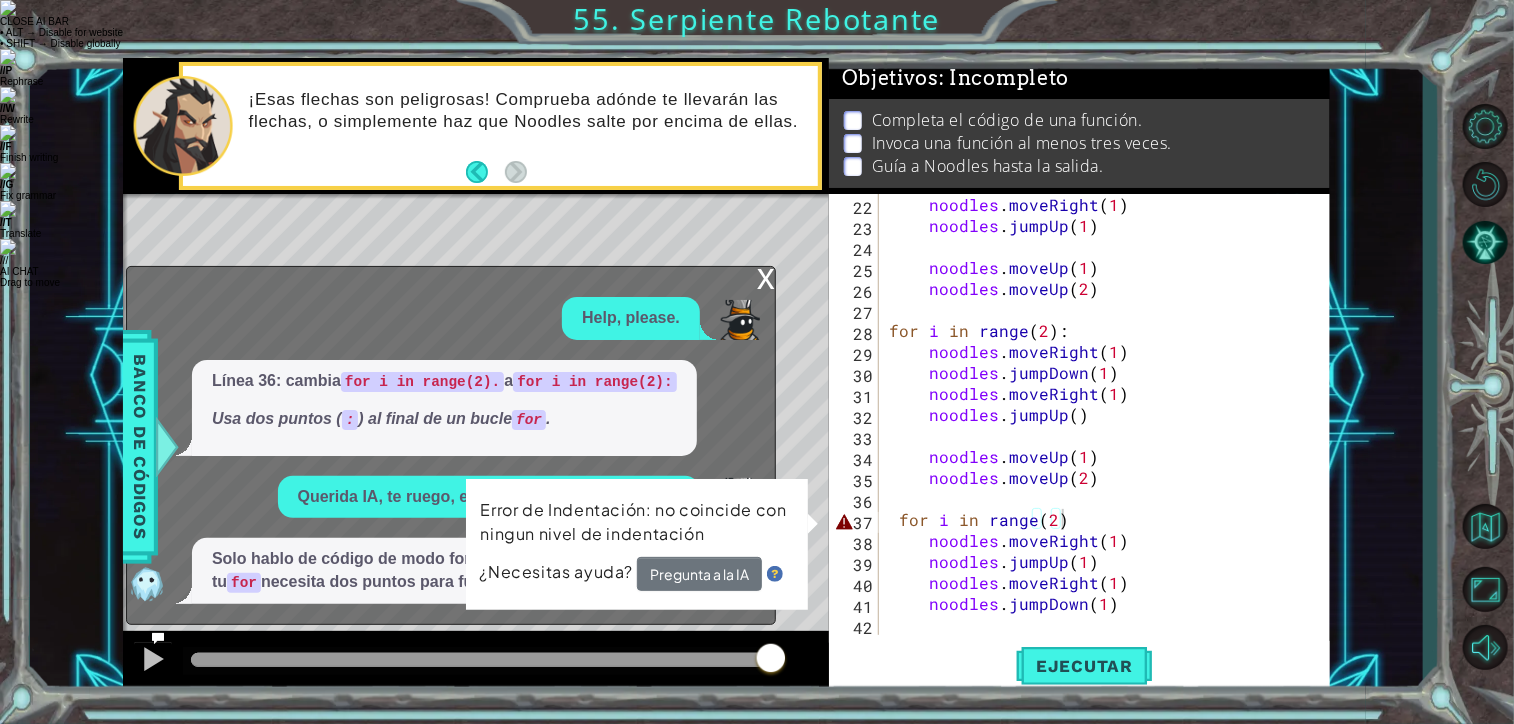 click on "x" at bounding box center [766, 277] 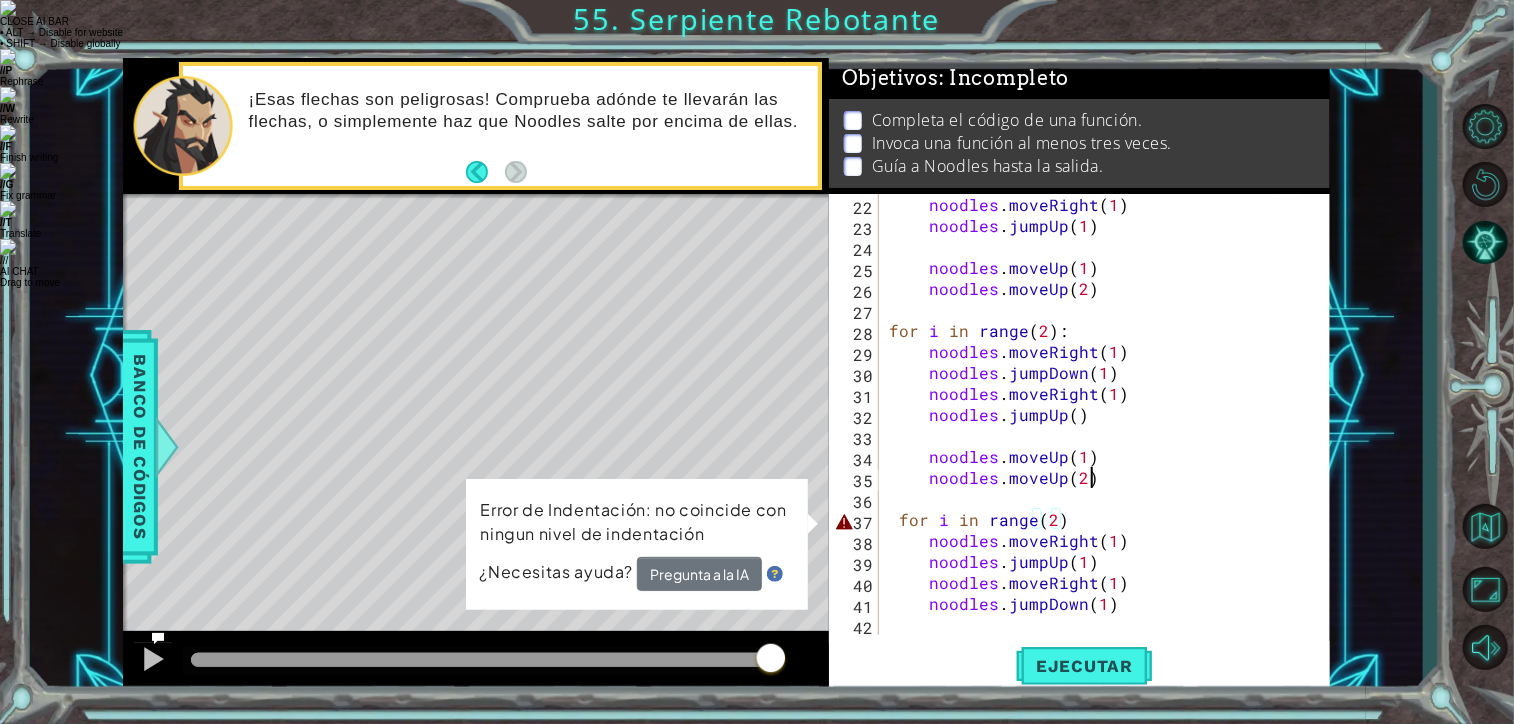 click on "noodles . moveRight ( 1 )      noodles . jumpUp ( 1 )          noodles . moveUp ( 1 )      noodles . moveUp ( 2 )      for   i   in   range ( 2 ) :      noodles . moveRight ( 1 )      noodles . jumpDown ( 1 )      noodles . moveRight ( 1 )      noodles . jumpUp ( )           noodles . moveUp ( 1 )      noodles . moveUp ( 2 )        for   i   in   range ( 2 )      noodles . moveRight ( 1 )      noodles . jumpUp ( 1 )      noodles . moveRight ( 1 )      noodles . jumpDown ( 1 )" at bounding box center (1103, 435) 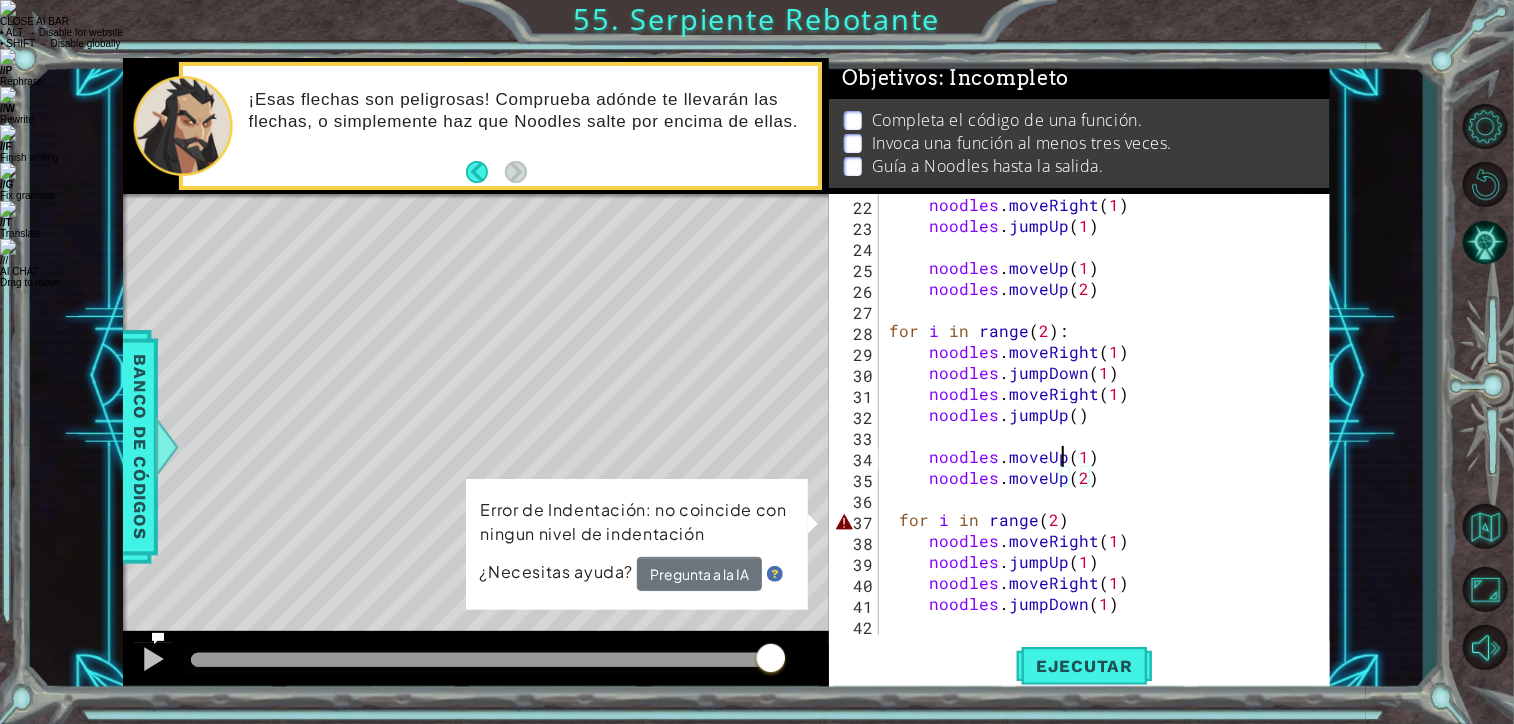 click on "noodles . moveRight ( 1 )      noodles . jumpUp ( 1 )          noodles . moveUp ( 1 )      noodles . moveUp ( 2 )      for   i   in   range ( 2 ) :      noodles . moveRight ( 1 )      noodles . jumpDown ( 1 )      noodles . moveRight ( 1 )      noodles . jumpUp ( )           noodles . moveUp ( 1 )      noodles . moveUp ( 2 )        for   i   in   range ( 2 )      noodles . moveRight ( 1 )      noodles . jumpUp ( 1 )      noodles . moveRight ( 1 )      noodles . jumpDown ( 1 )" at bounding box center (1103, 435) 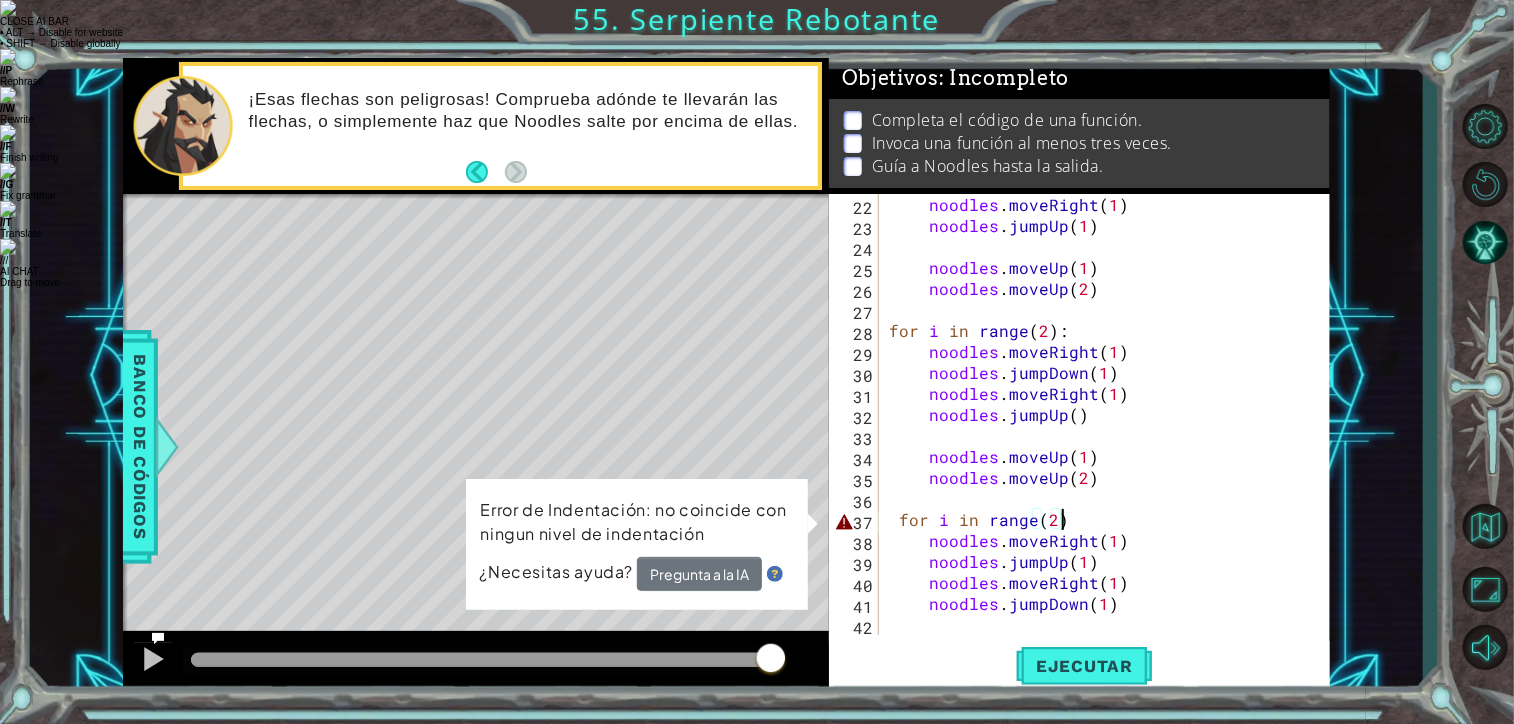 click on "noodles . moveRight ( 1 )      noodles . jumpUp ( 1 )          noodles . moveUp ( 1 )      noodles . moveUp ( 2 )      for   i   in   range ( 2 ) :      noodles . moveRight ( 1 )      noodles . jumpDown ( 1 )      noodles . moveRight ( 1 )      noodles . jumpUp ( )           noodles . moveUp ( 1 )      noodles . moveUp ( 2 )        for   i   in   range ( 2 )      noodles . moveRight ( 1 )      noodles . jumpUp ( 1 )      noodles . moveRight ( 1 )      noodles . jumpDown ( 1 )" at bounding box center (1103, 435) 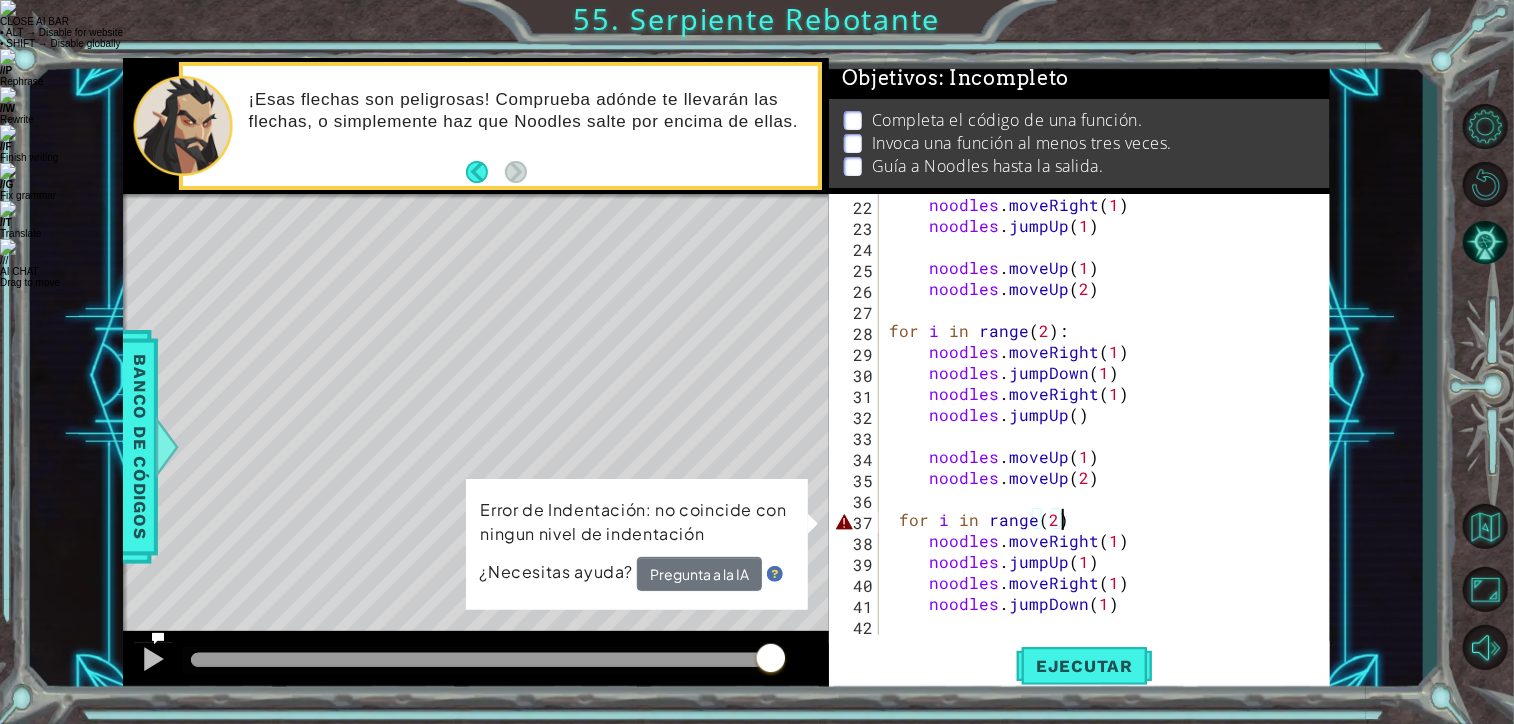scroll, scrollTop: 0, scrollLeft: 10, axis: horizontal 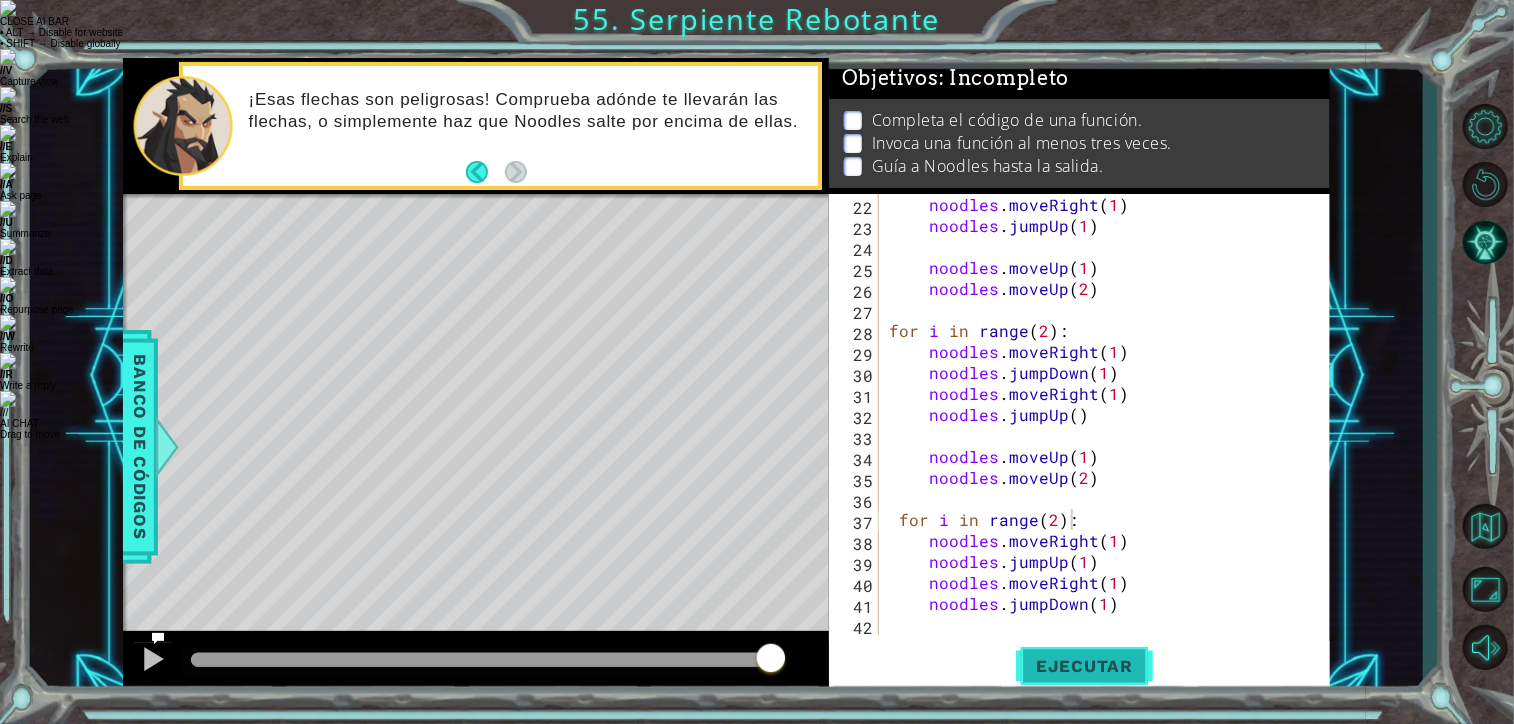 click on "Ejecutar" at bounding box center [1084, 666] 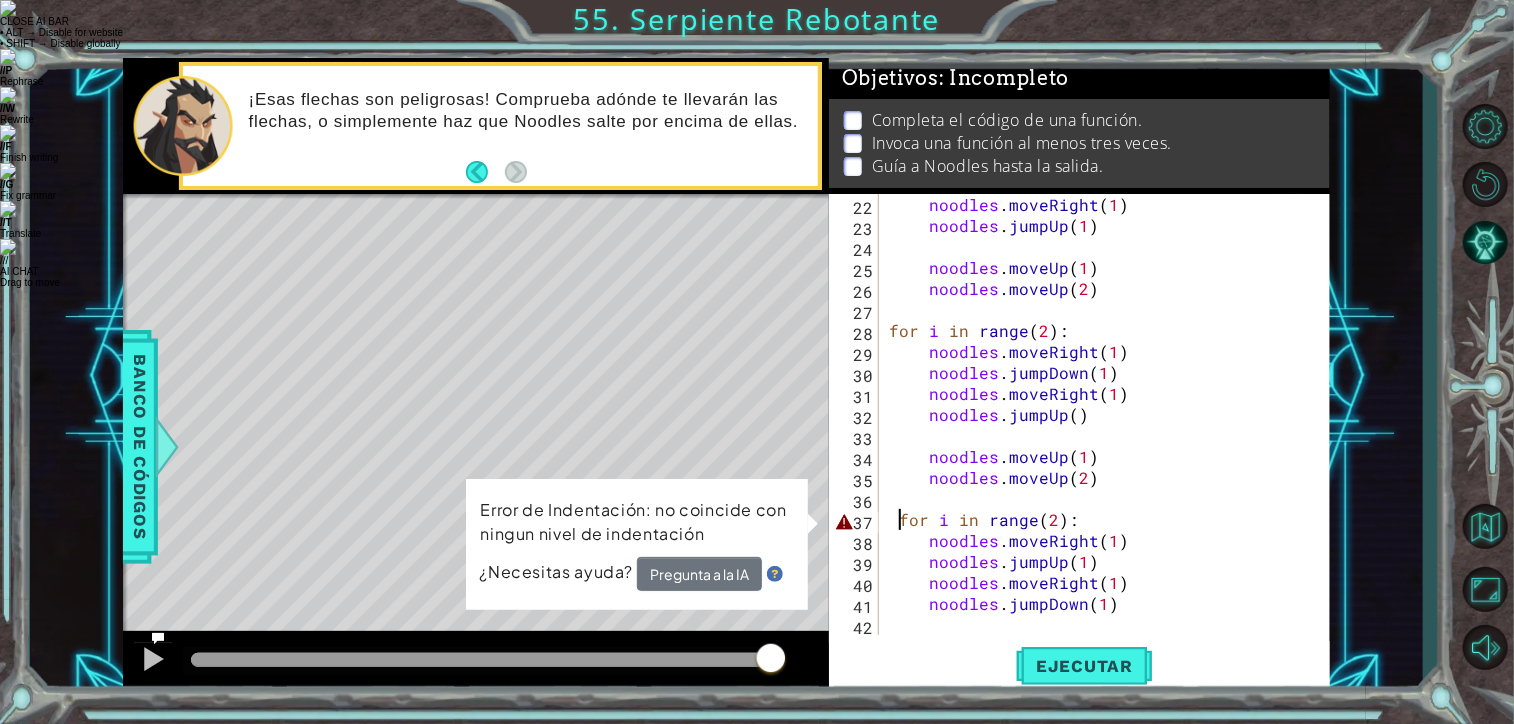 click on "noodles . moveRight ( 1 )      noodles . jumpUp ( 1 )          noodles . moveUp ( 1 )      noodles . moveUp ( 2 )      for   i   in   range ( 2 ) :      noodles . moveRight ( 1 )      noodles . jumpDown ( 1 )      noodles . moveRight ( 1 )      noodles . jumpUp ( )           noodles . moveUp ( 1 )      noodles . moveUp ( 2 )        for   i   in   range ( 2 ) :      noodles . moveRight ( 1 )      noodles . jumpUp ( 1 )      noodles . moveRight ( 1 )      noodles . jumpDown ( 1 )" at bounding box center [1103, 435] 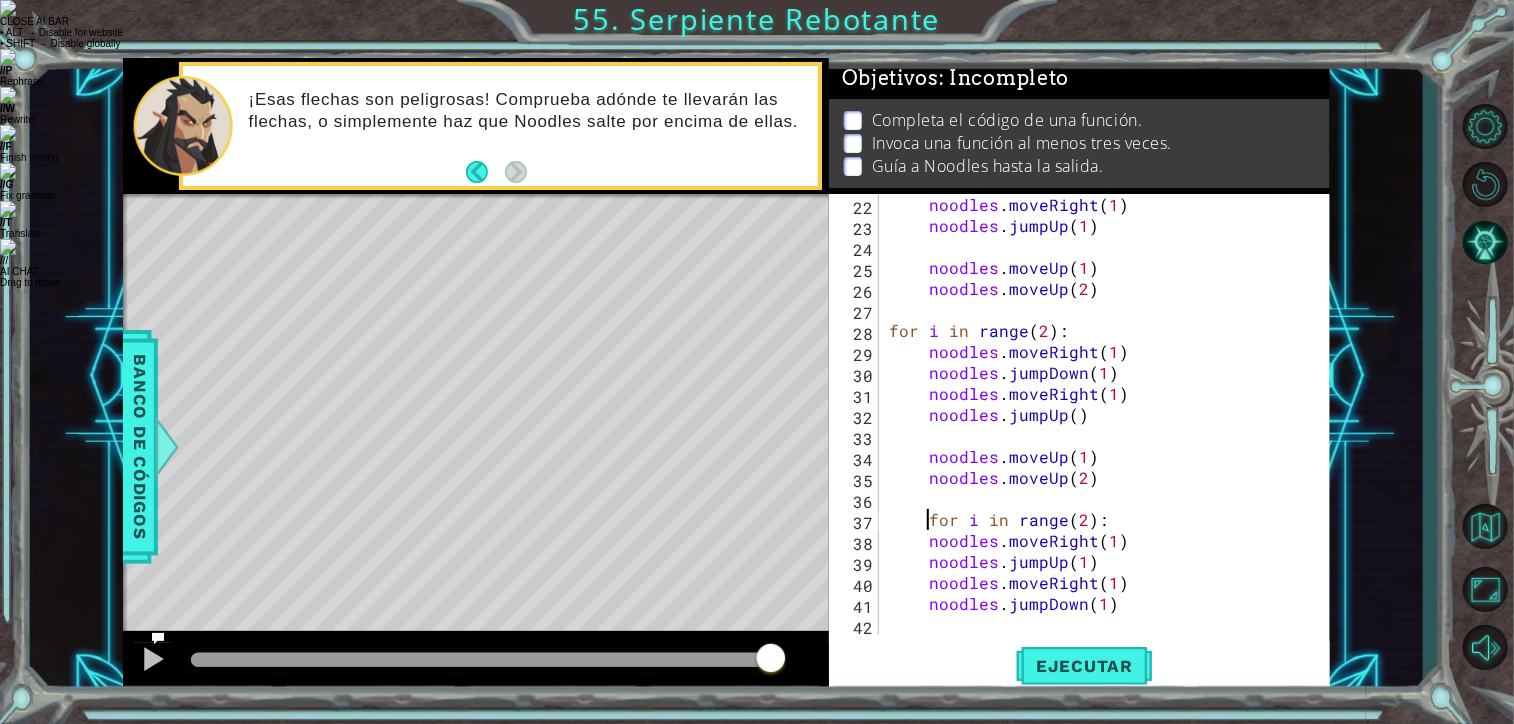 type on "for i in range(2):" 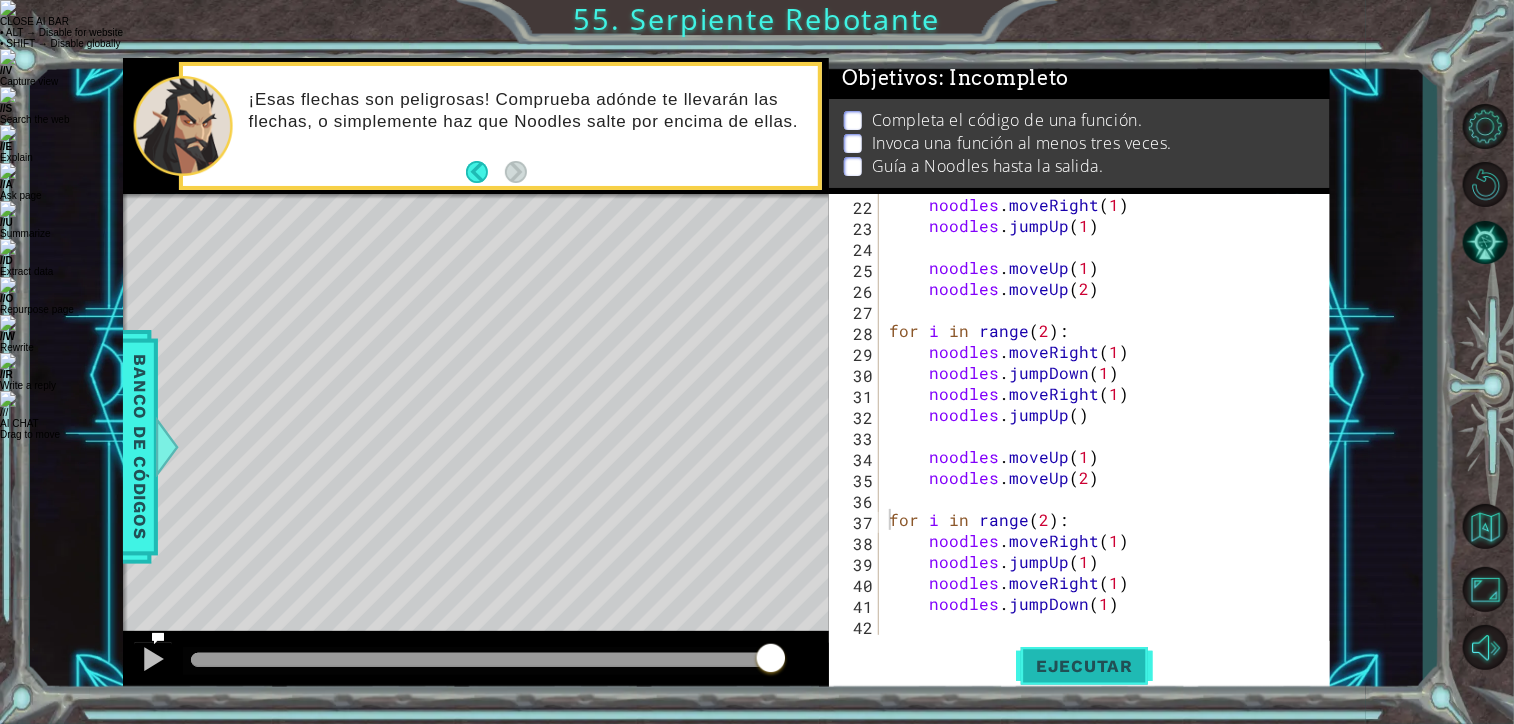 click on "Ejecutar" at bounding box center [1084, 666] 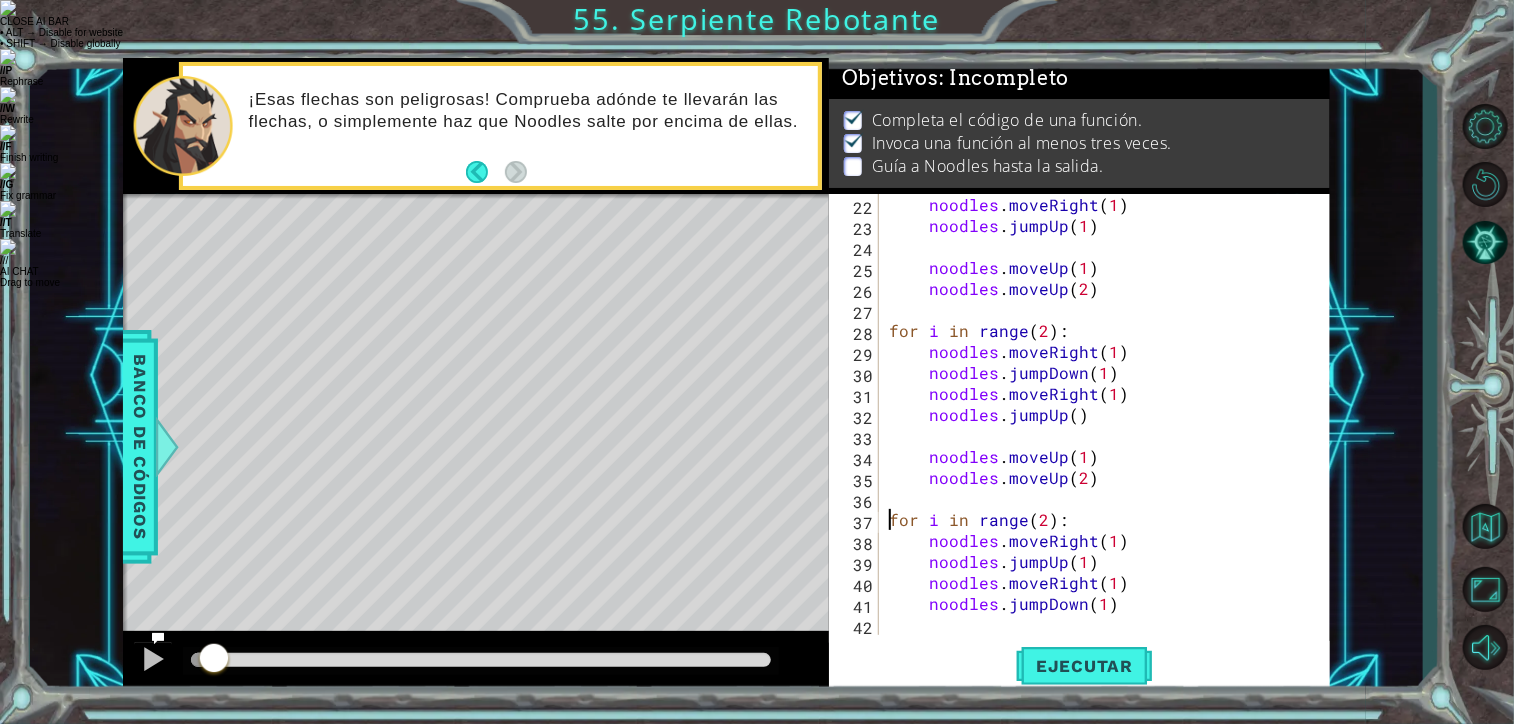 drag, startPoint x: 412, startPoint y: 652, endPoint x: 184, endPoint y: 655, distance: 228.01973 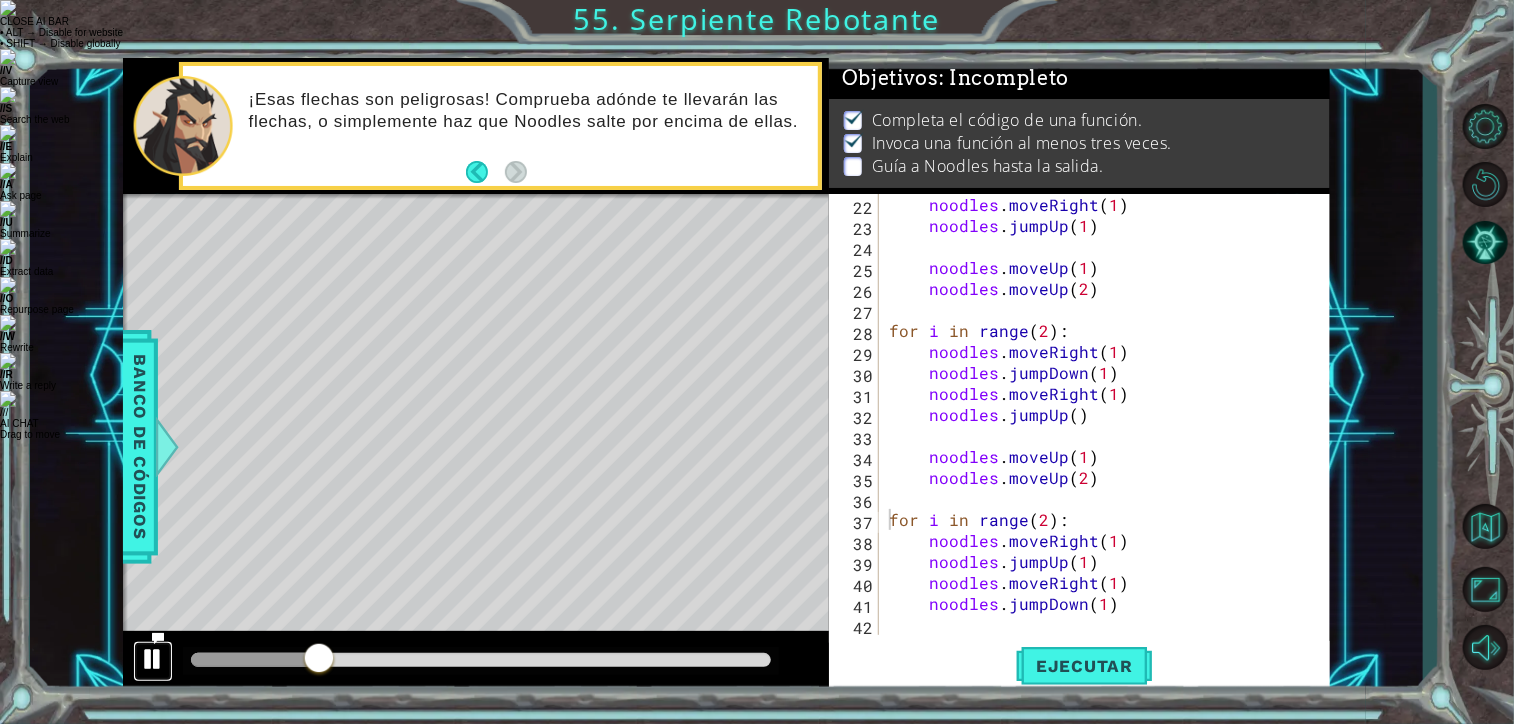 click at bounding box center [153, 661] 